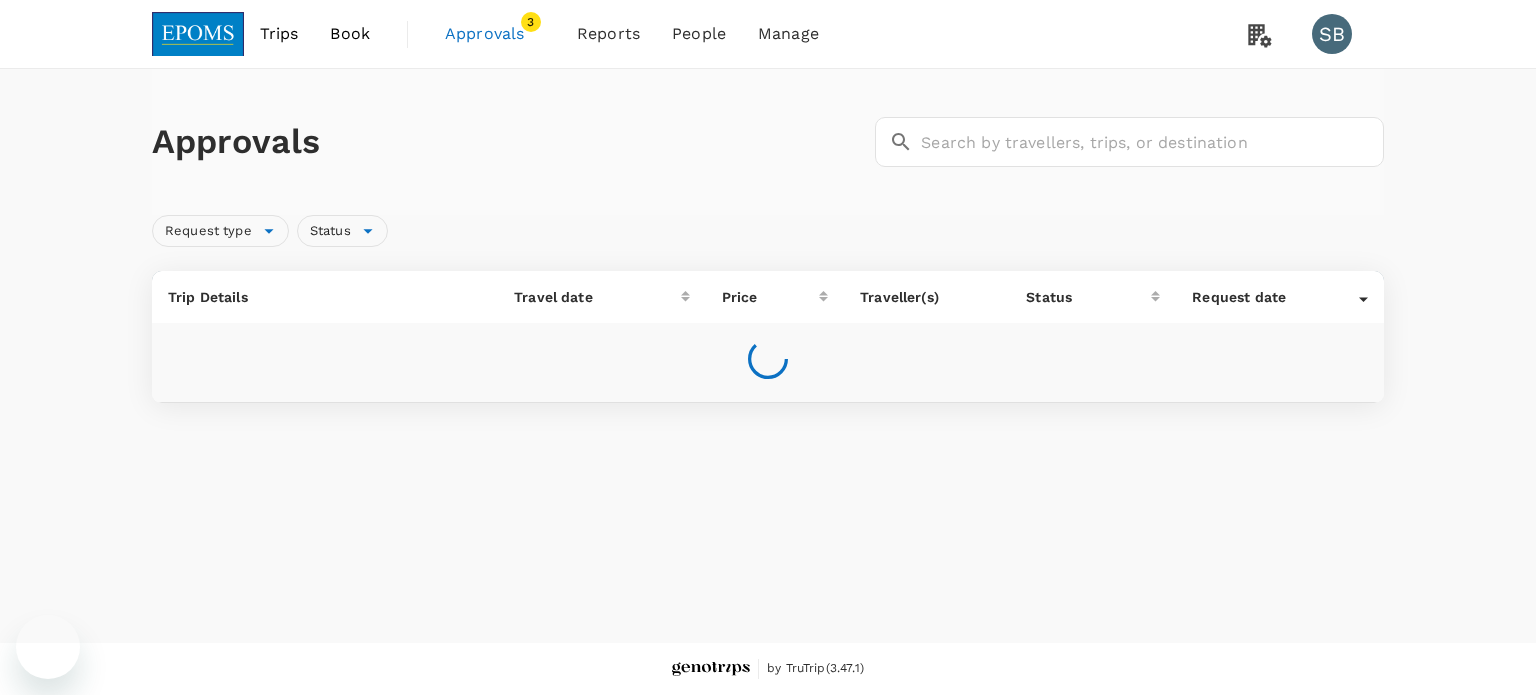 scroll, scrollTop: 0, scrollLeft: 0, axis: both 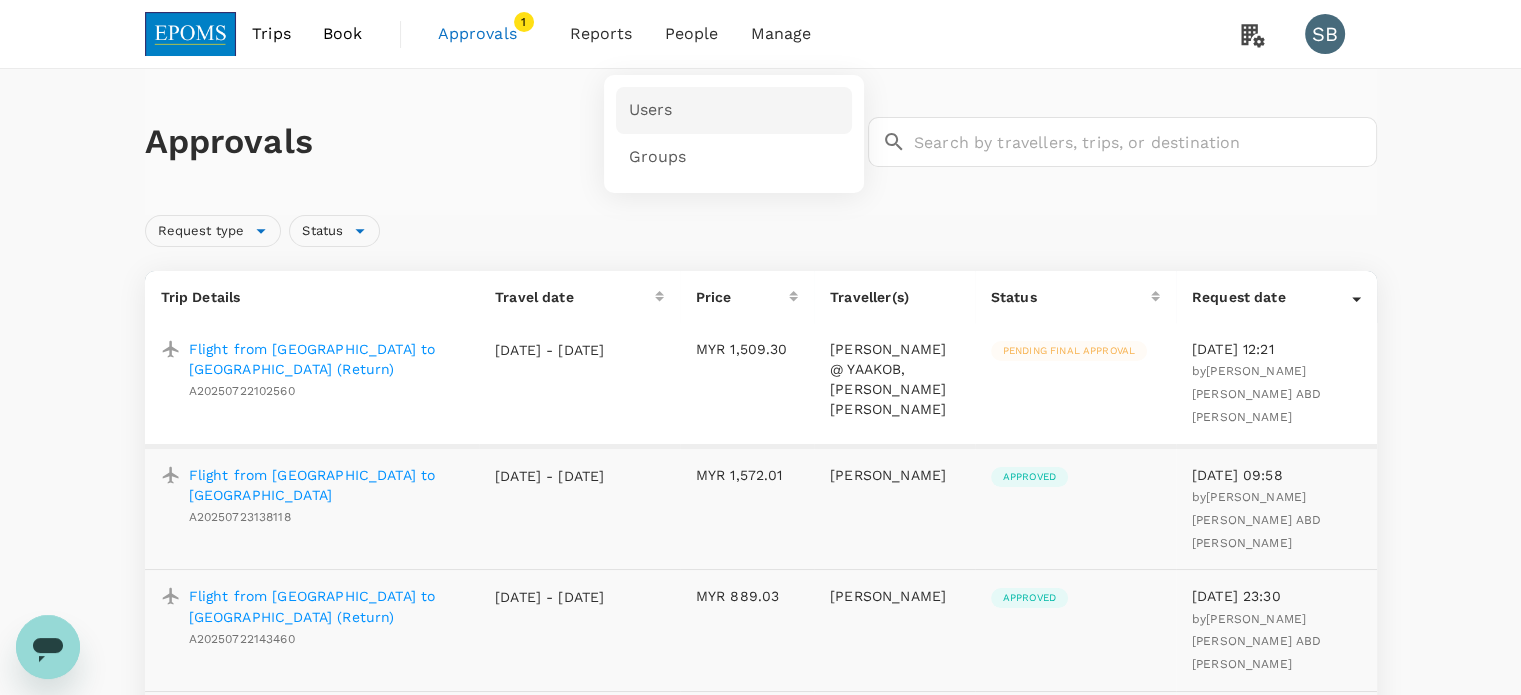 click on "Users" at bounding box center (734, 110) 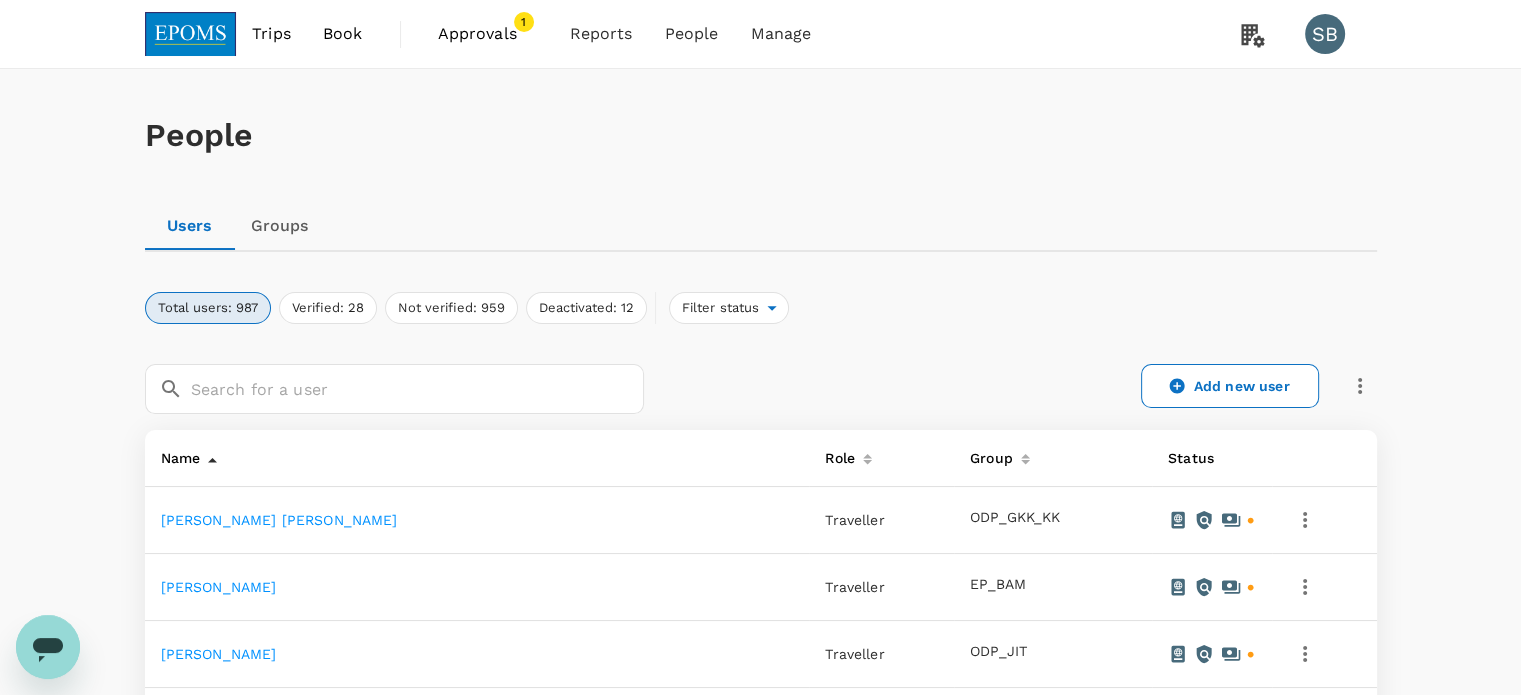 drag, startPoint x: 470, startPoint y: 378, endPoint x: 485, endPoint y: 351, distance: 30.88689 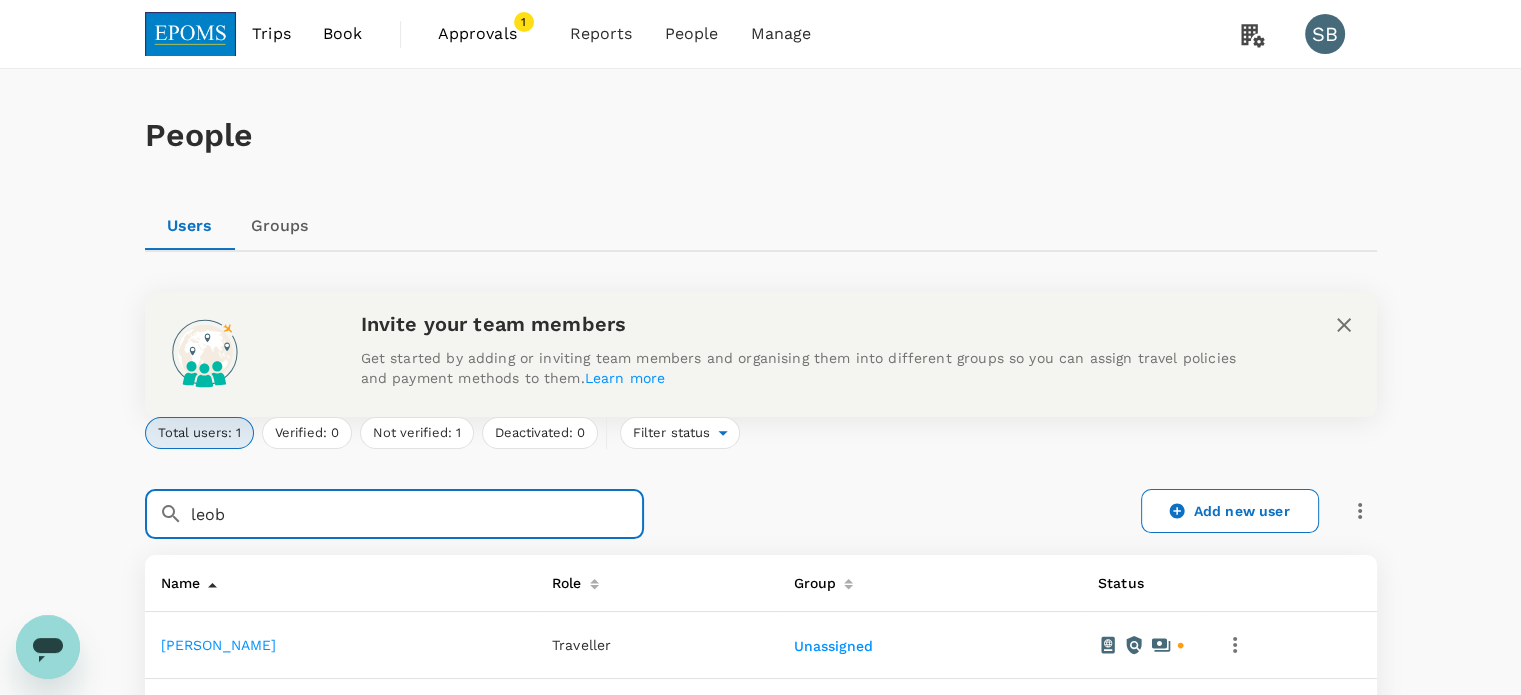 scroll, scrollTop: 100, scrollLeft: 0, axis: vertical 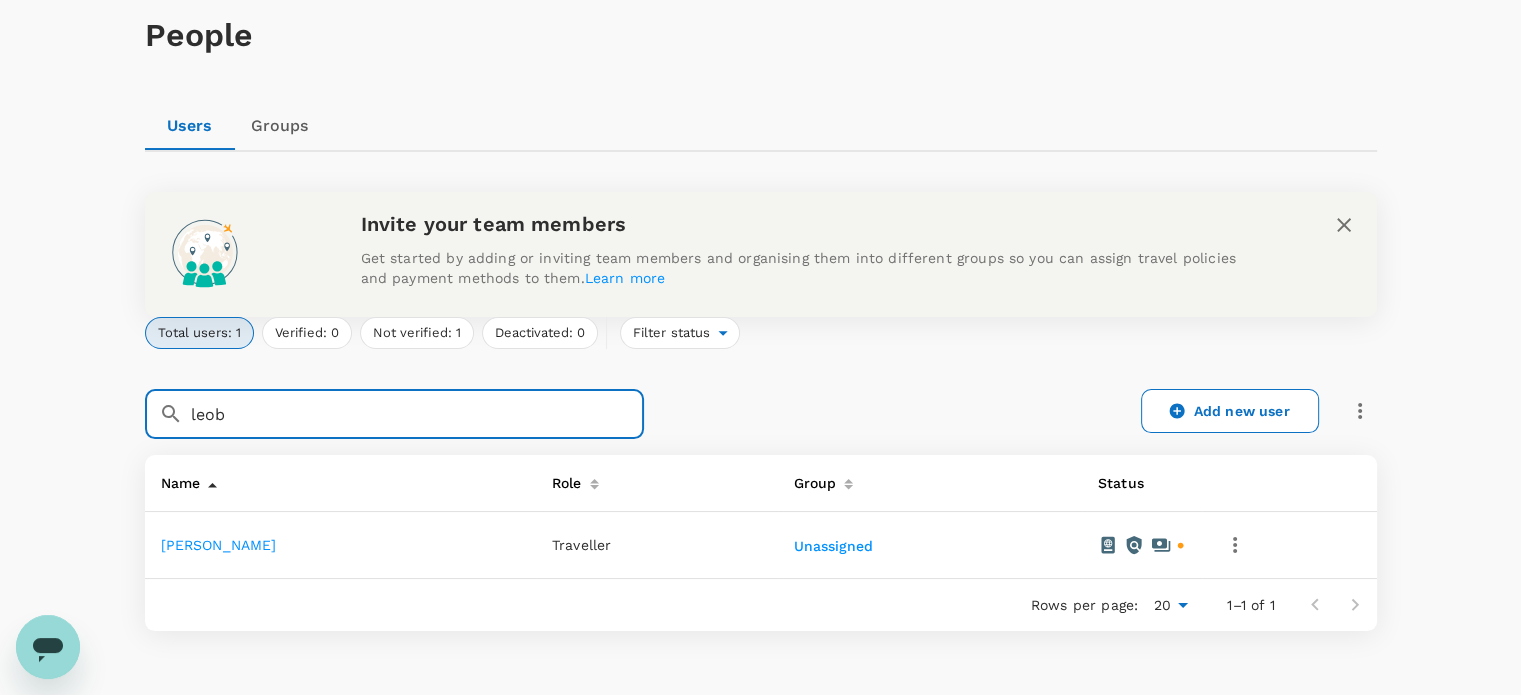 type on "leob" 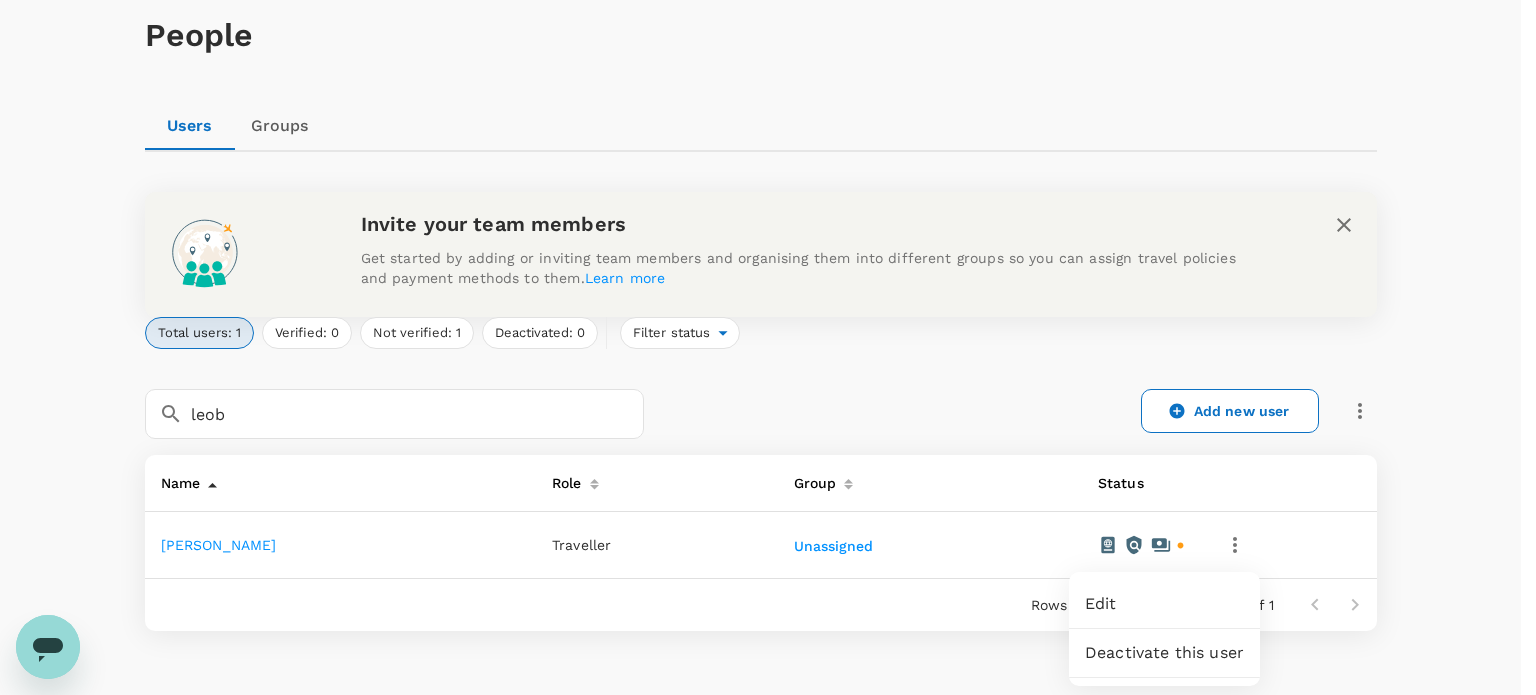 click at bounding box center [768, 347] 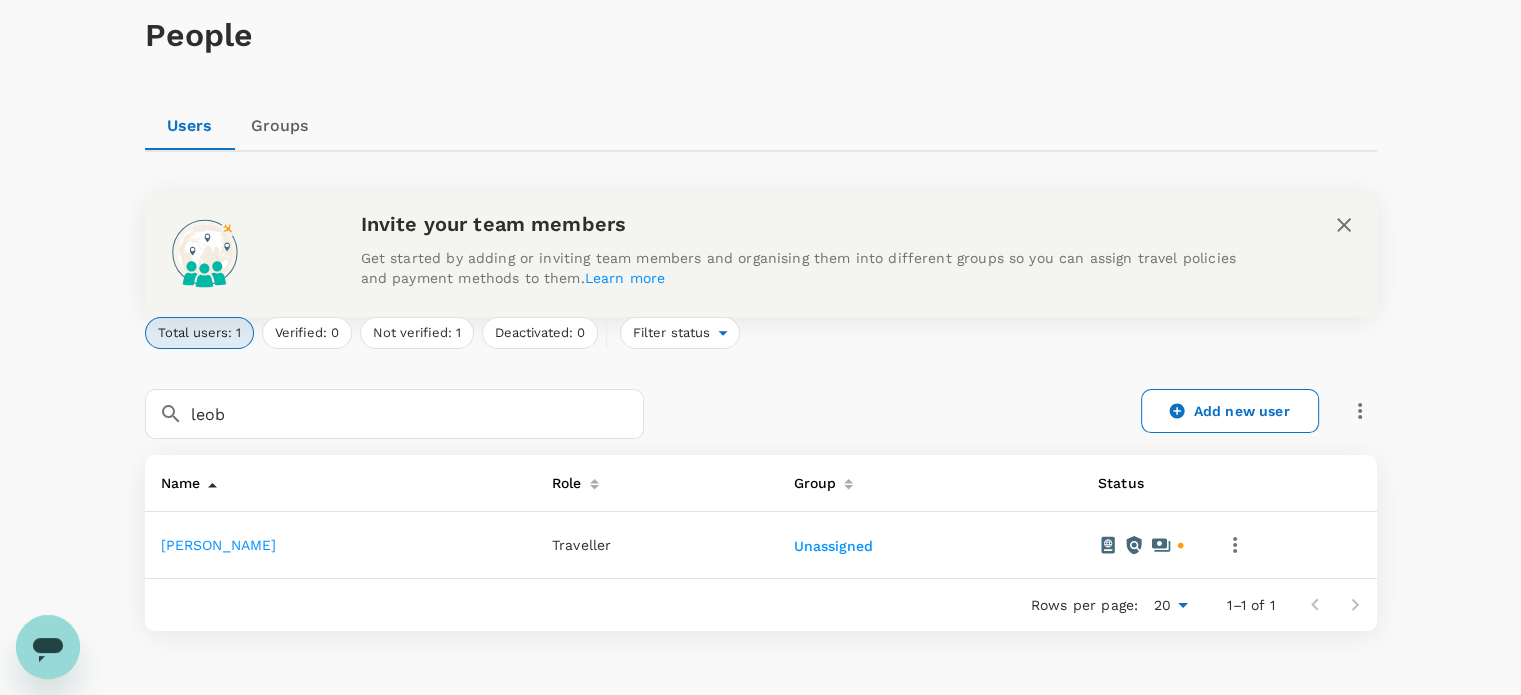 click on "[PERSON_NAME]" at bounding box center [219, 545] 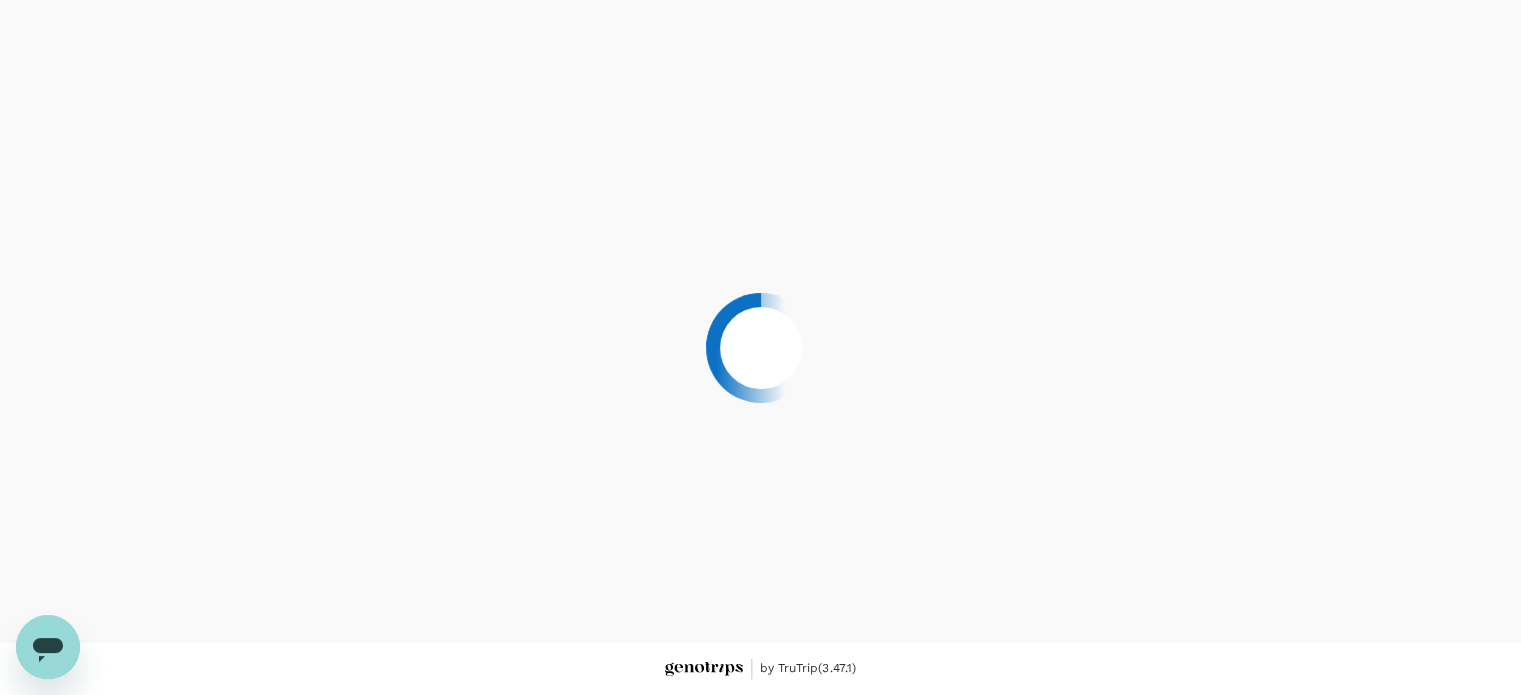 scroll, scrollTop: 0, scrollLeft: 0, axis: both 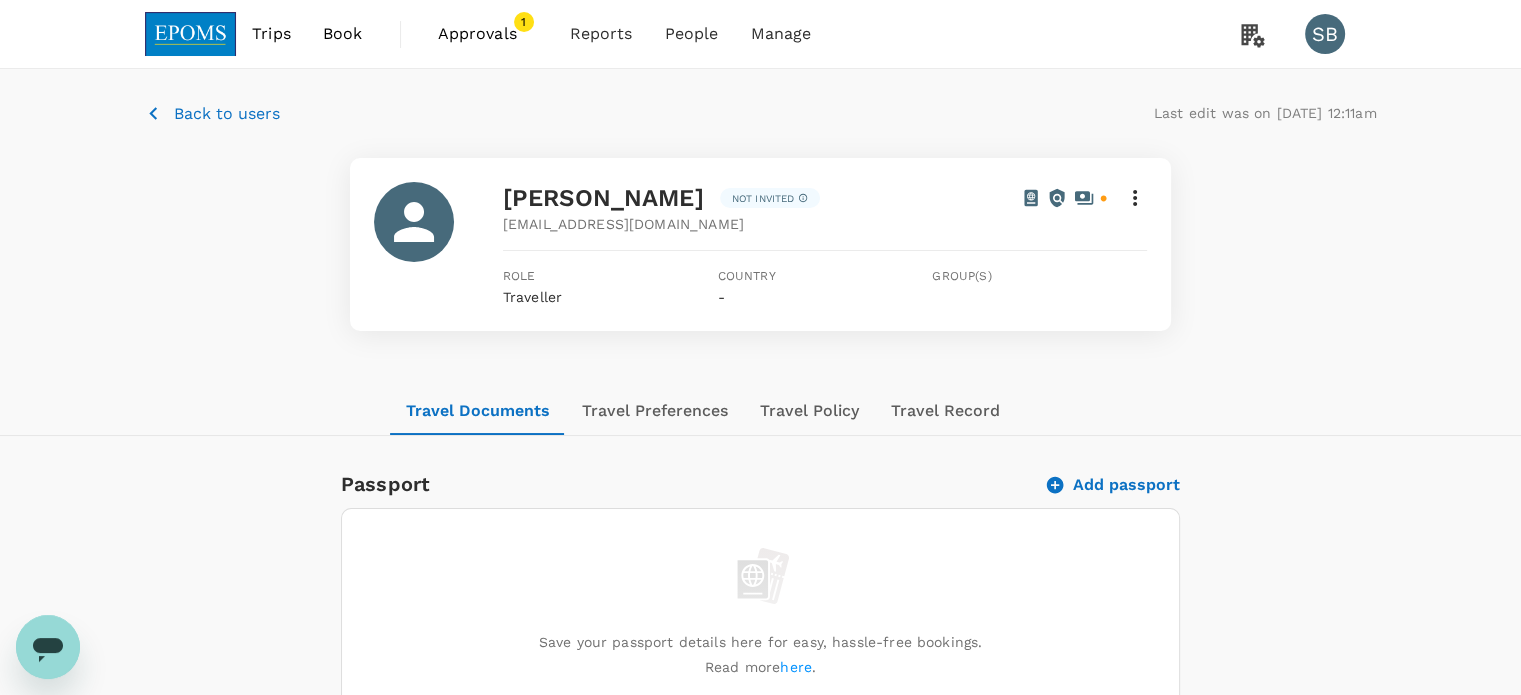 click 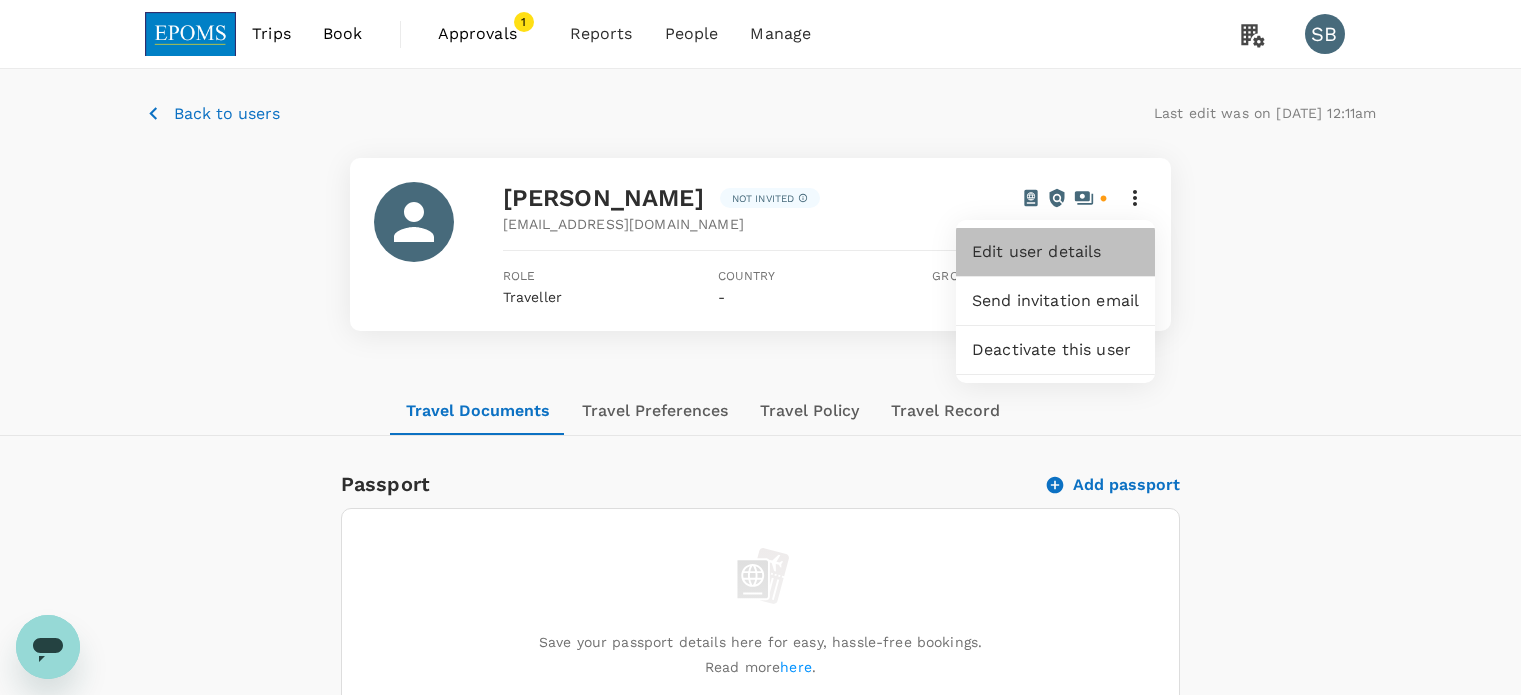 click on "Edit user details" at bounding box center (1055, 252) 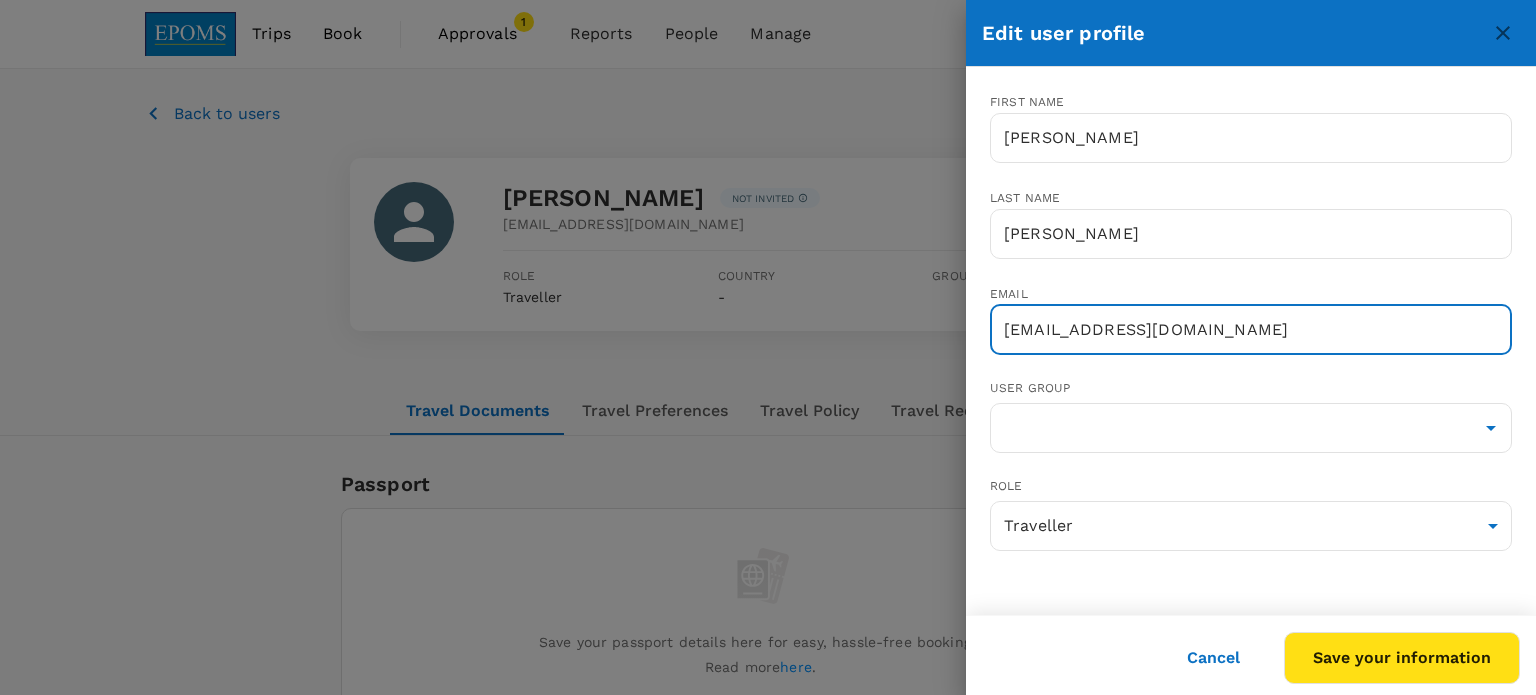 drag, startPoint x: 1224, startPoint y: 329, endPoint x: 968, endPoint y: 297, distance: 257.99225 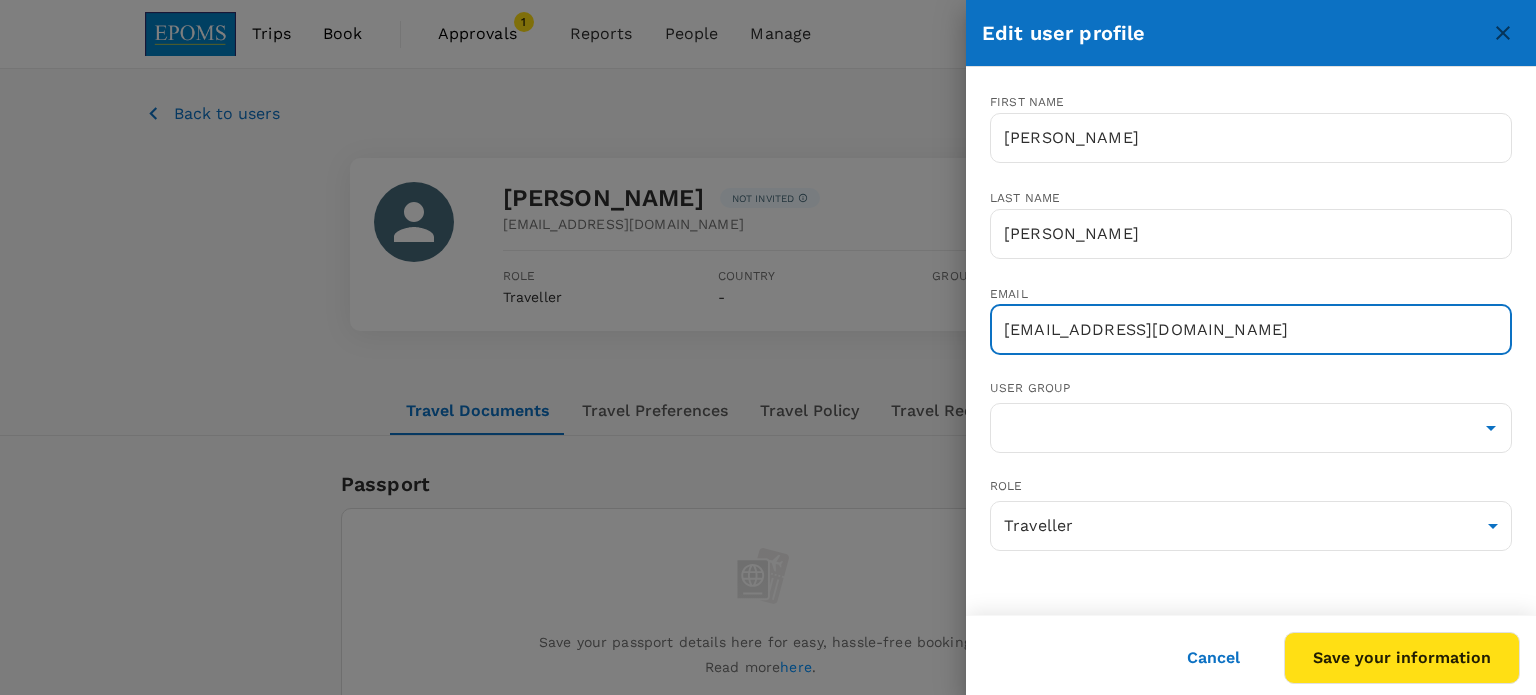 type on "[EMAIL_ADDRESS][DOMAIN_NAME]" 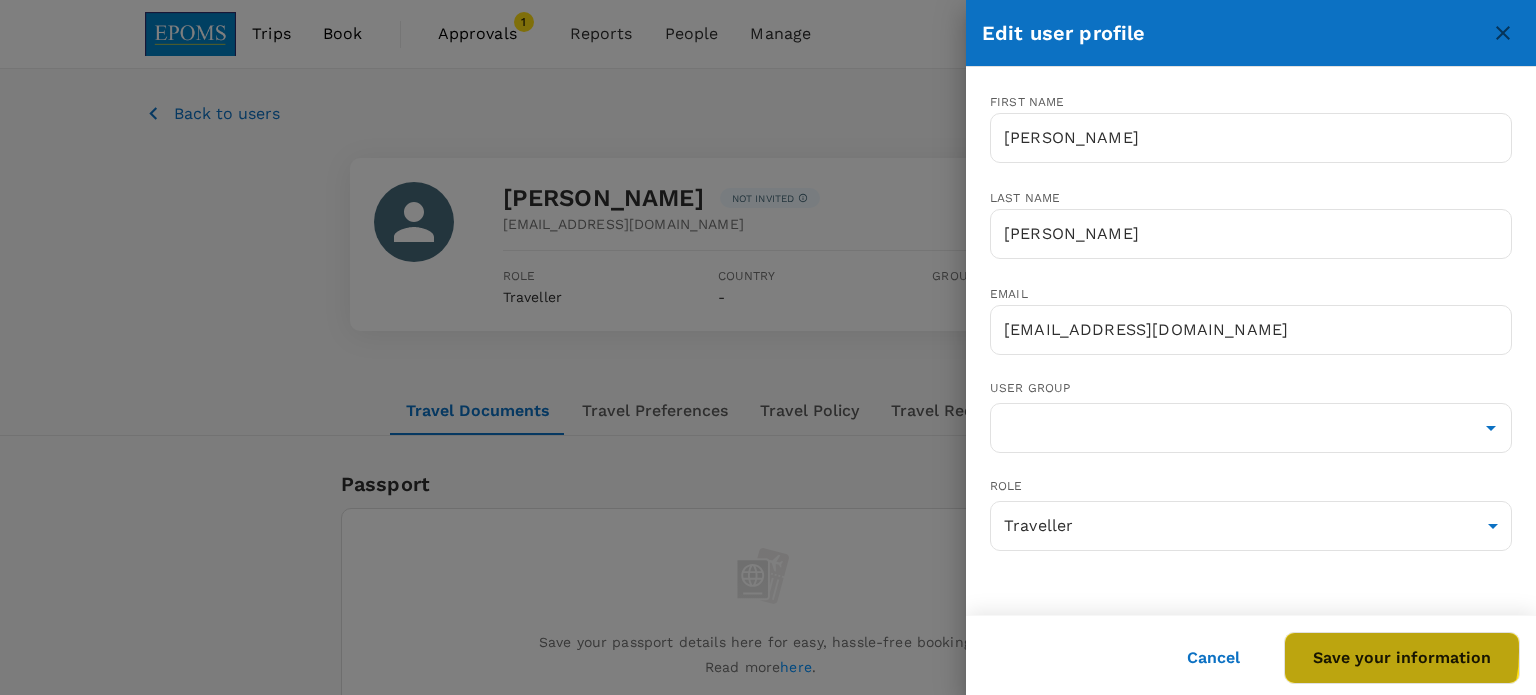 click on "Save your information" at bounding box center [1402, 658] 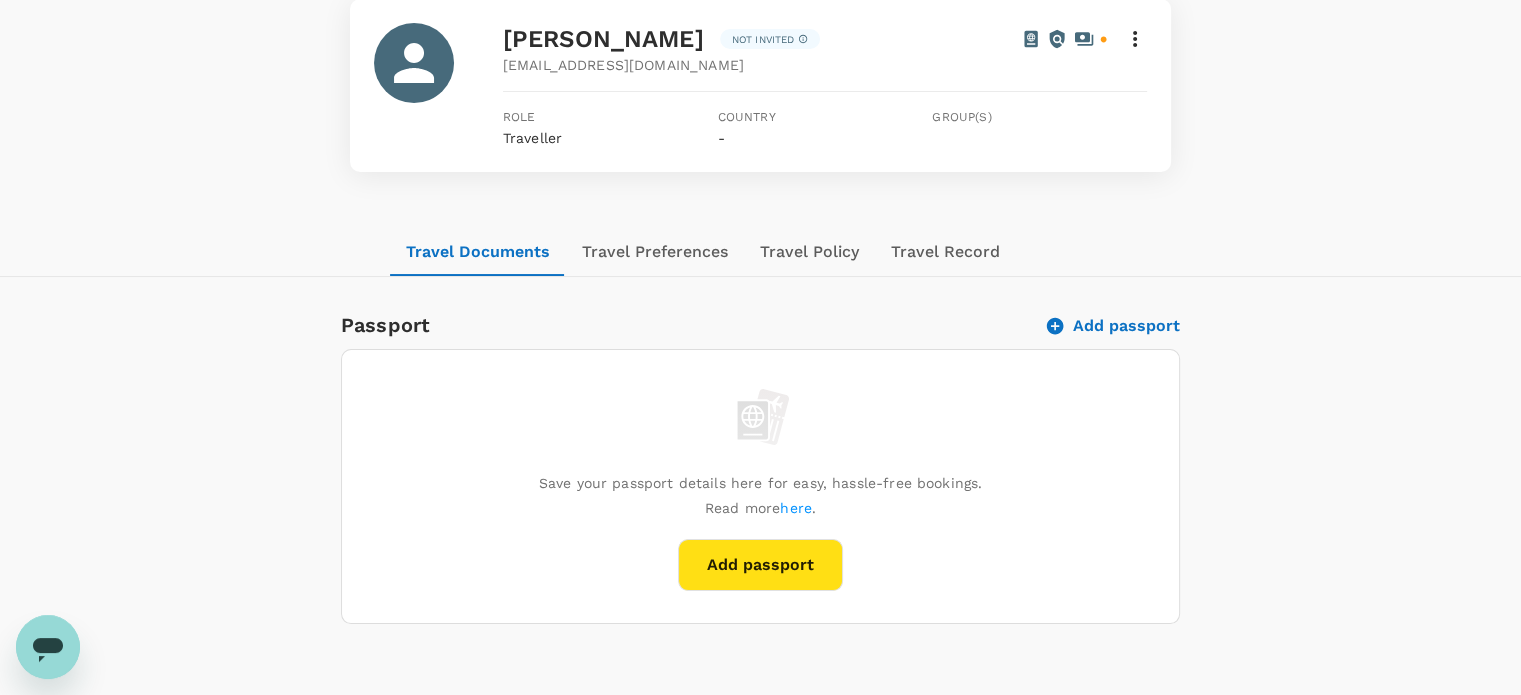 scroll, scrollTop: 0, scrollLeft: 0, axis: both 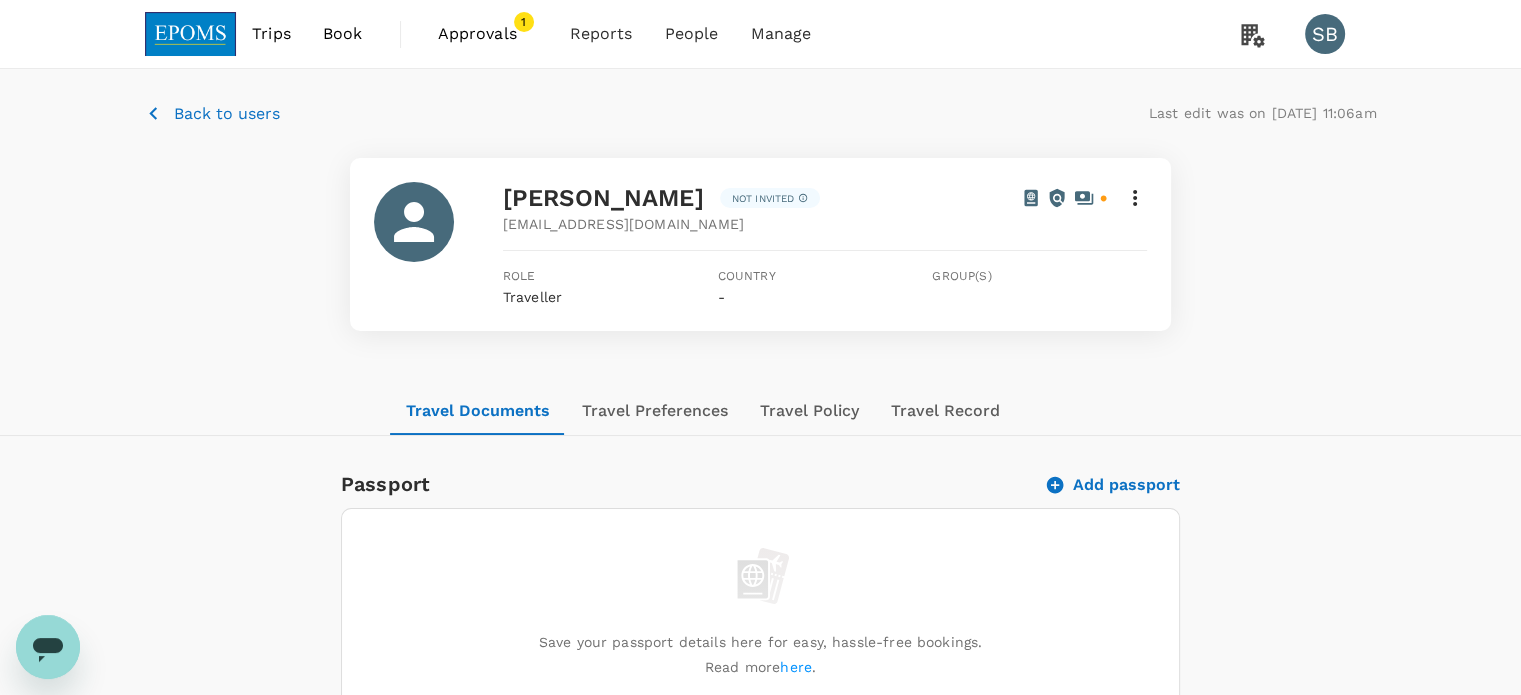 click on "Approvals" at bounding box center (488, 34) 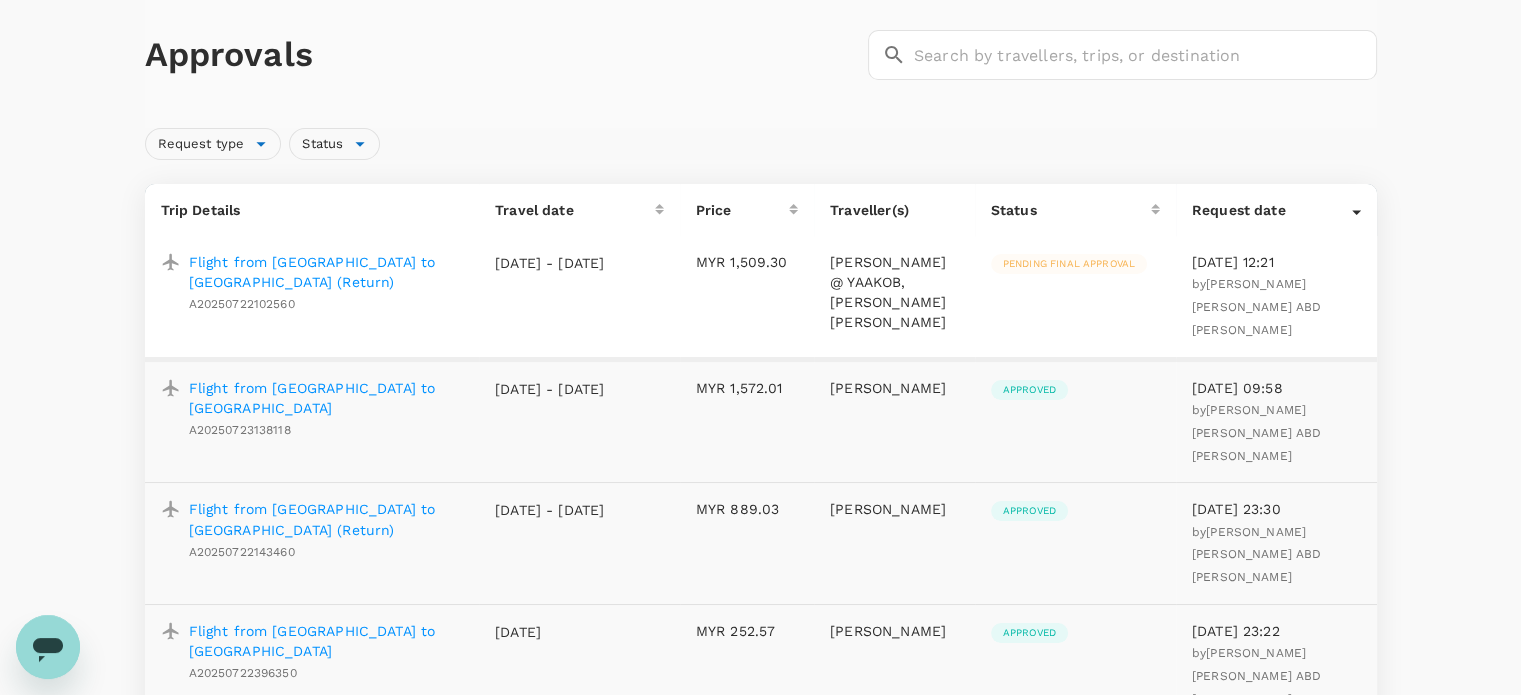 scroll, scrollTop: 200, scrollLeft: 0, axis: vertical 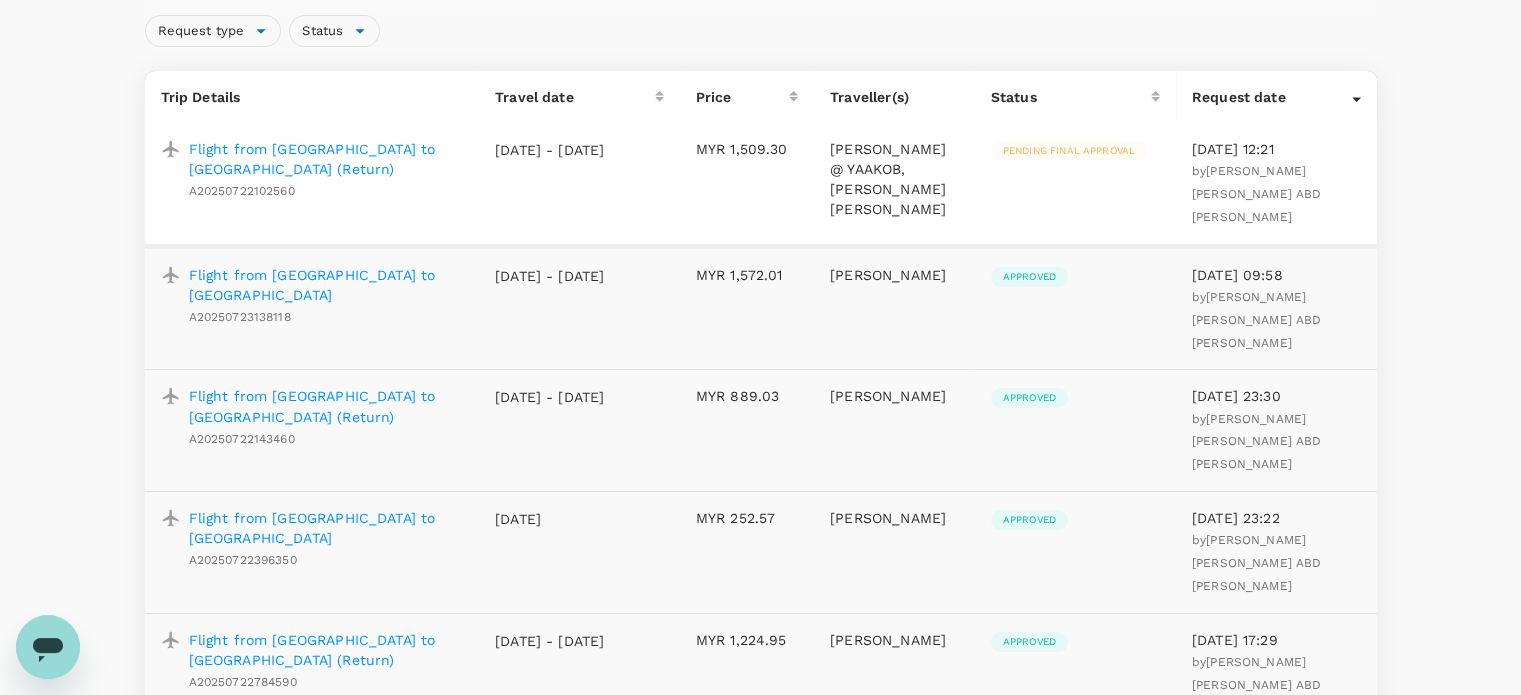 click on "Flight from [GEOGRAPHIC_DATA] to [GEOGRAPHIC_DATA]" at bounding box center (326, 285) 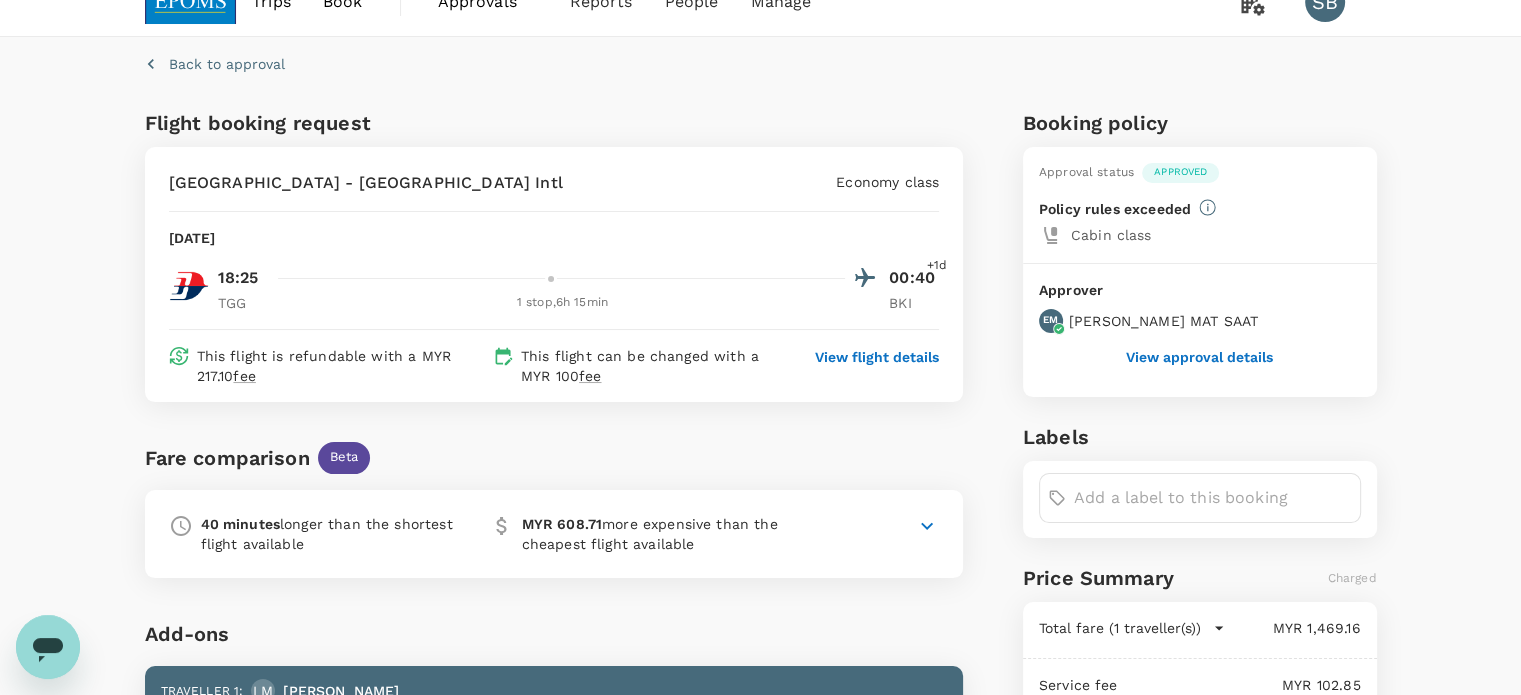 scroll, scrollTop: 0, scrollLeft: 0, axis: both 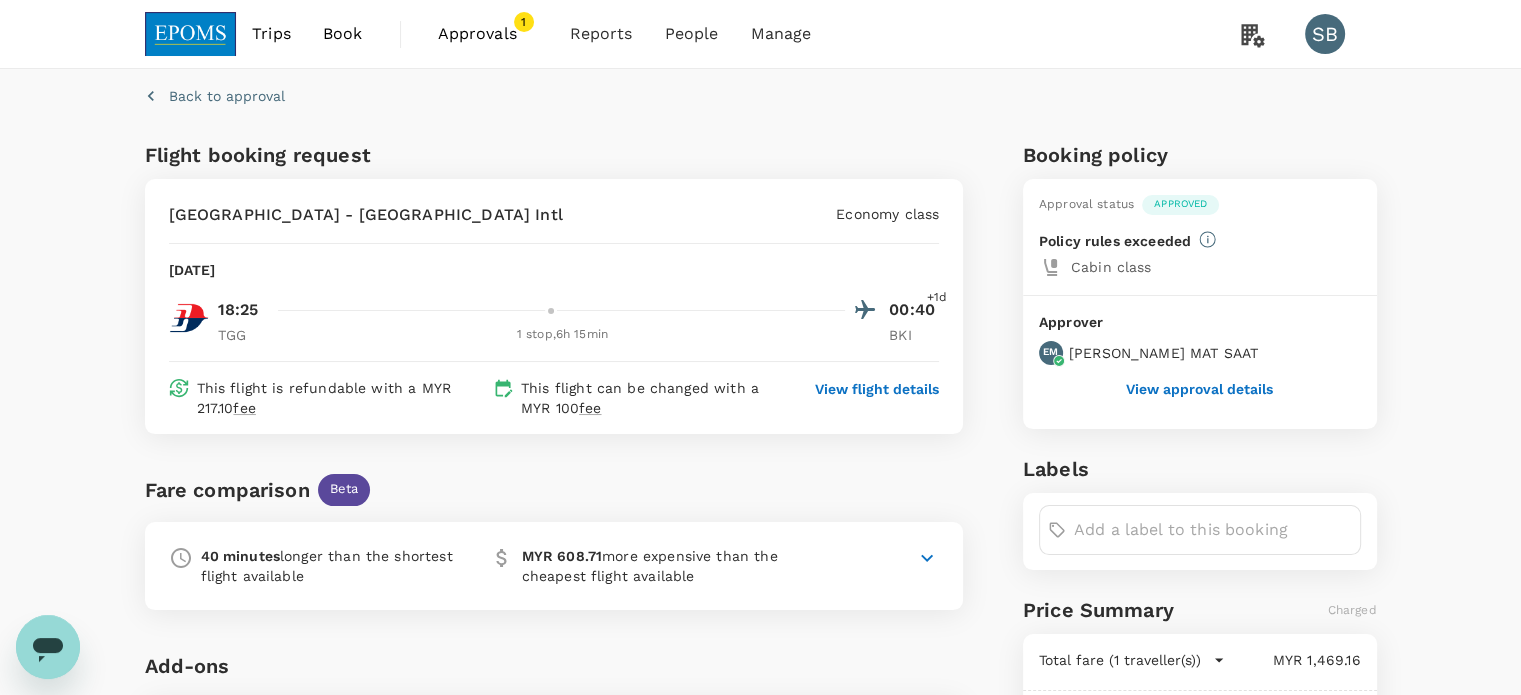 click at bounding box center [191, 34] 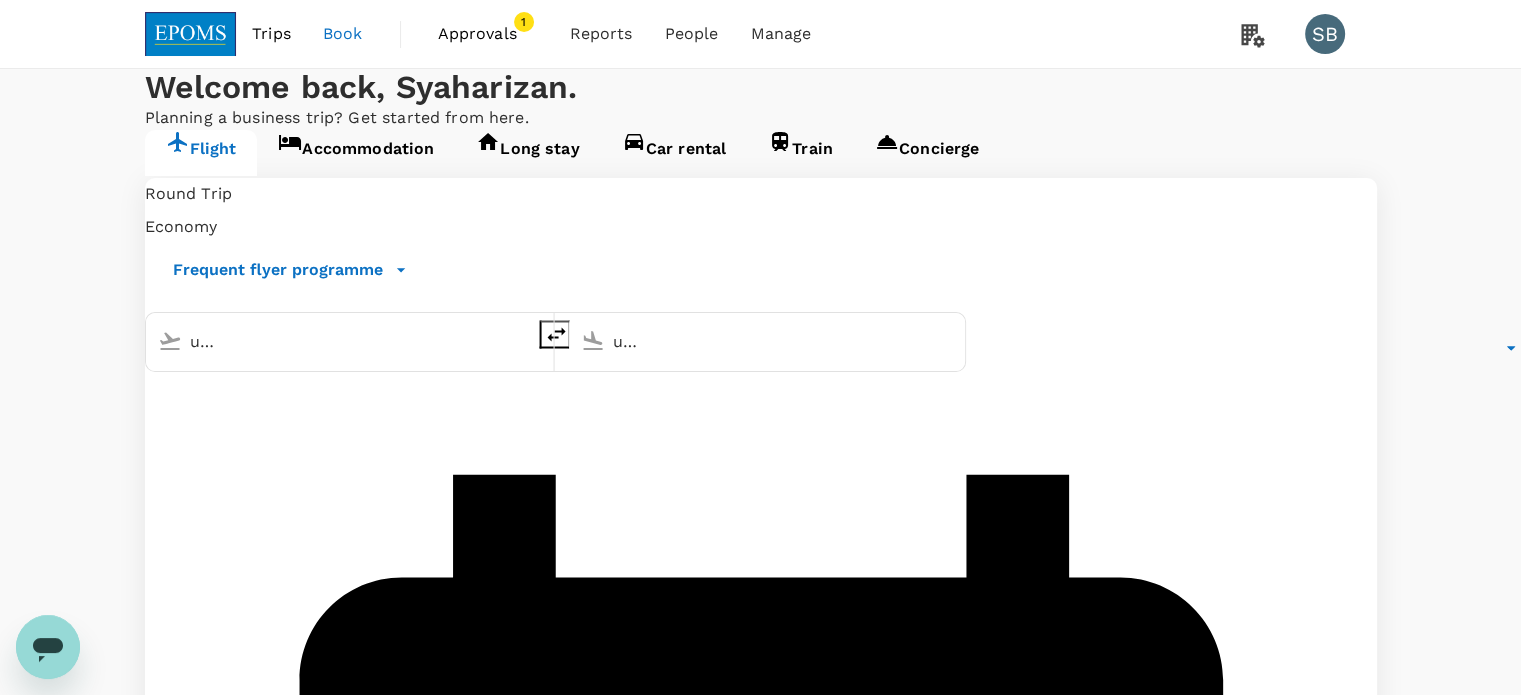 type on "Kuala Lumpur Intl ([GEOGRAPHIC_DATA])" 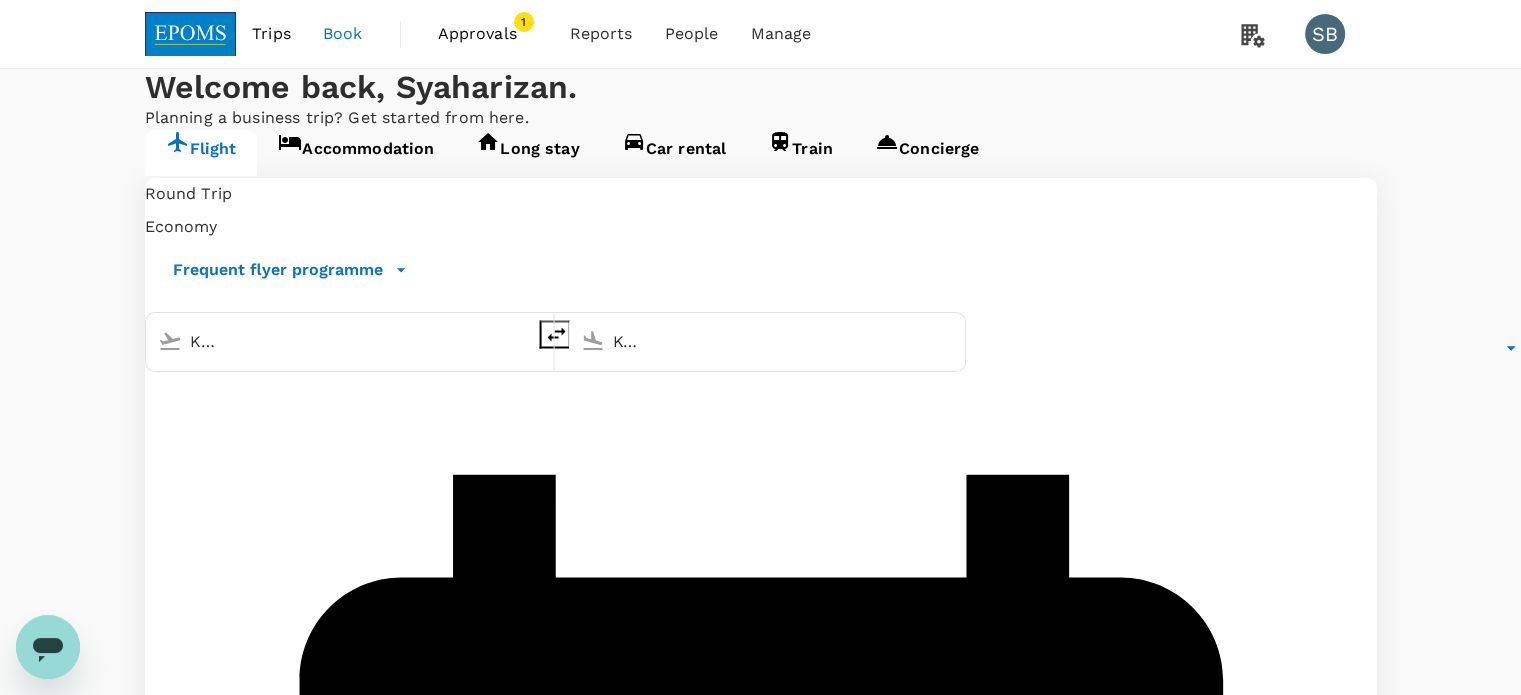 type 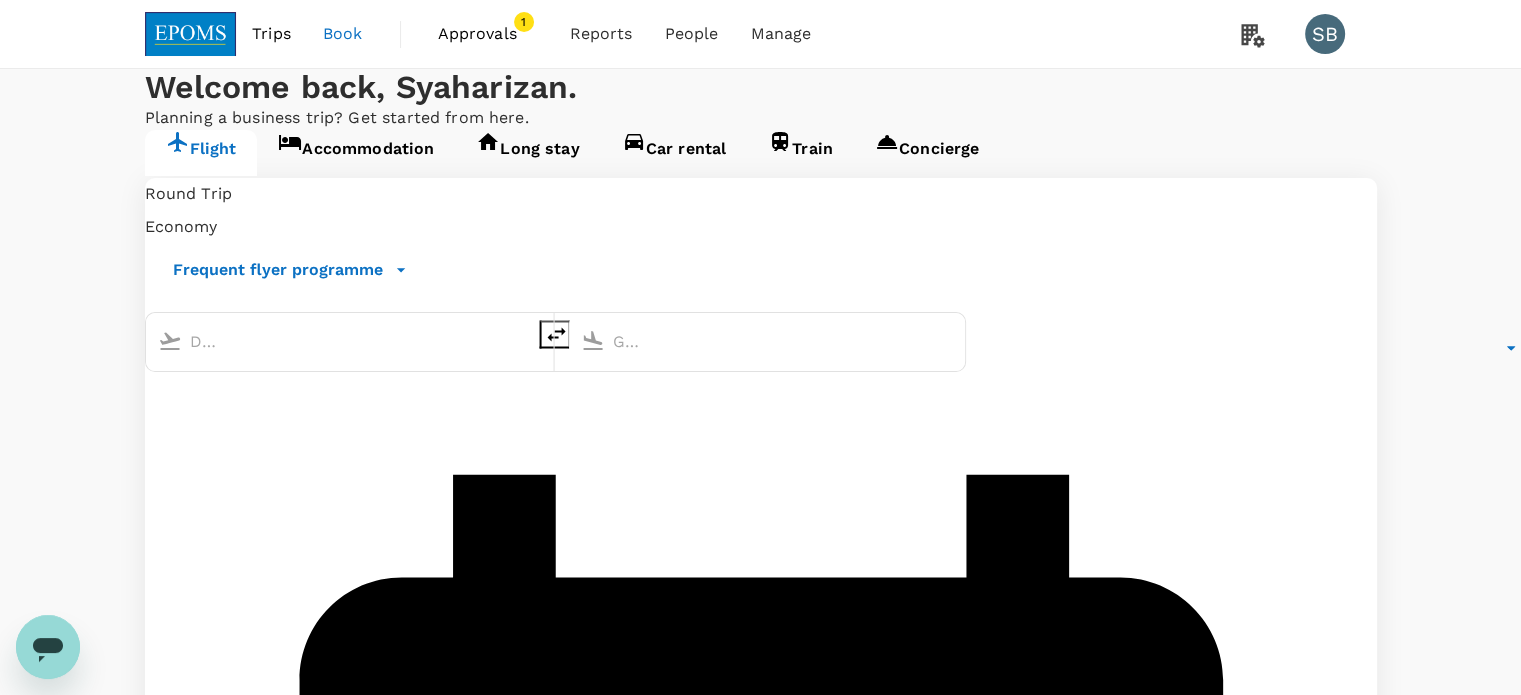 type on "Kuala Lumpur Intl ([GEOGRAPHIC_DATA])" 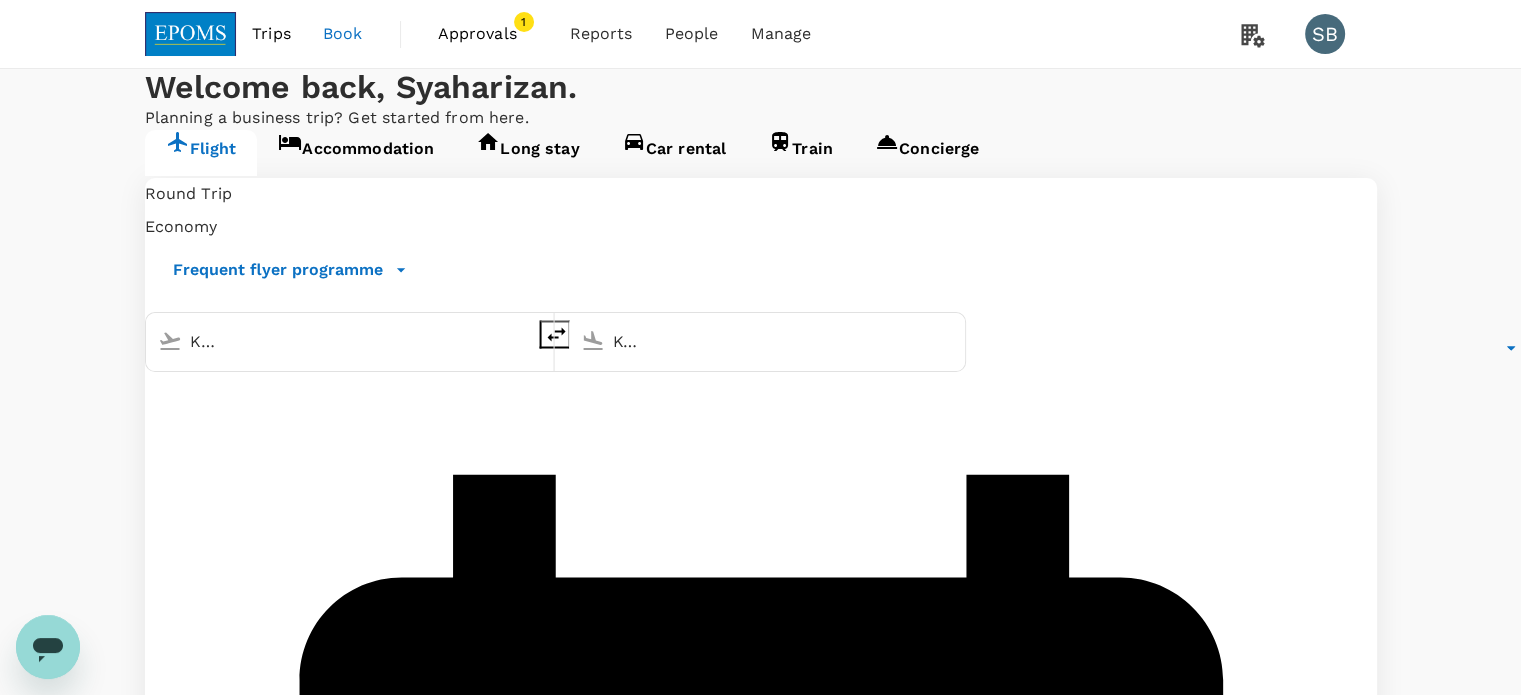 type 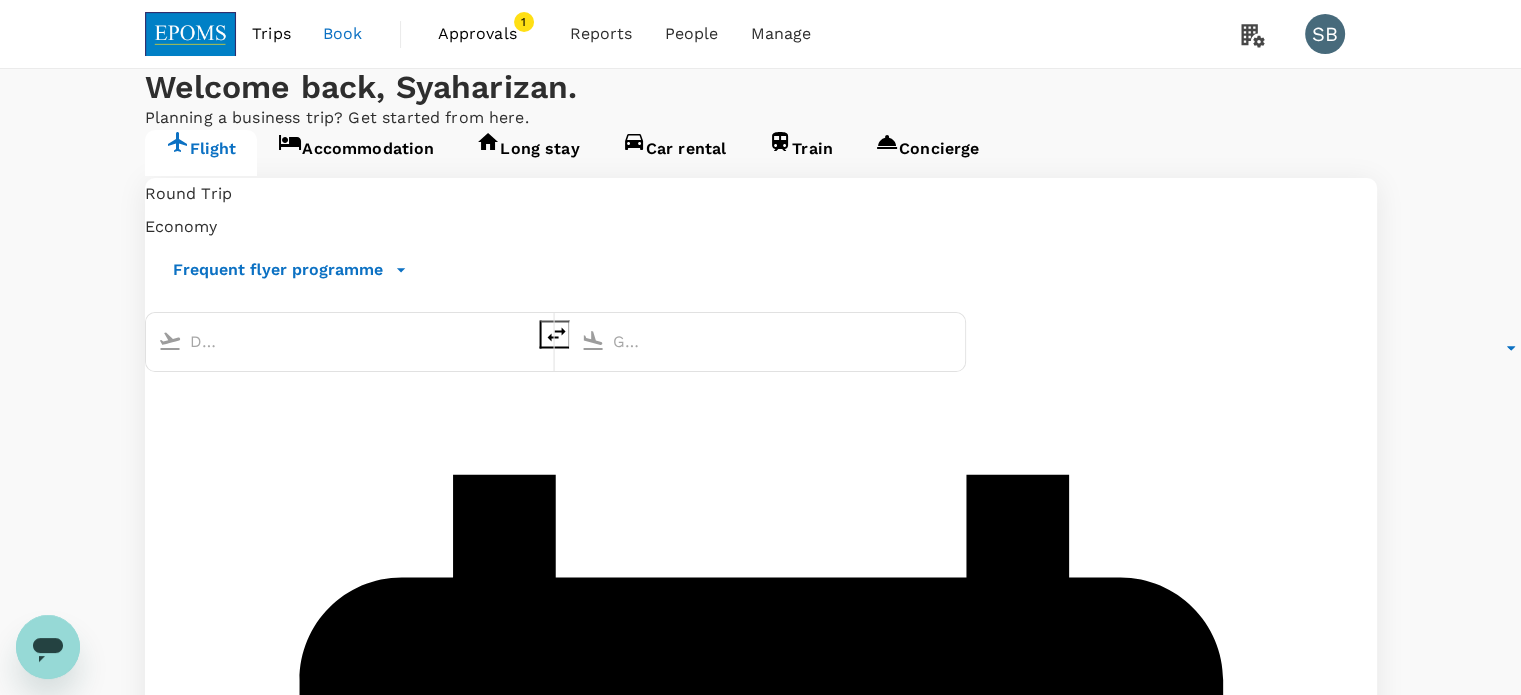 type on "Kuala Lumpur Intl ([GEOGRAPHIC_DATA])" 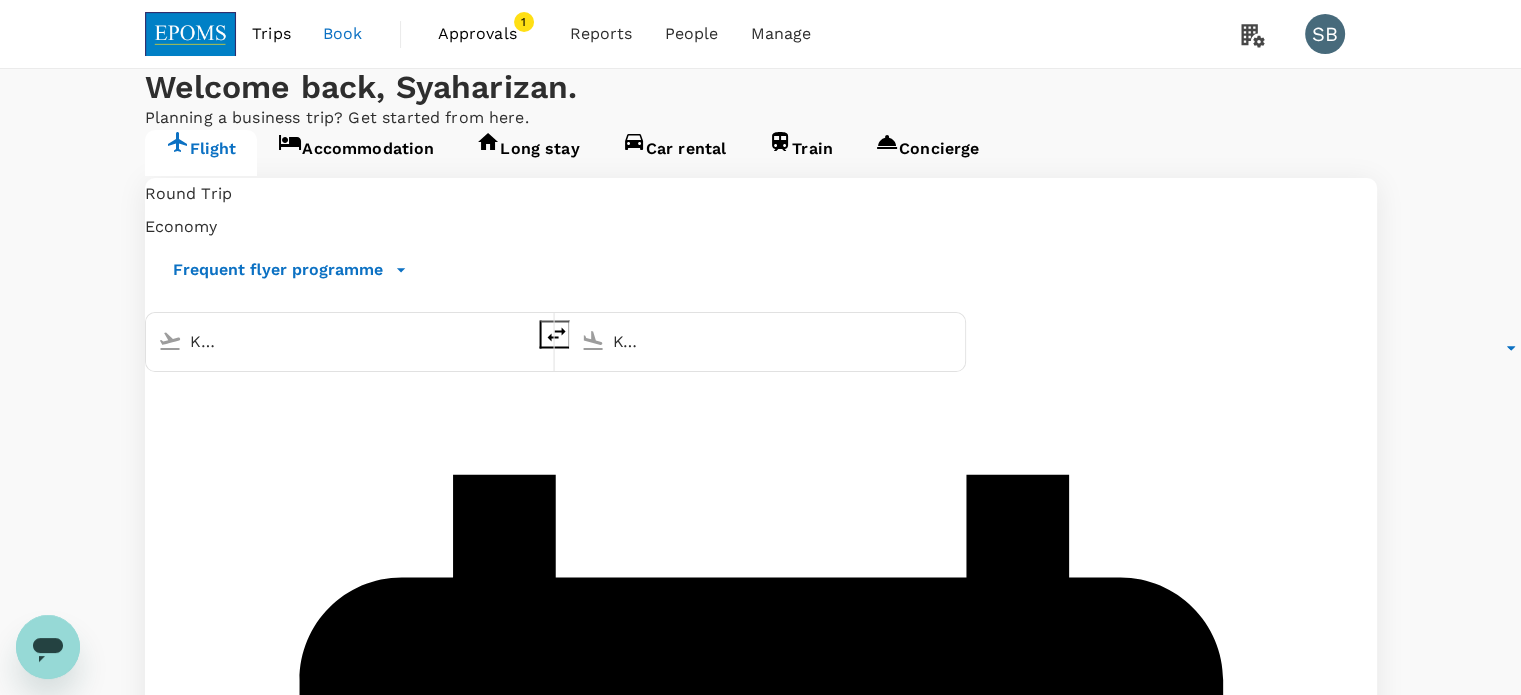 click 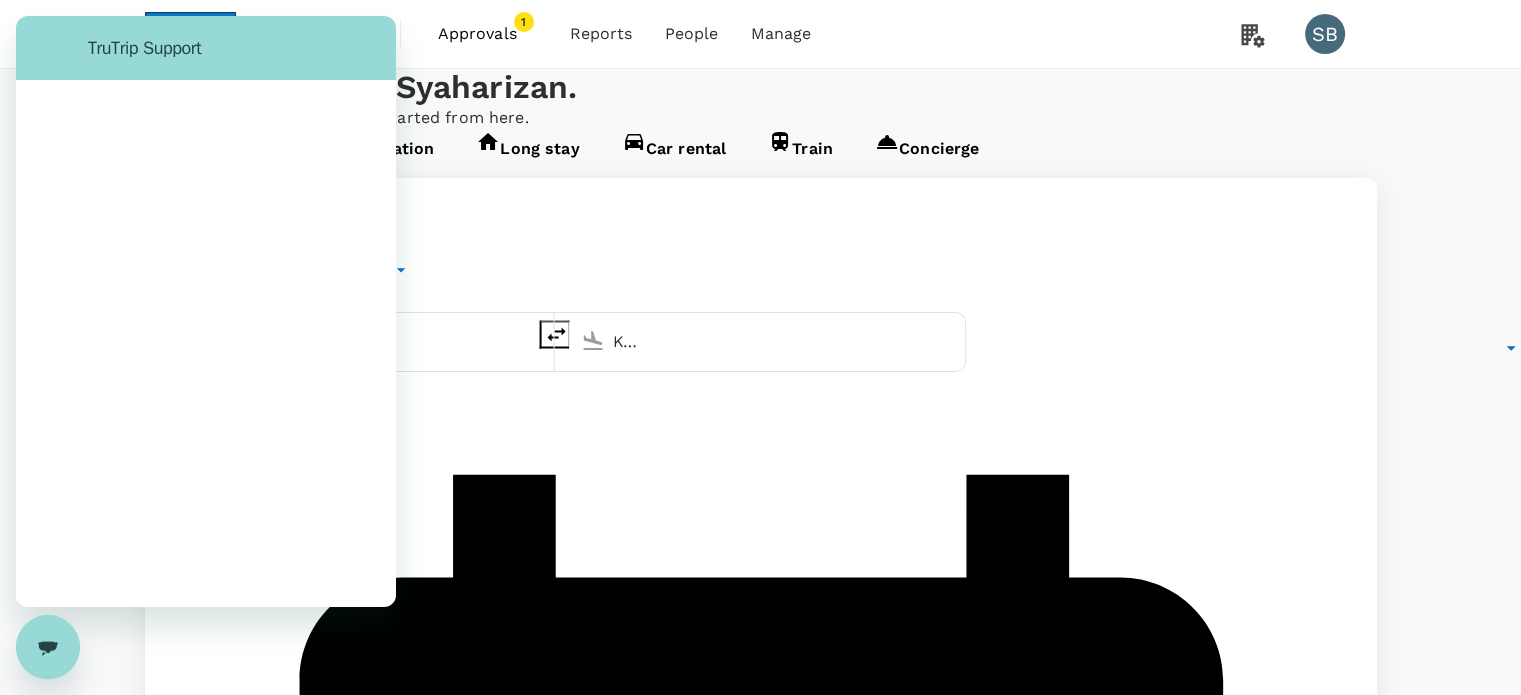 scroll, scrollTop: 0, scrollLeft: 0, axis: both 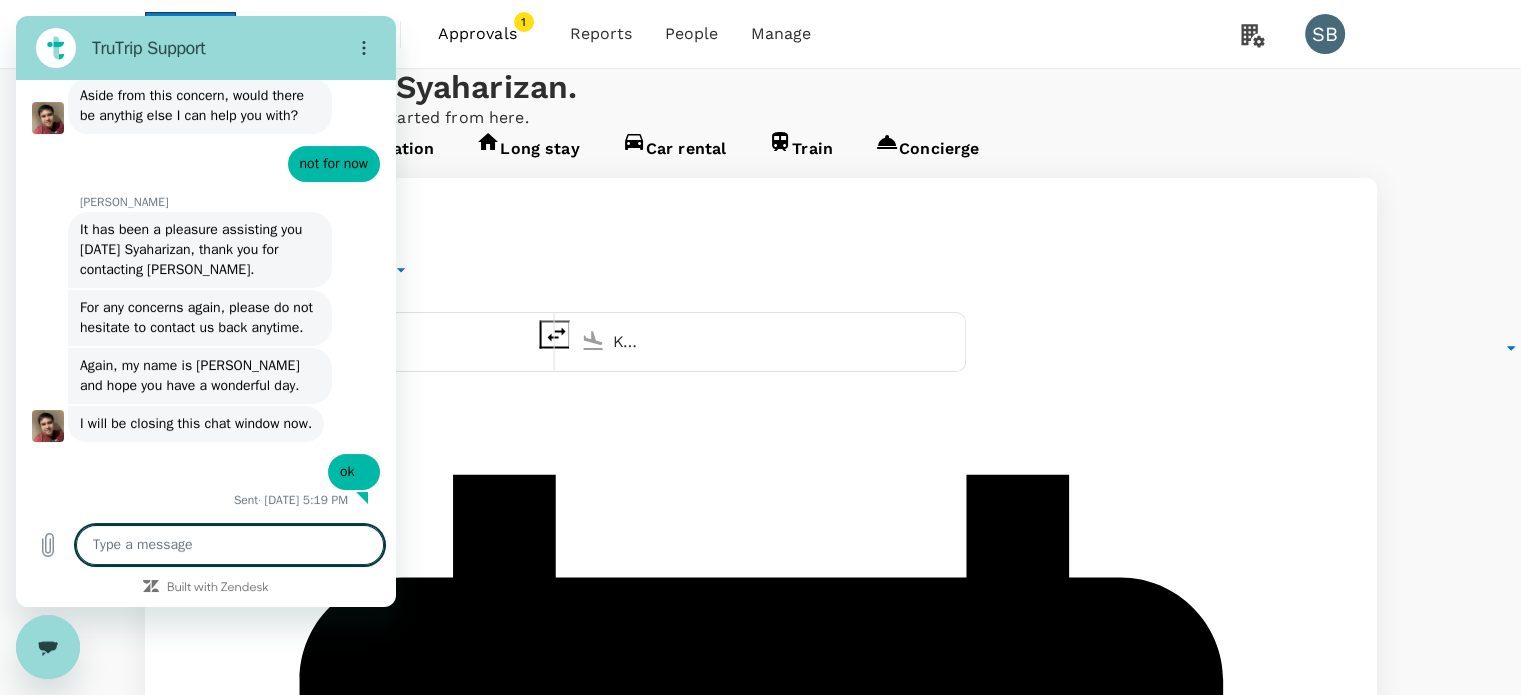 type on "x" 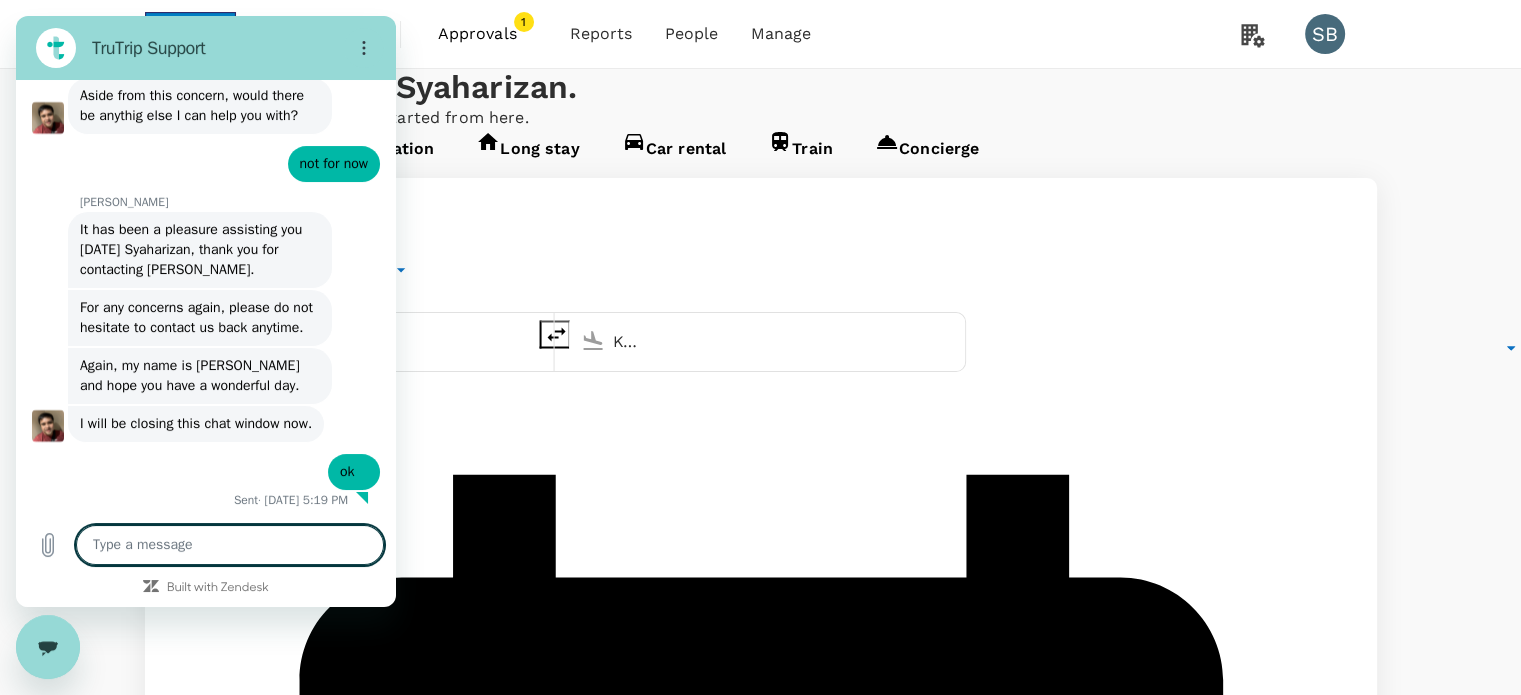 scroll, scrollTop: 7211, scrollLeft: 0, axis: vertical 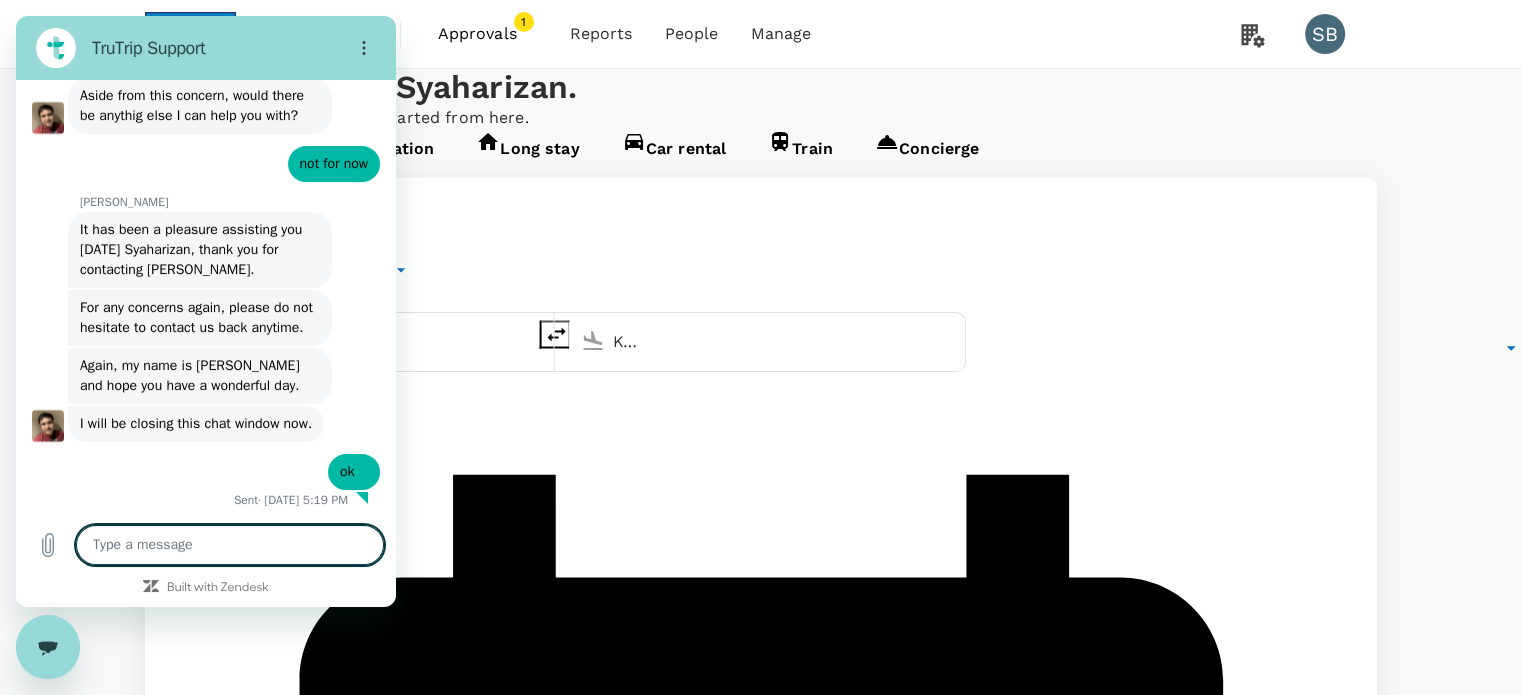 click at bounding box center [230, 545] 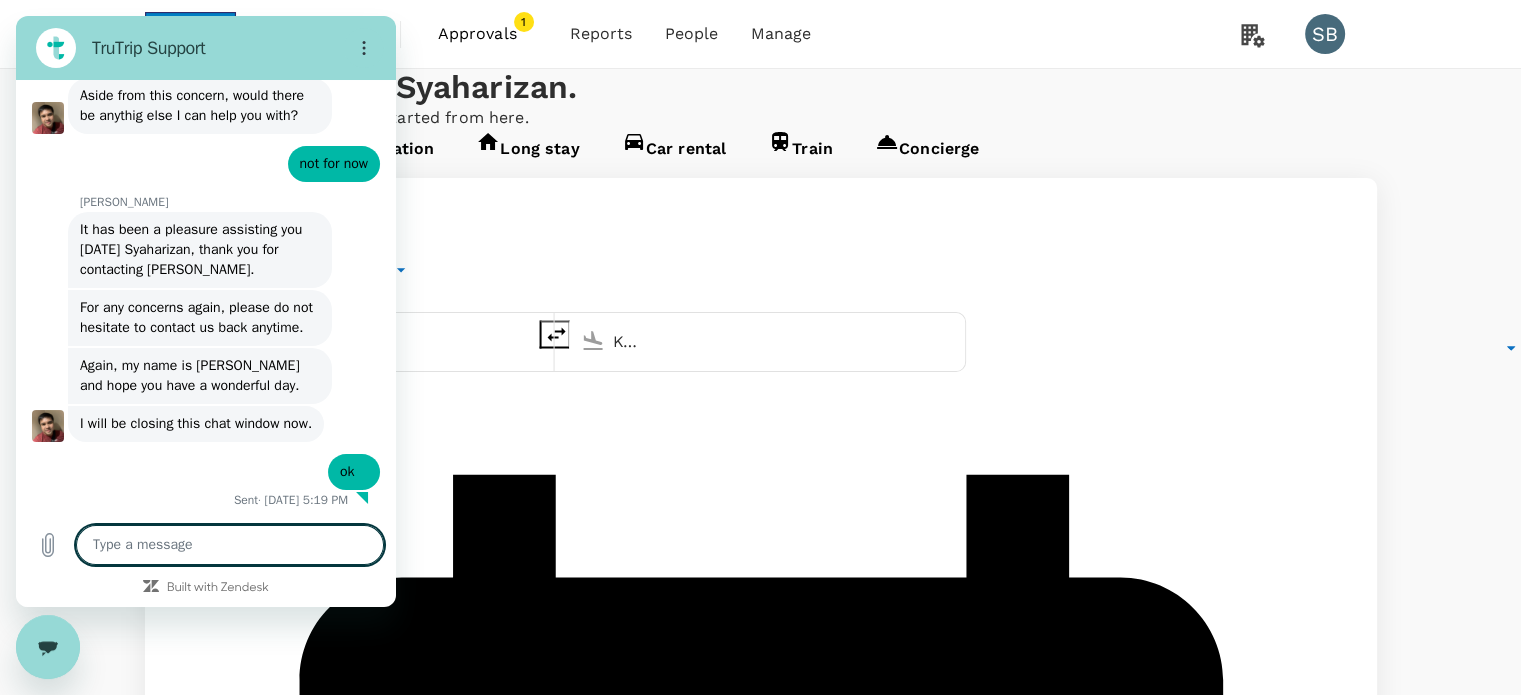 type on "h" 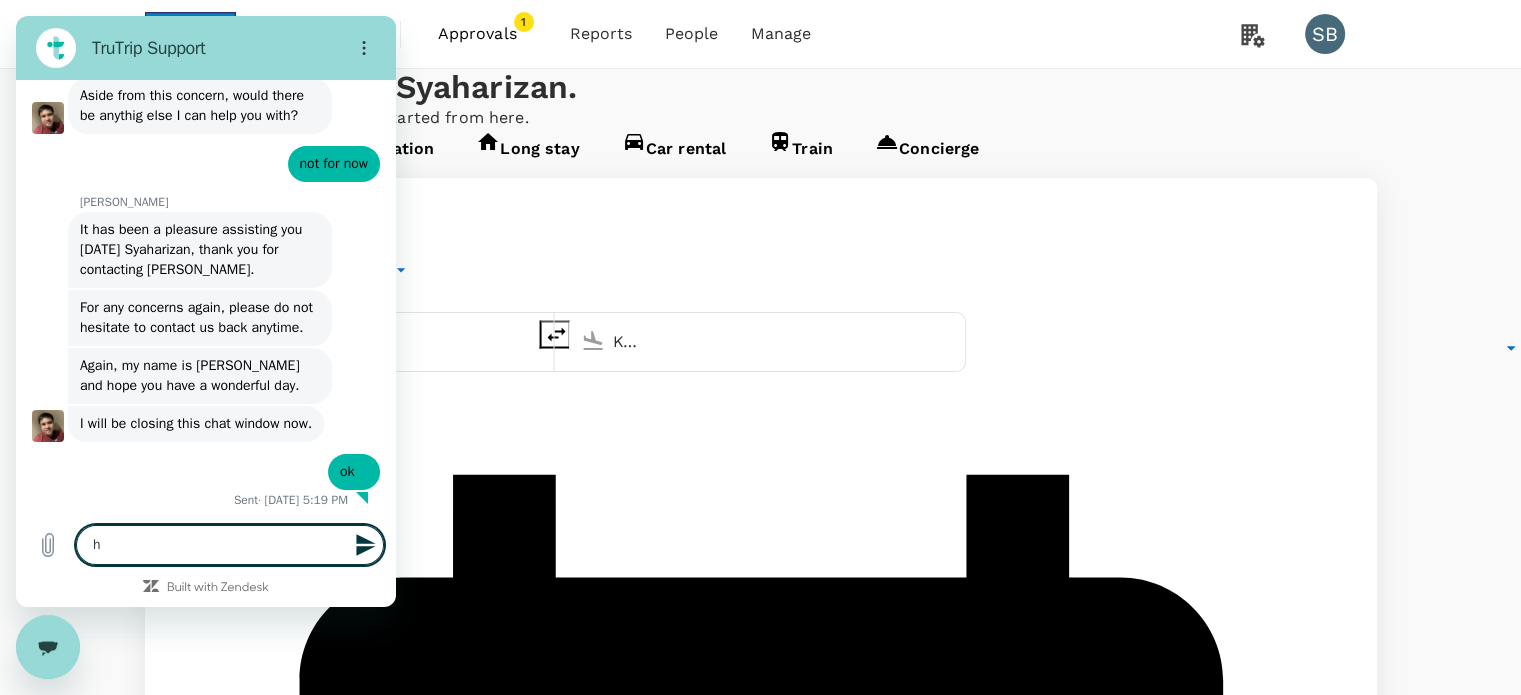type on "ha" 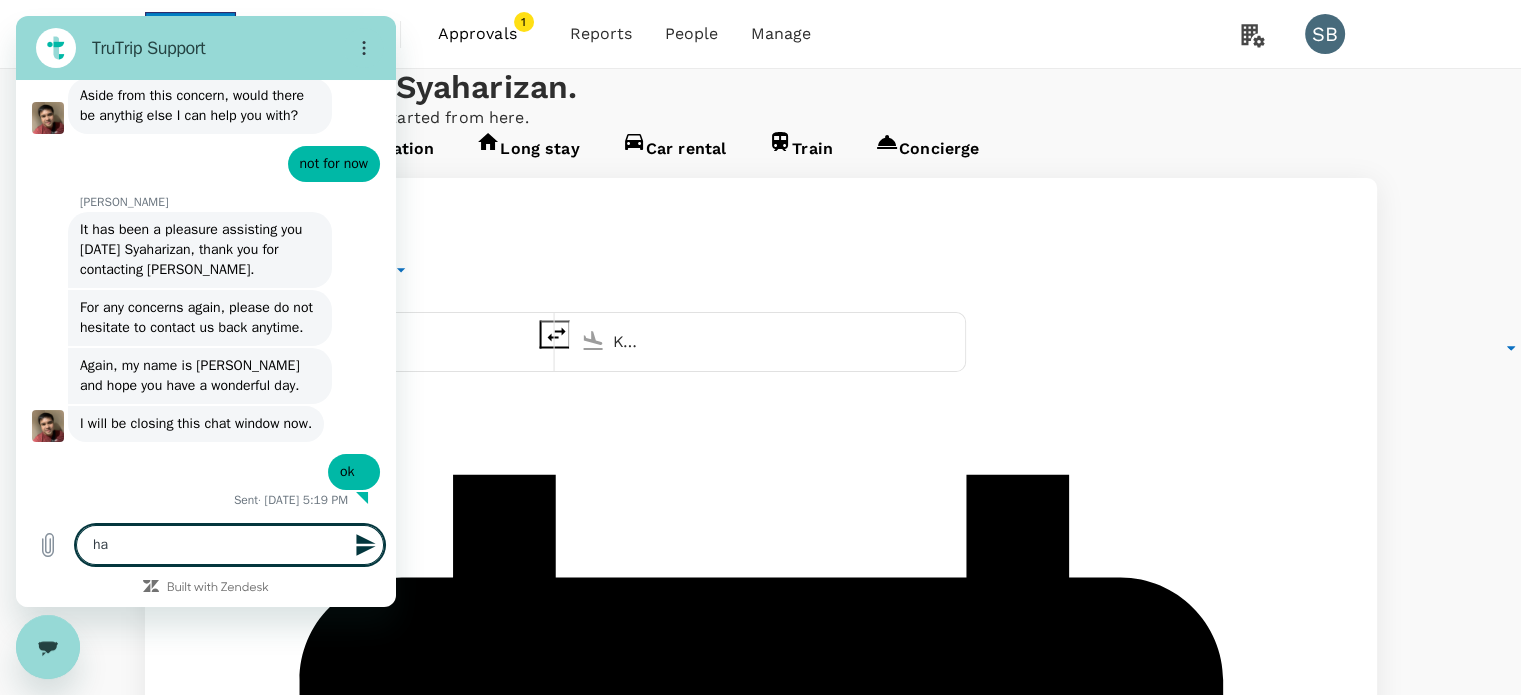 type on "hai" 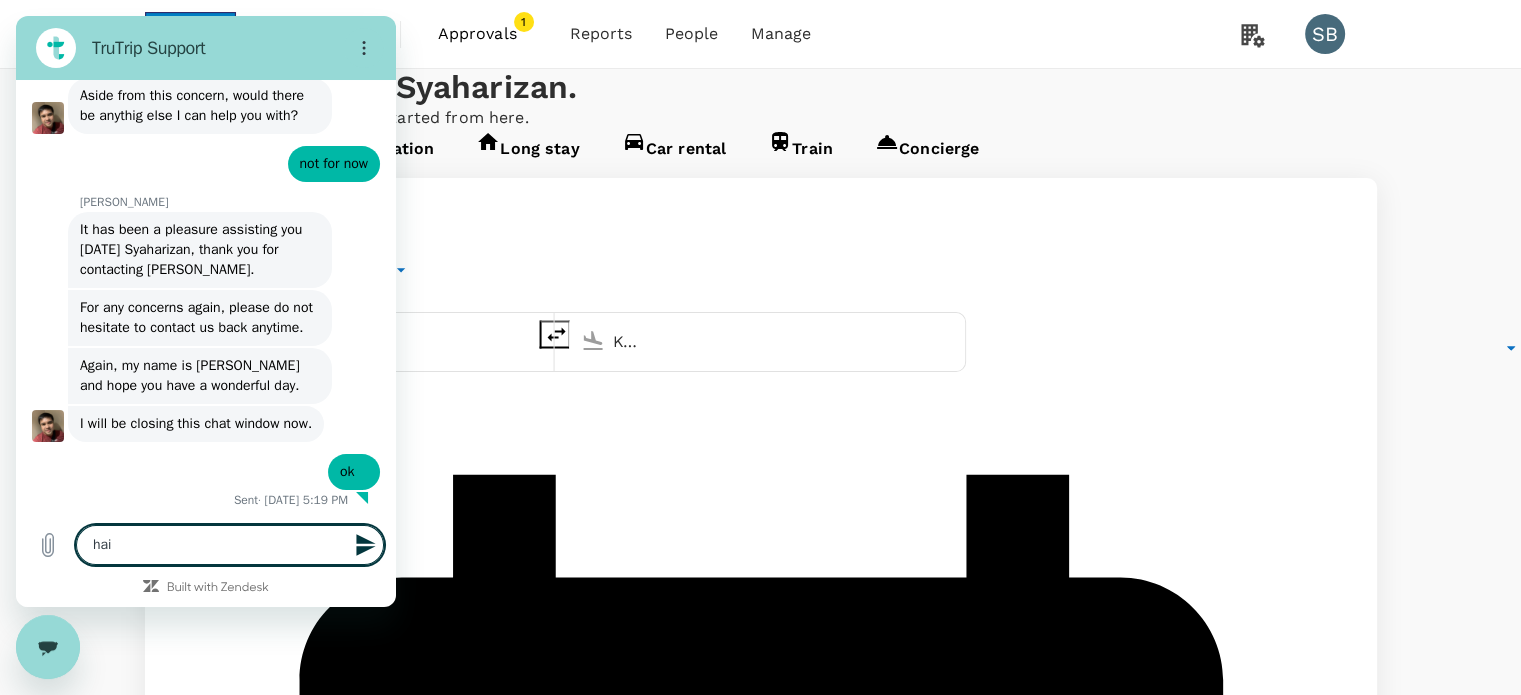 type on "x" 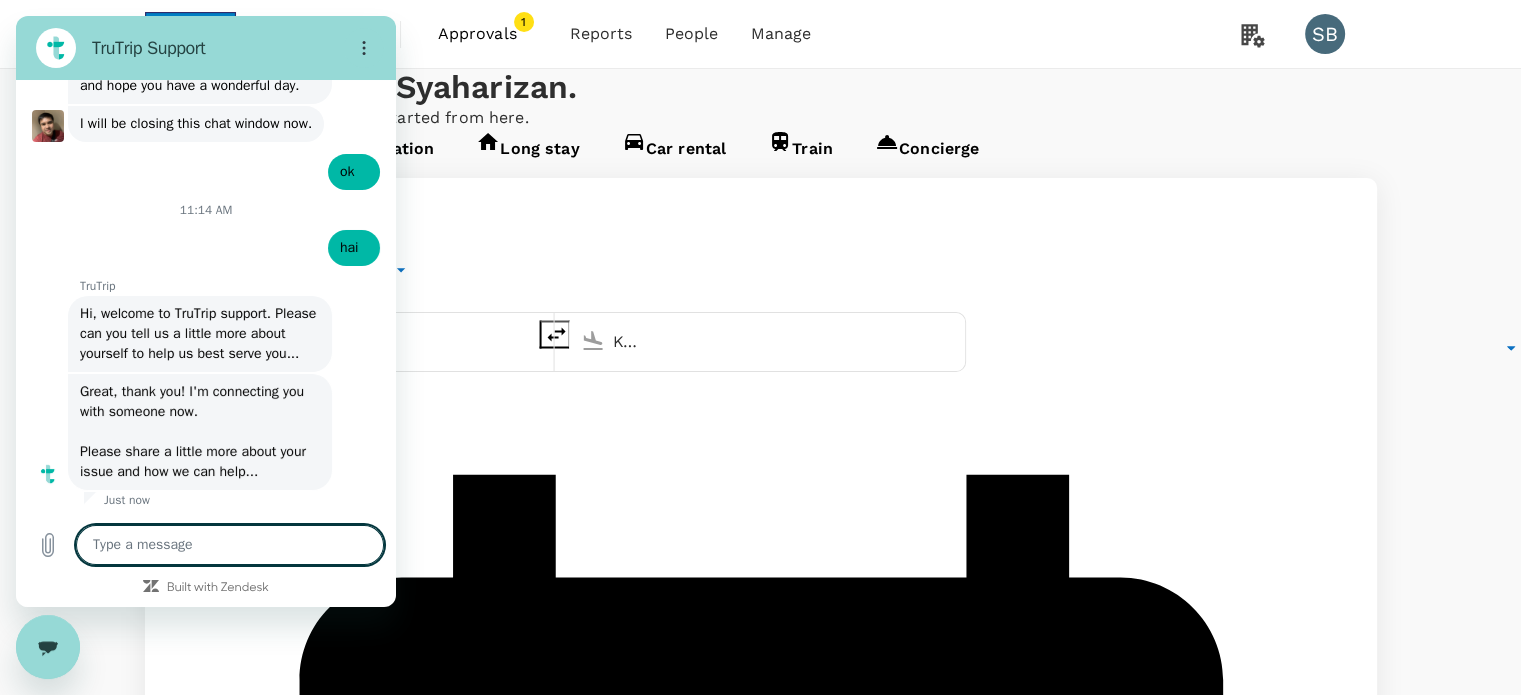 scroll, scrollTop: 7531, scrollLeft: 0, axis: vertical 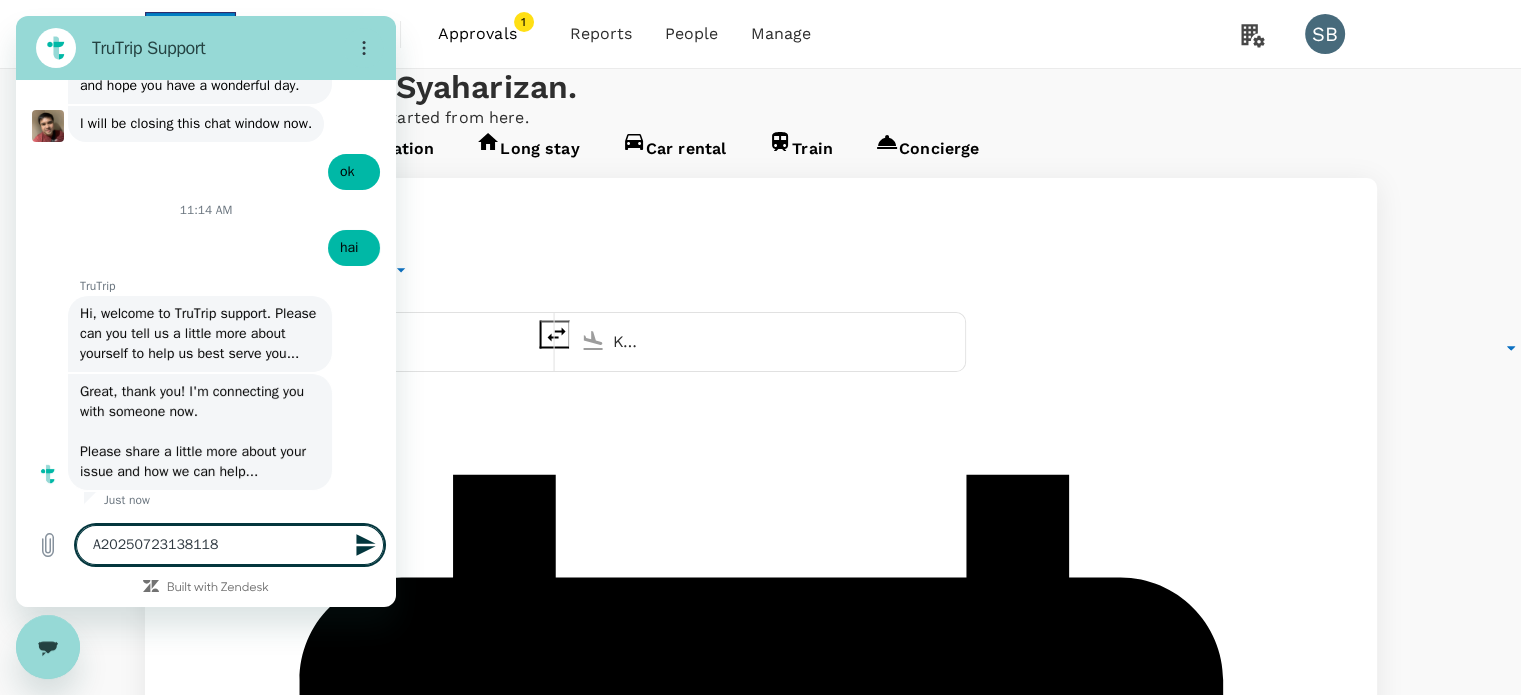 type on "AA20250723138118" 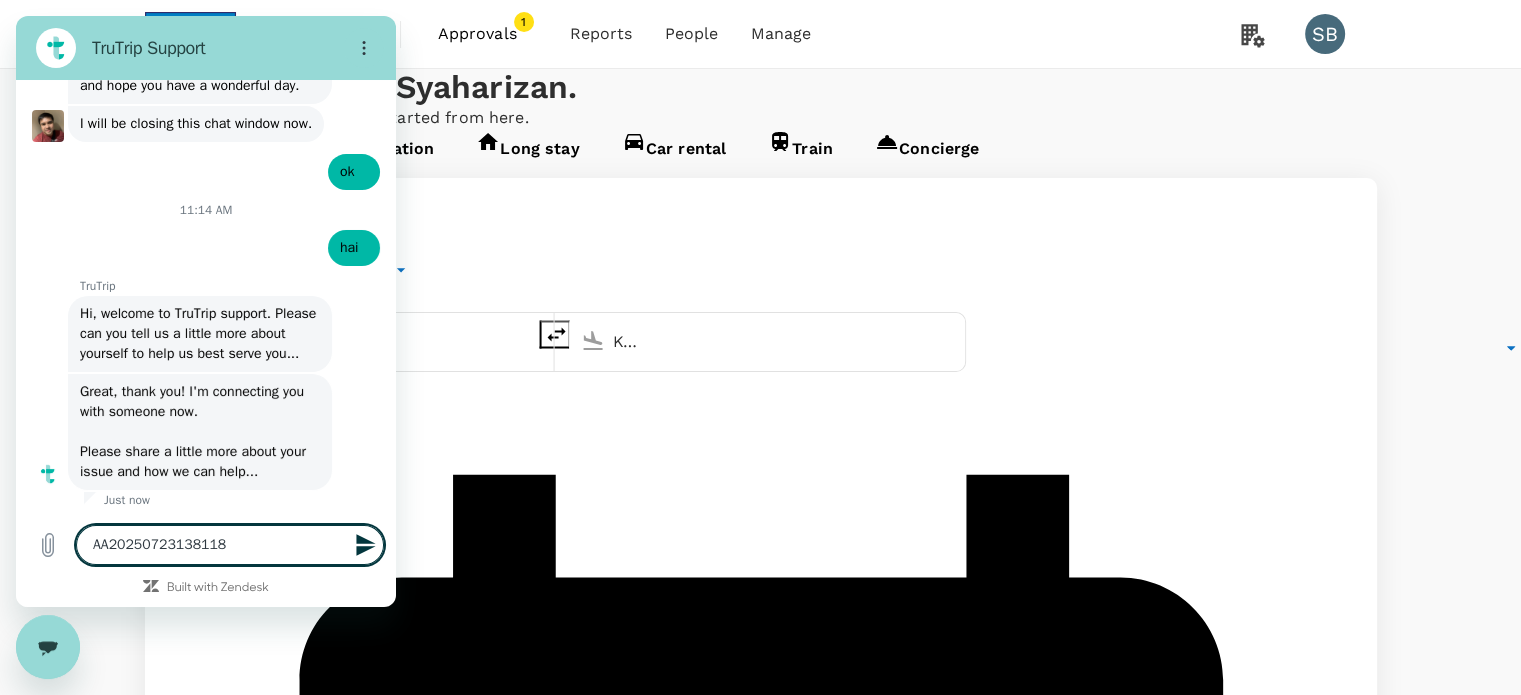 type on "ApA20250723138118" 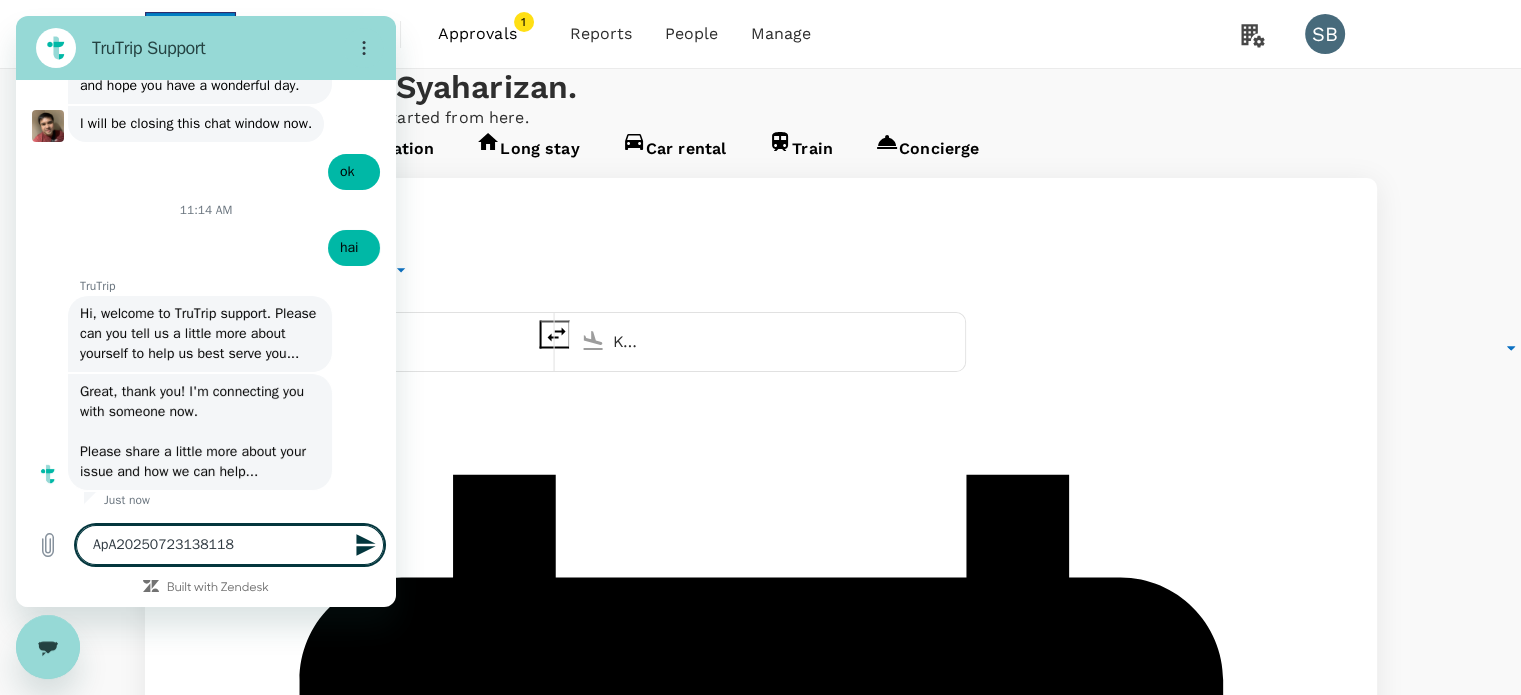 type on "AppA20250723138118" 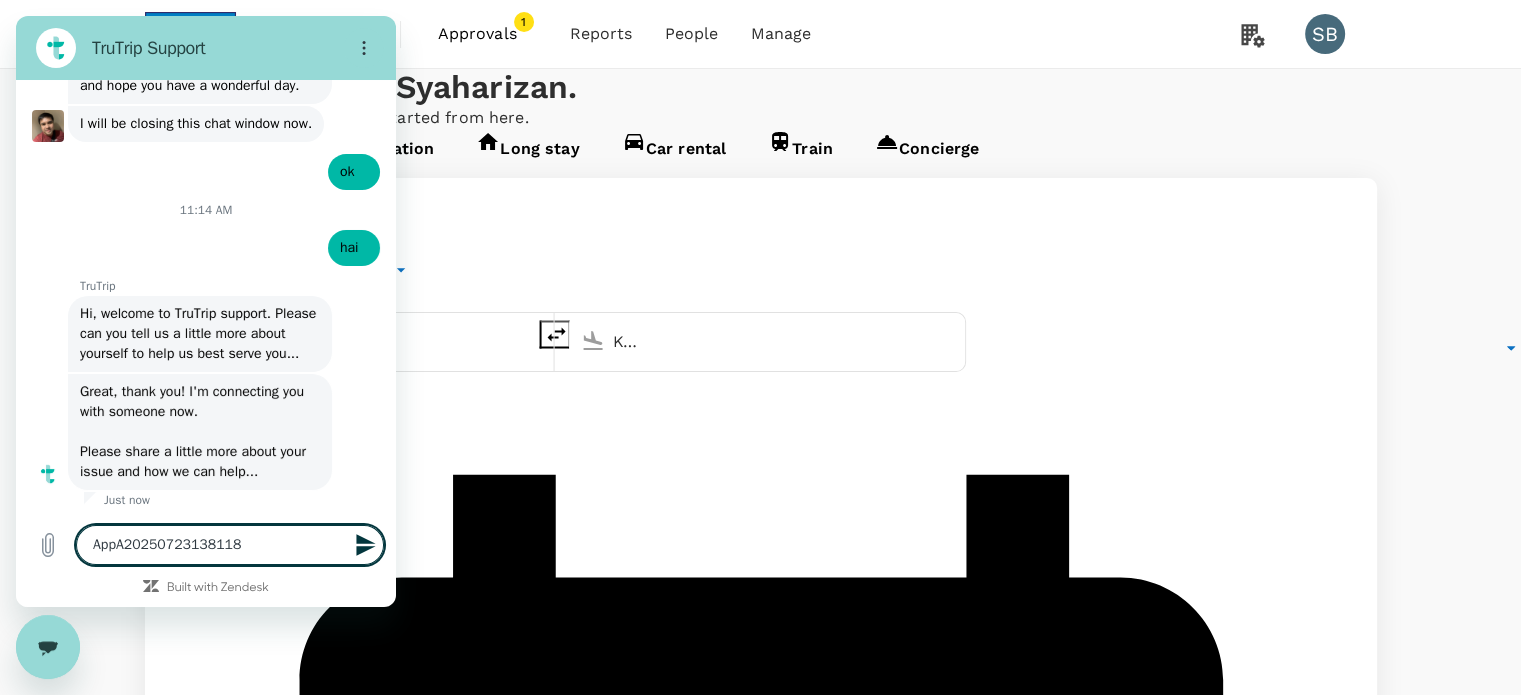 type on "ApprA20250723138118" 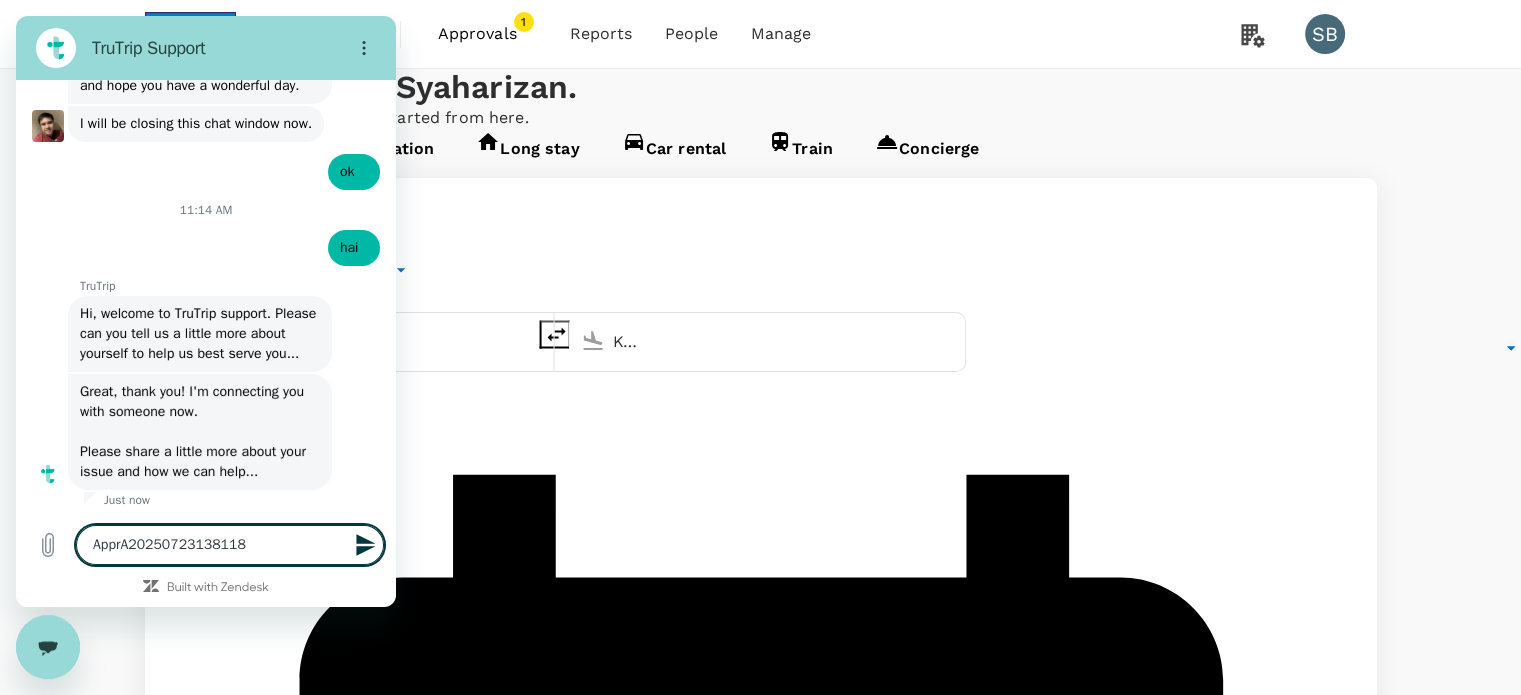 type on "AppreA20250723138118" 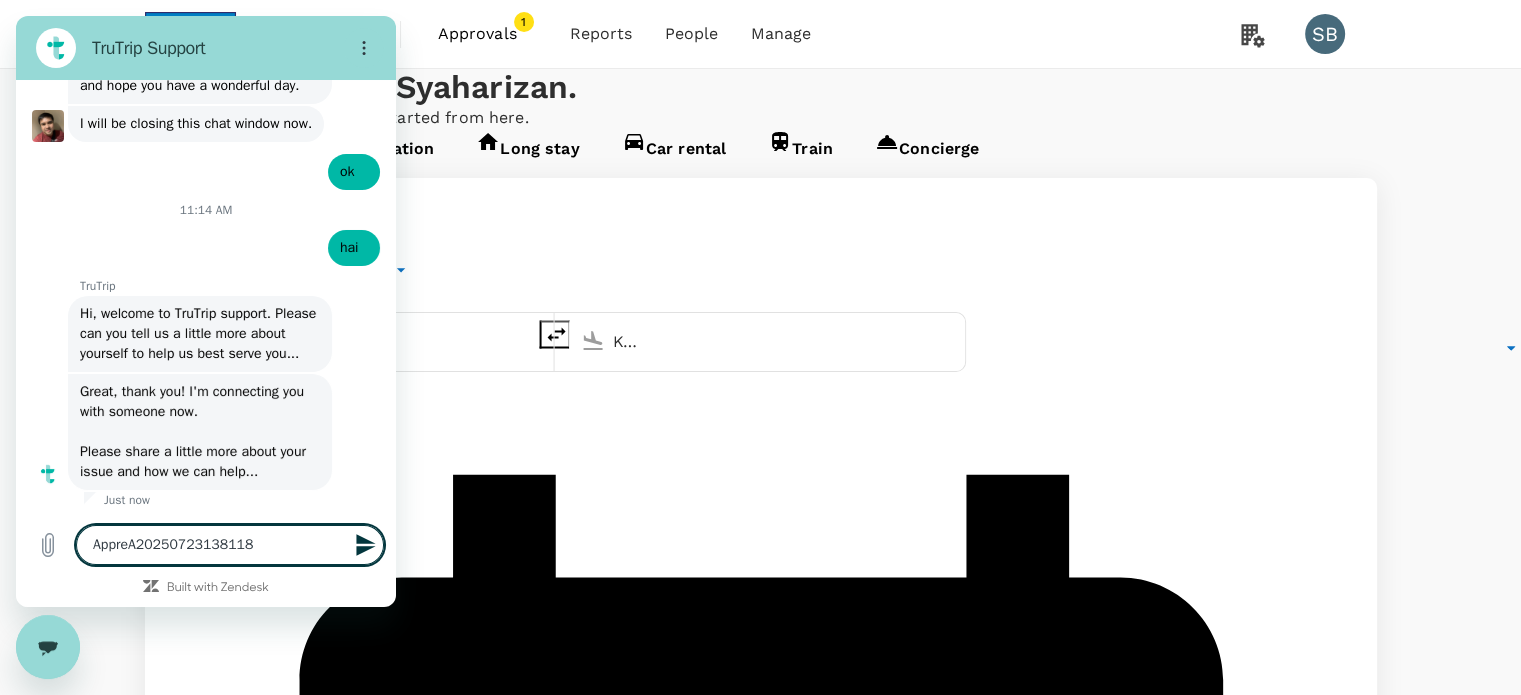 type on "ApprecA20250723138118" 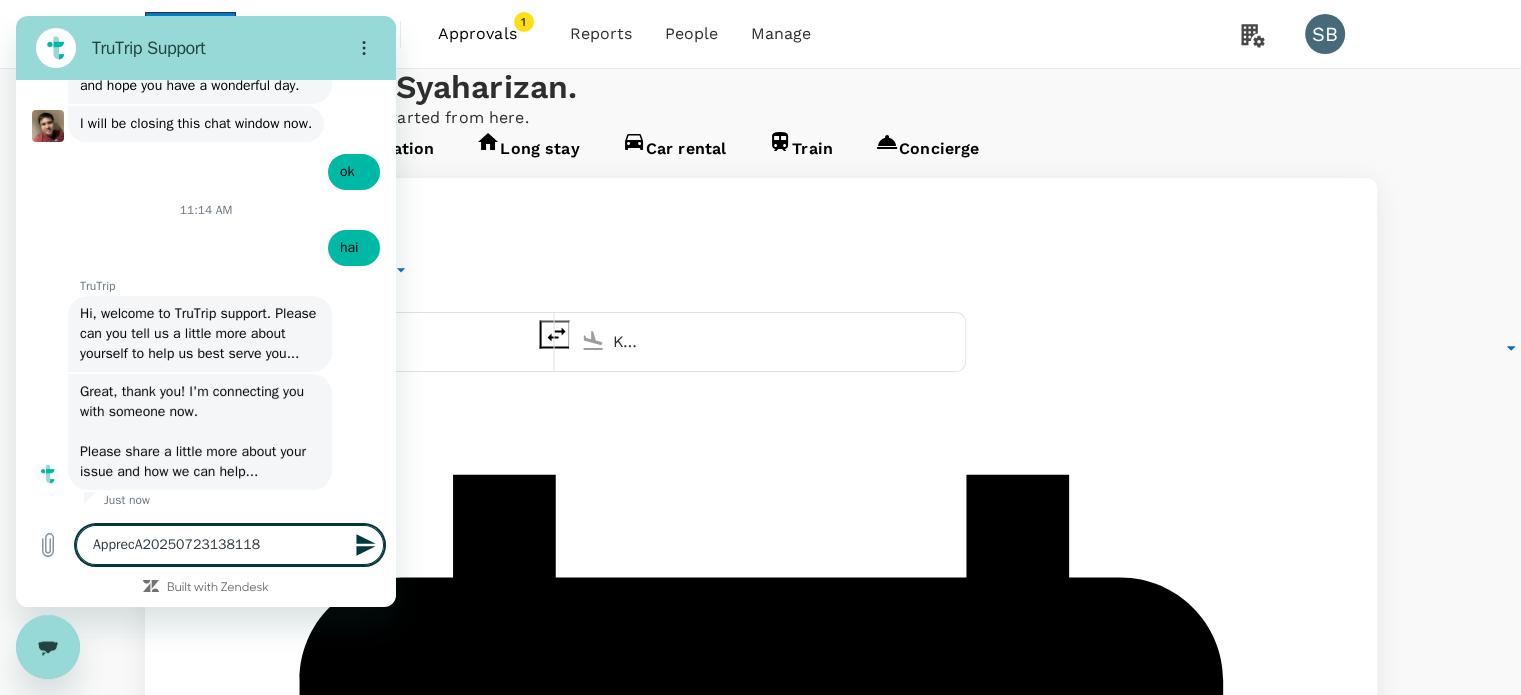 type on "AppreciA20250723138118" 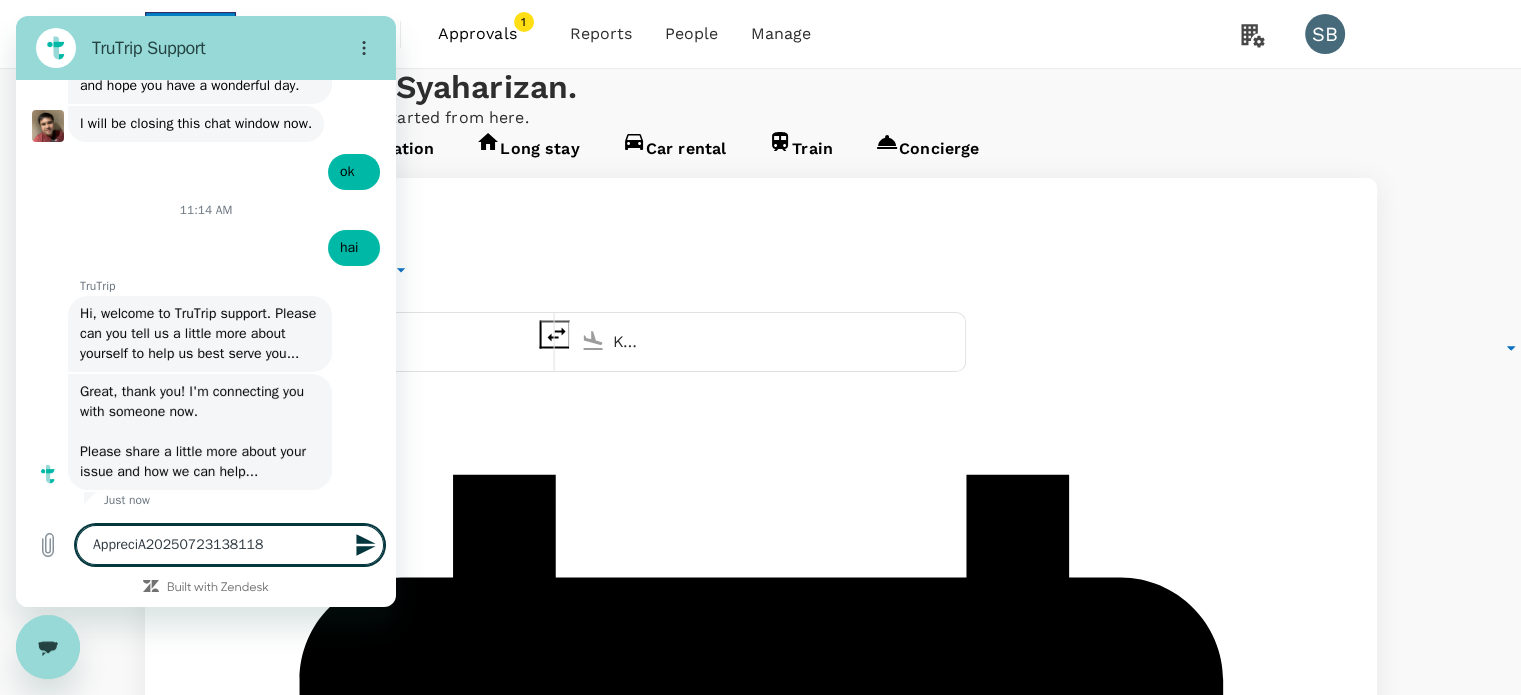 type on "AppreciaA20250723138118" 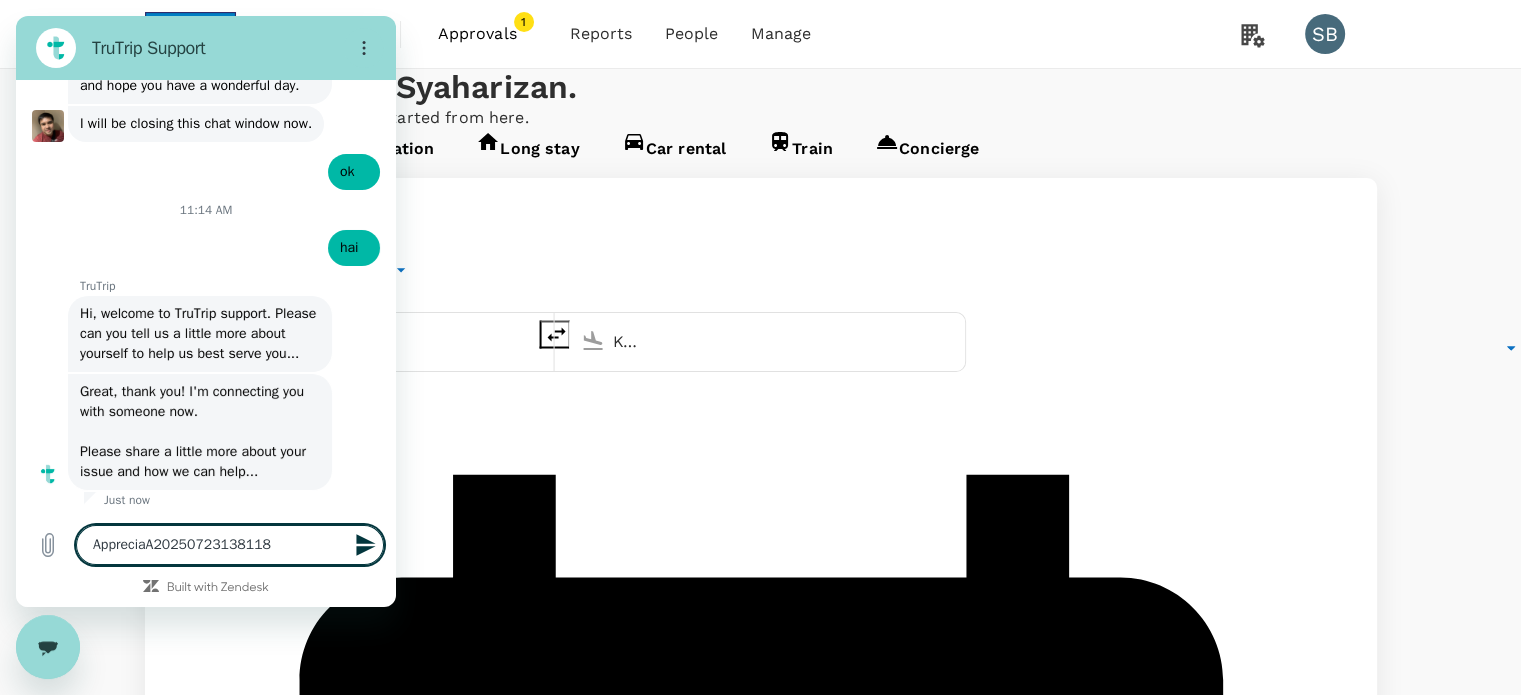 type on "x" 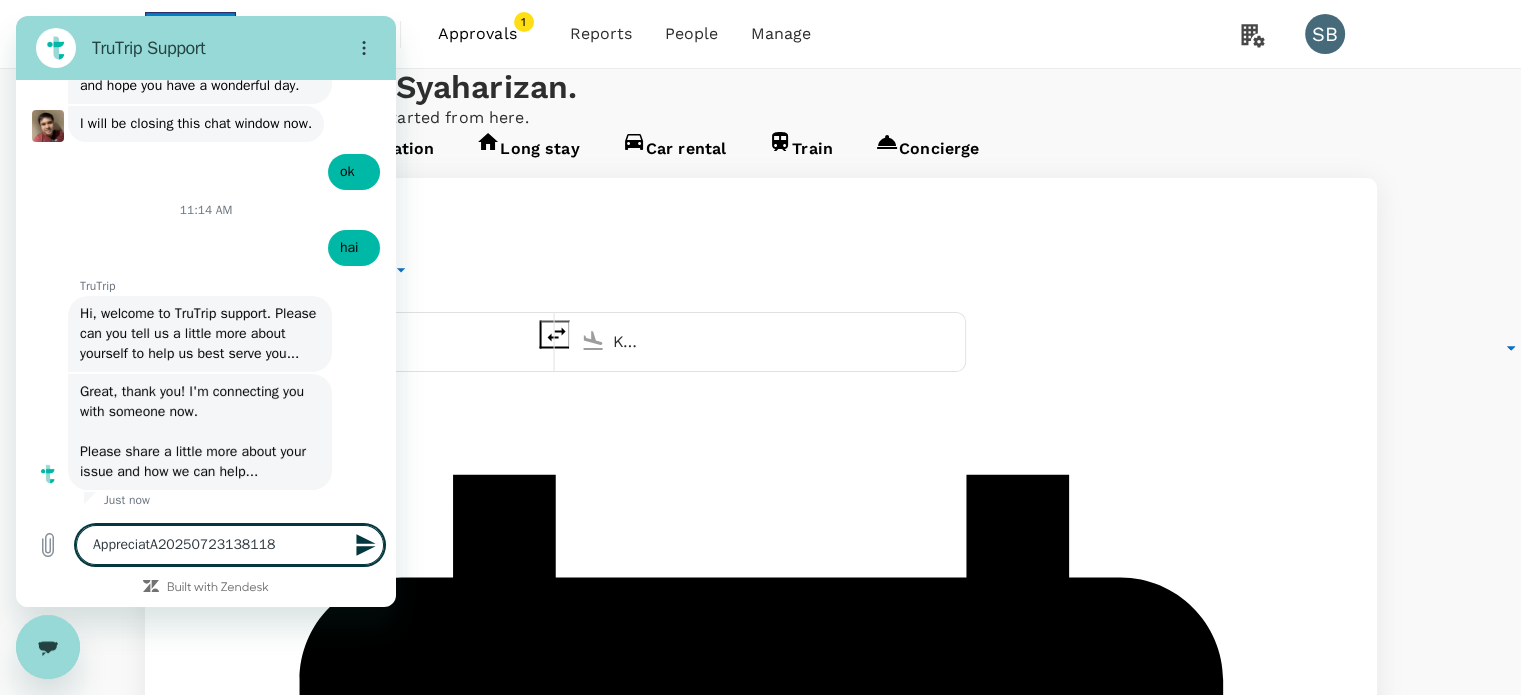 type on "AppreciateA20250723138118" 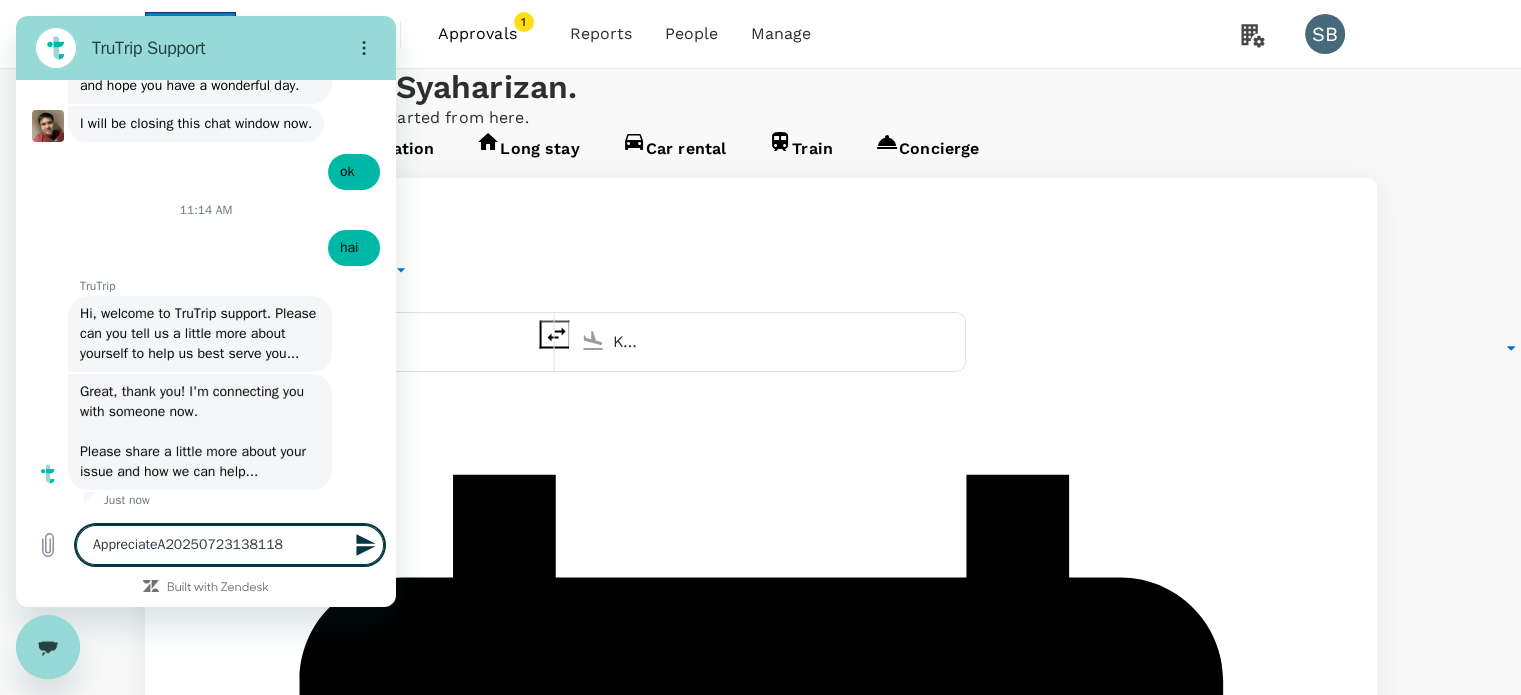 type on "Appreciate A20250723138118" 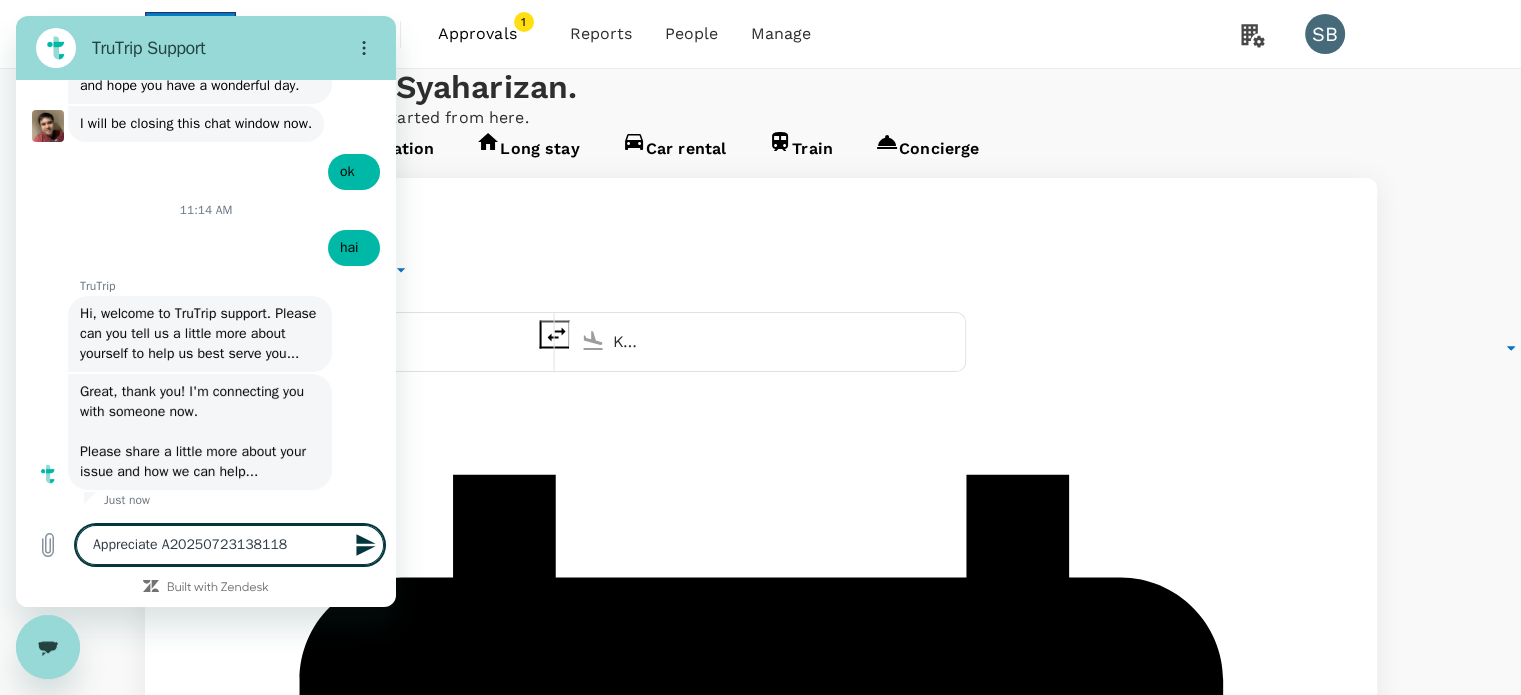 type on "Appreciate iA20250723138118" 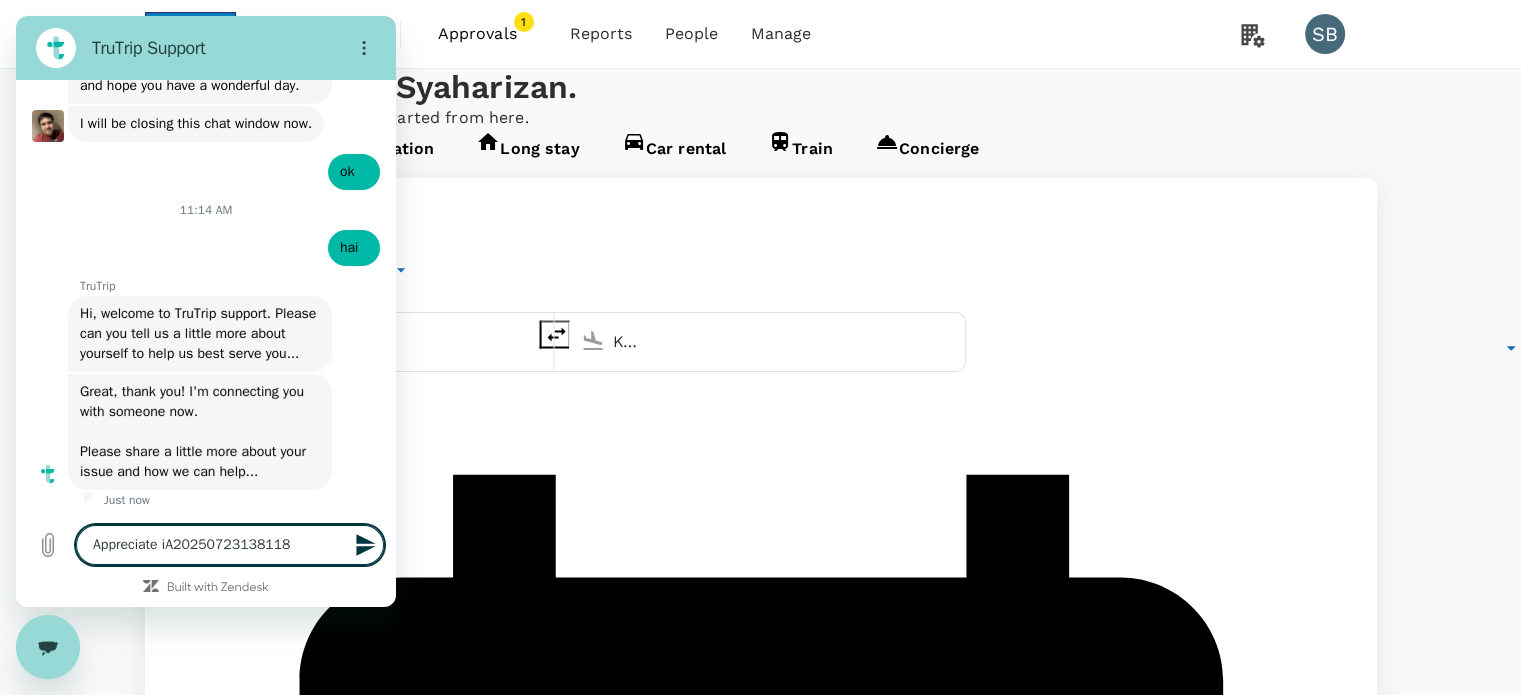 type on "Appreciate ifA20250723138118" 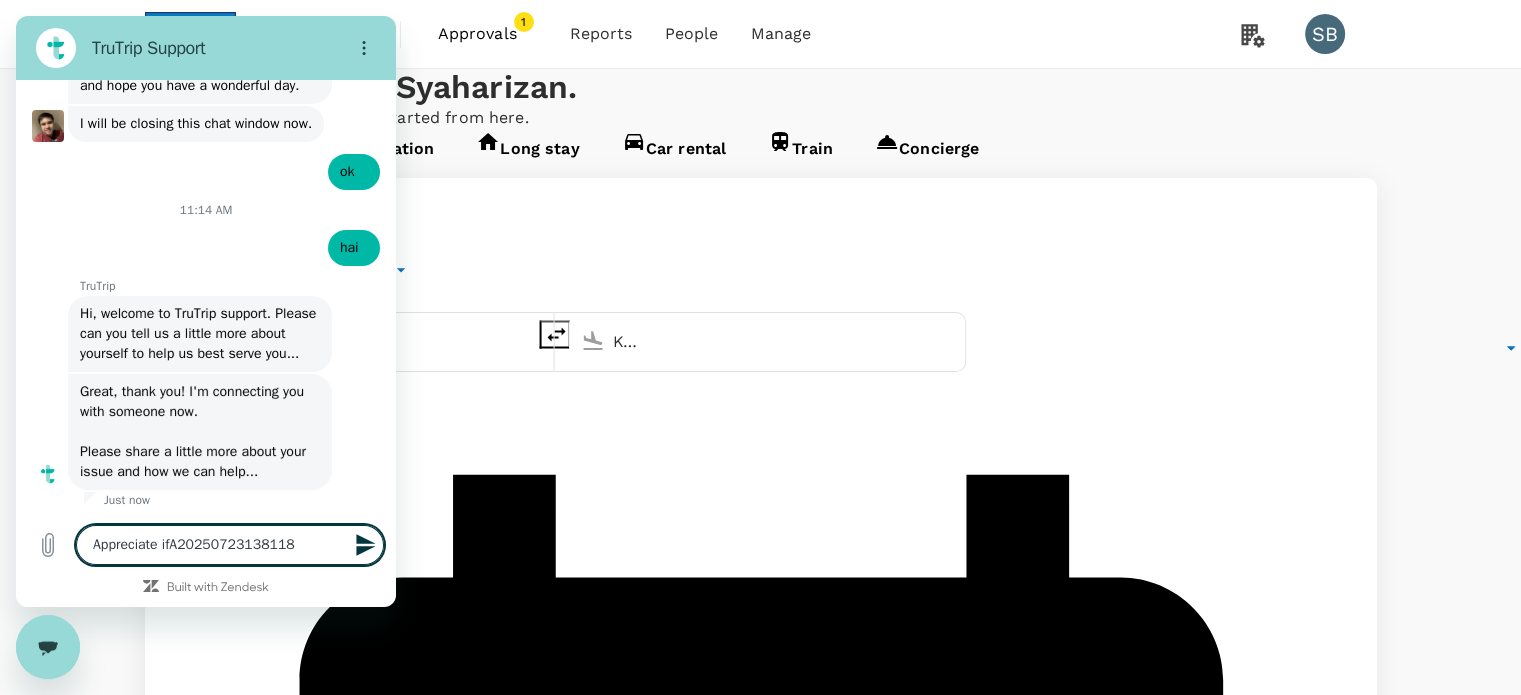 type on "Appreciate if A20250723138118" 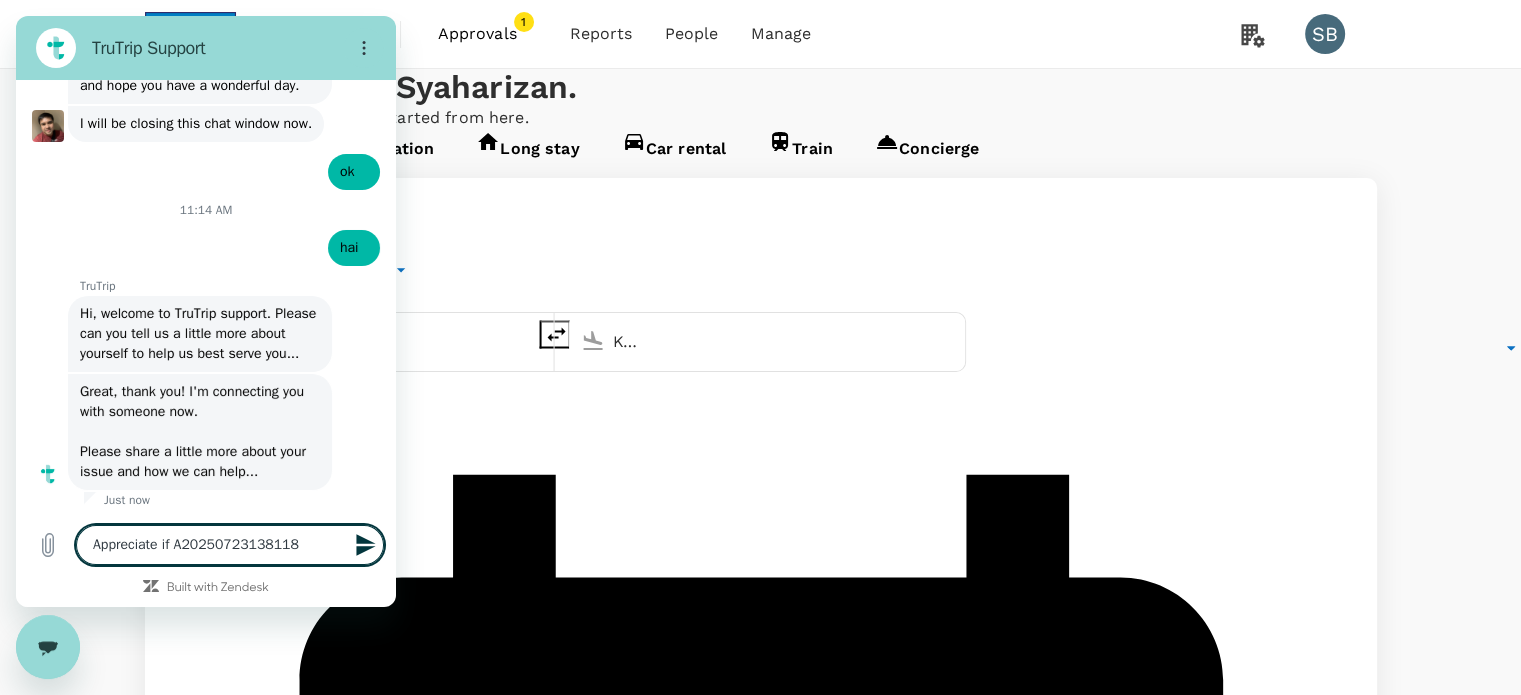 type on "Appreciate if yA20250723138118" 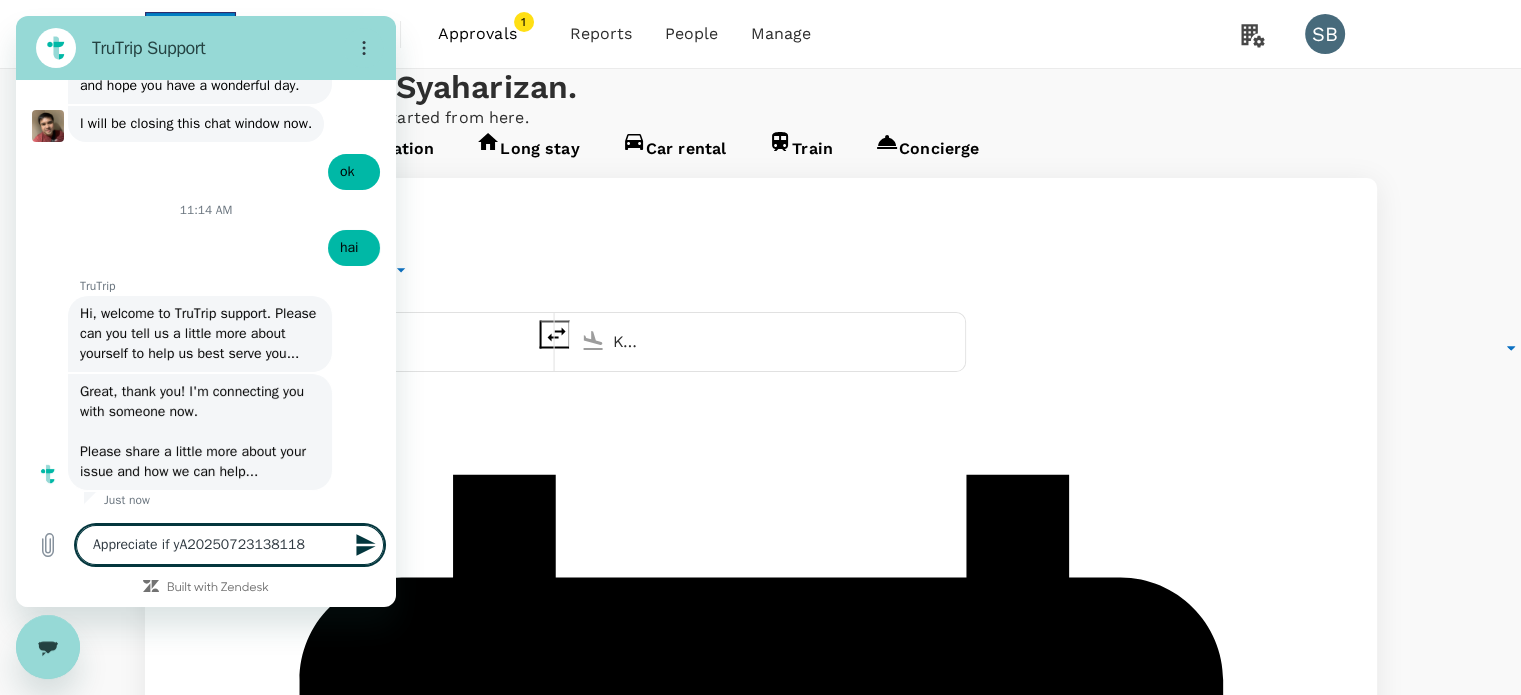 type on "Appreciate if yoA20250723138118" 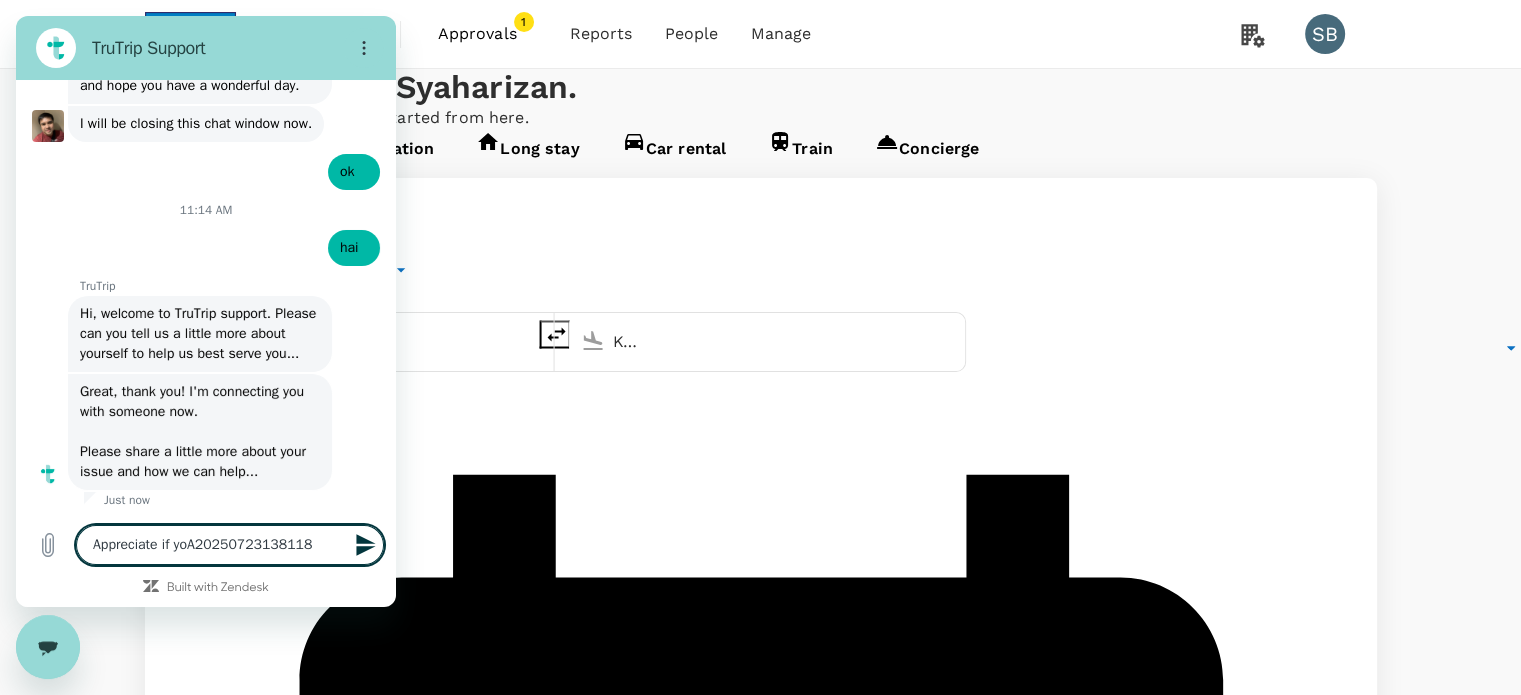 type on "x" 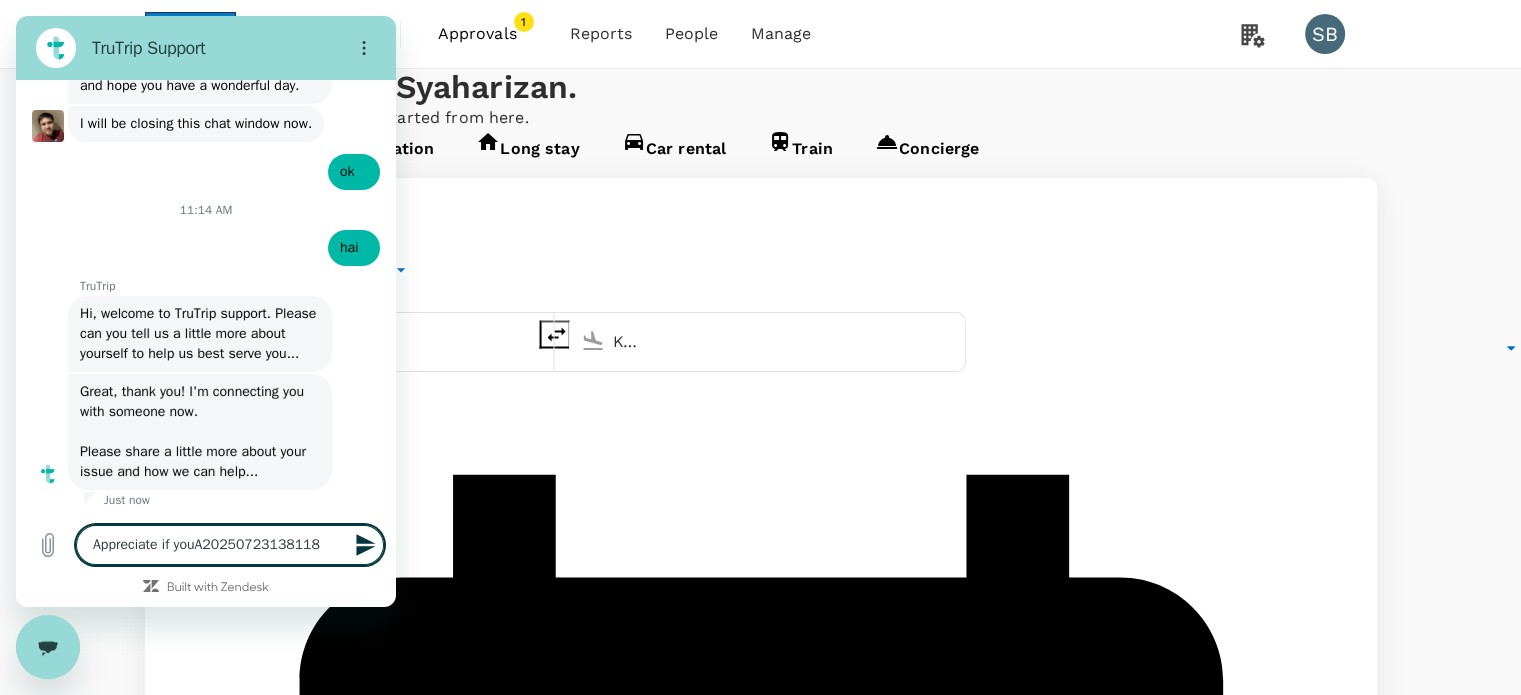 type on "Appreciate if you A20250723138118" 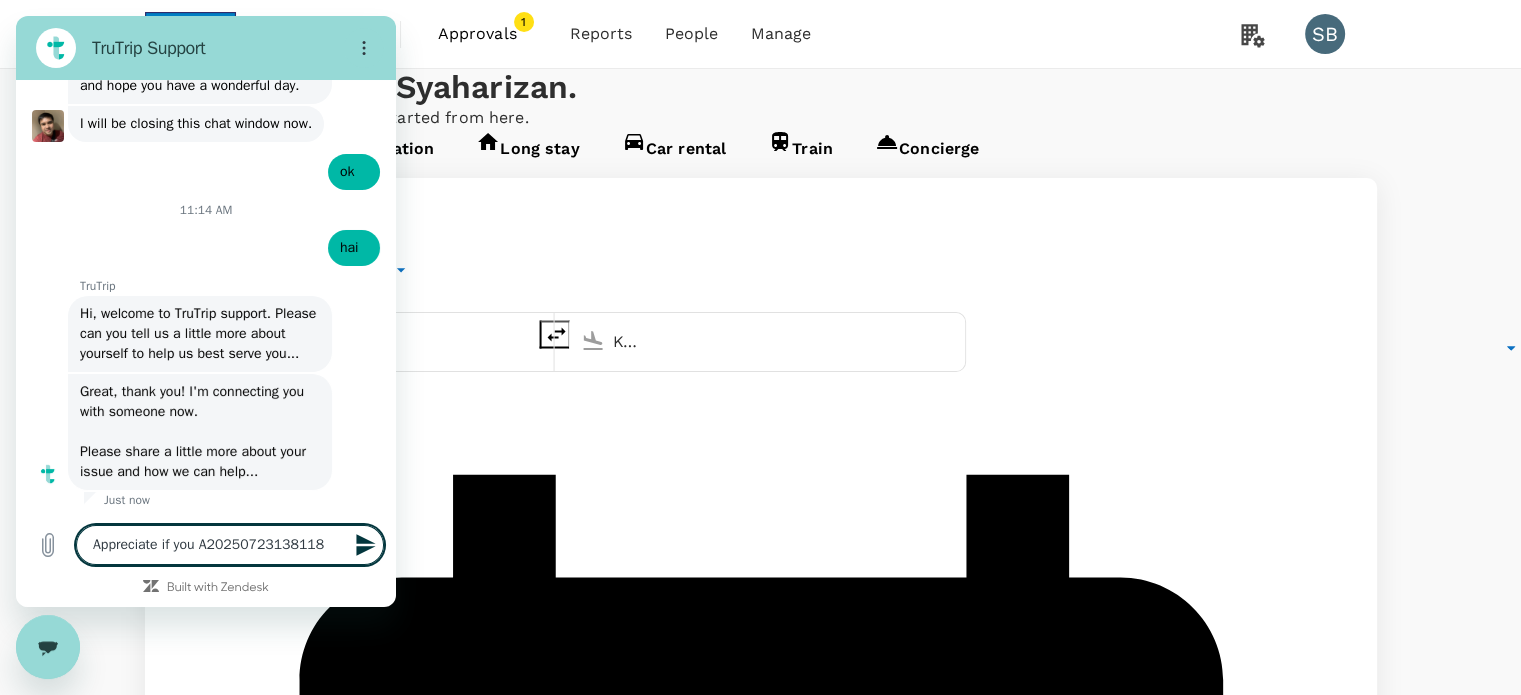 type on "Appreciate if you cA20250723138118" 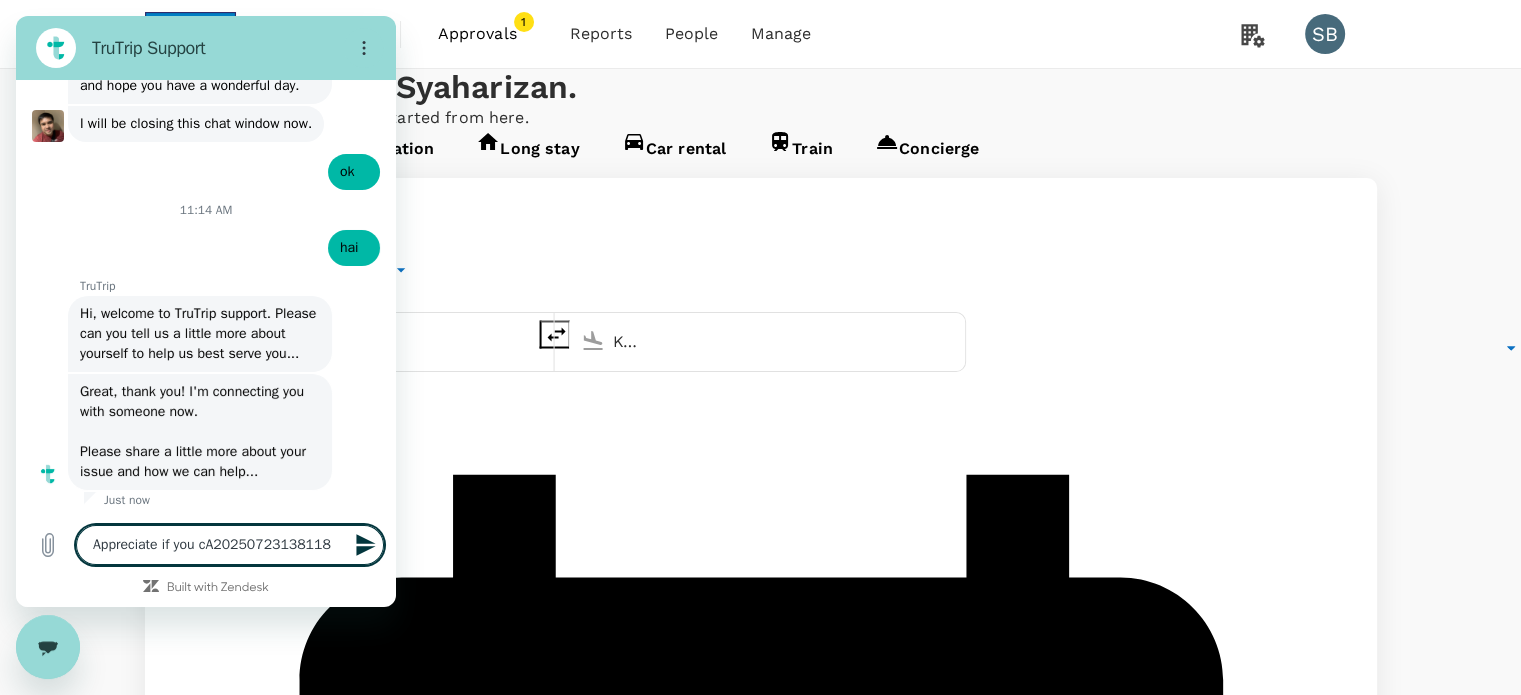 type on "Appreciate if you coA20250723138118" 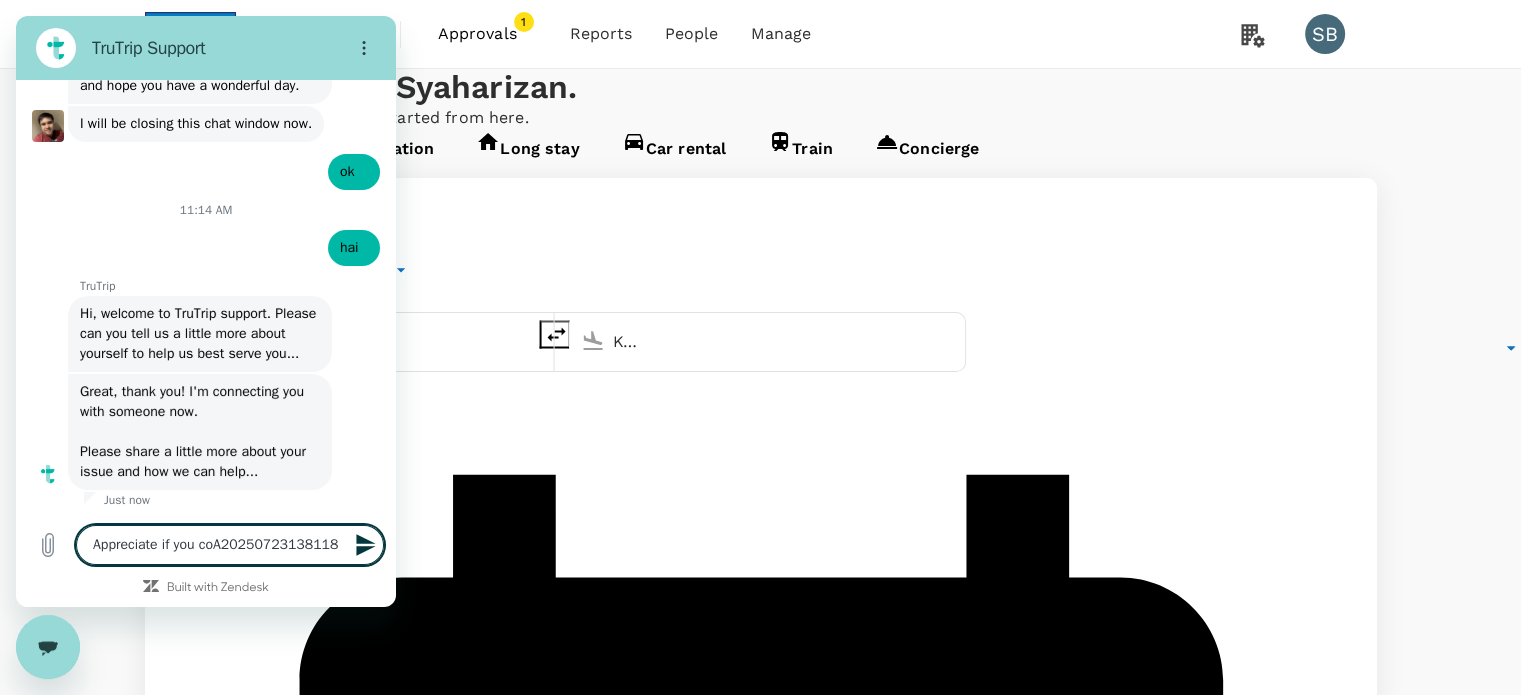 type on "Appreciate if you couA20250723138118" 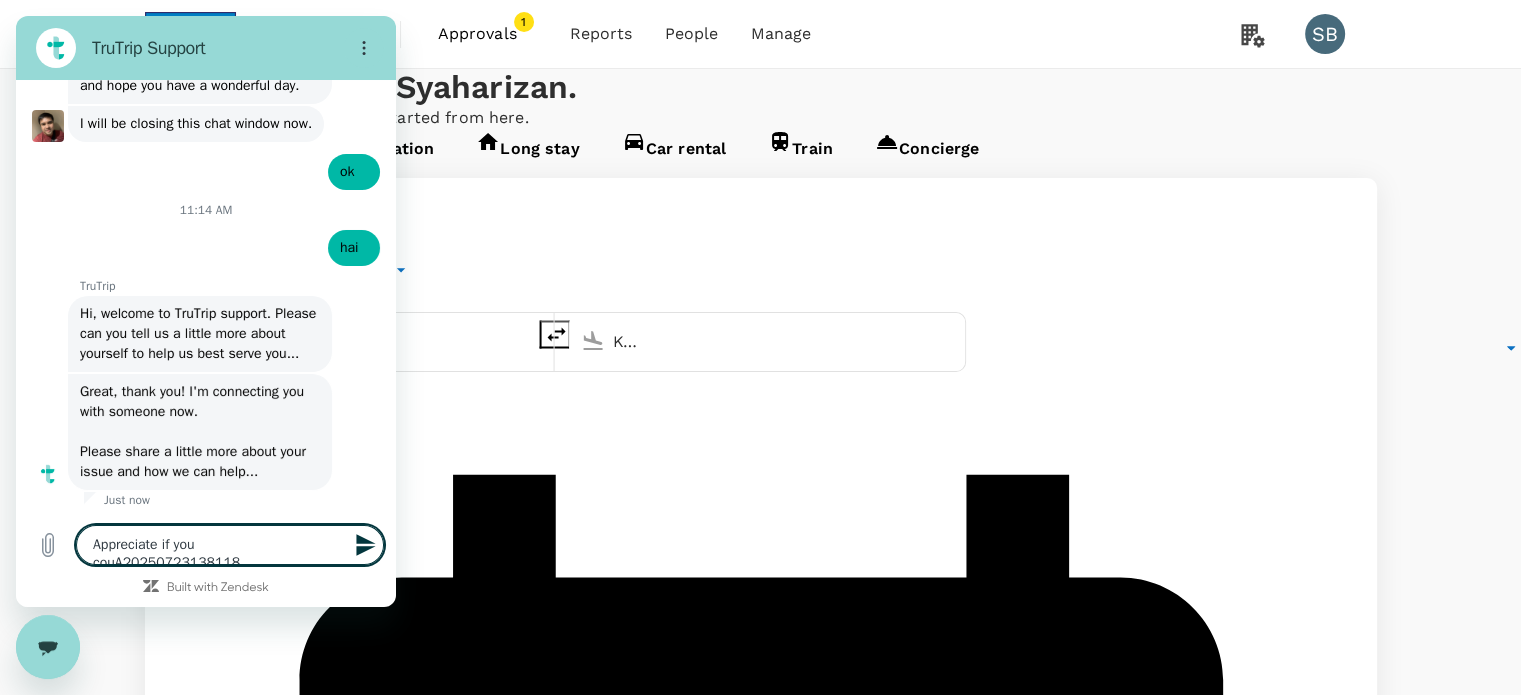 type on "Appreciate if you coulA20250723138118" 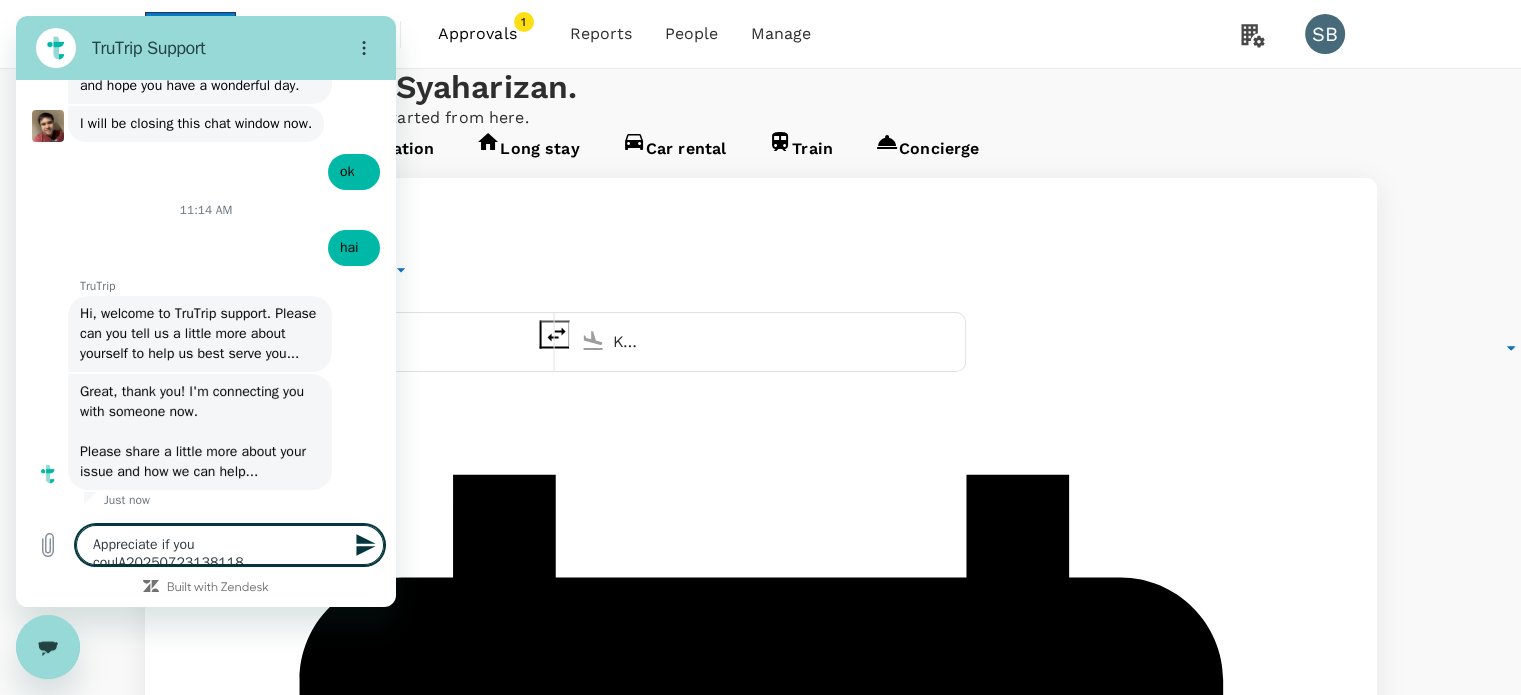 type on "Appreciate if you couldA20250723138118" 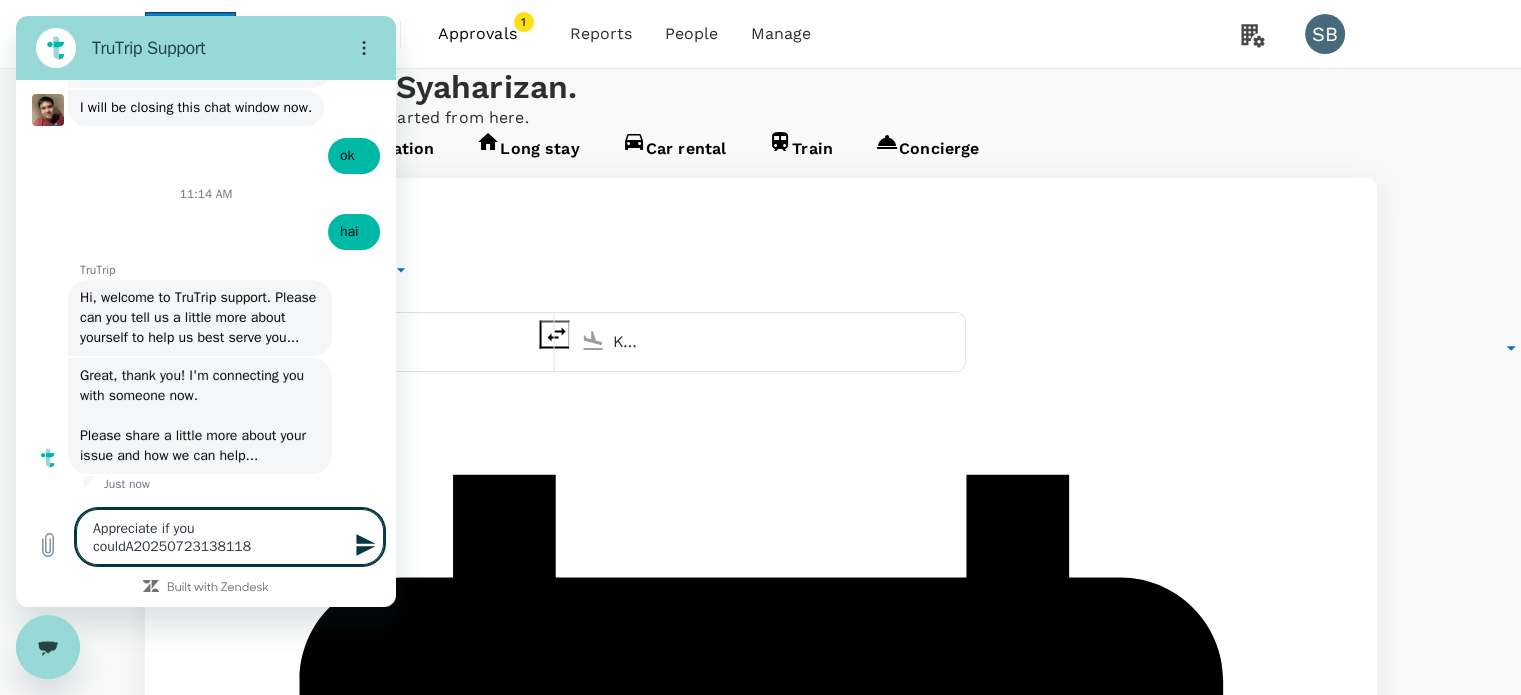 type on "Appreciate if you could A20250723138118" 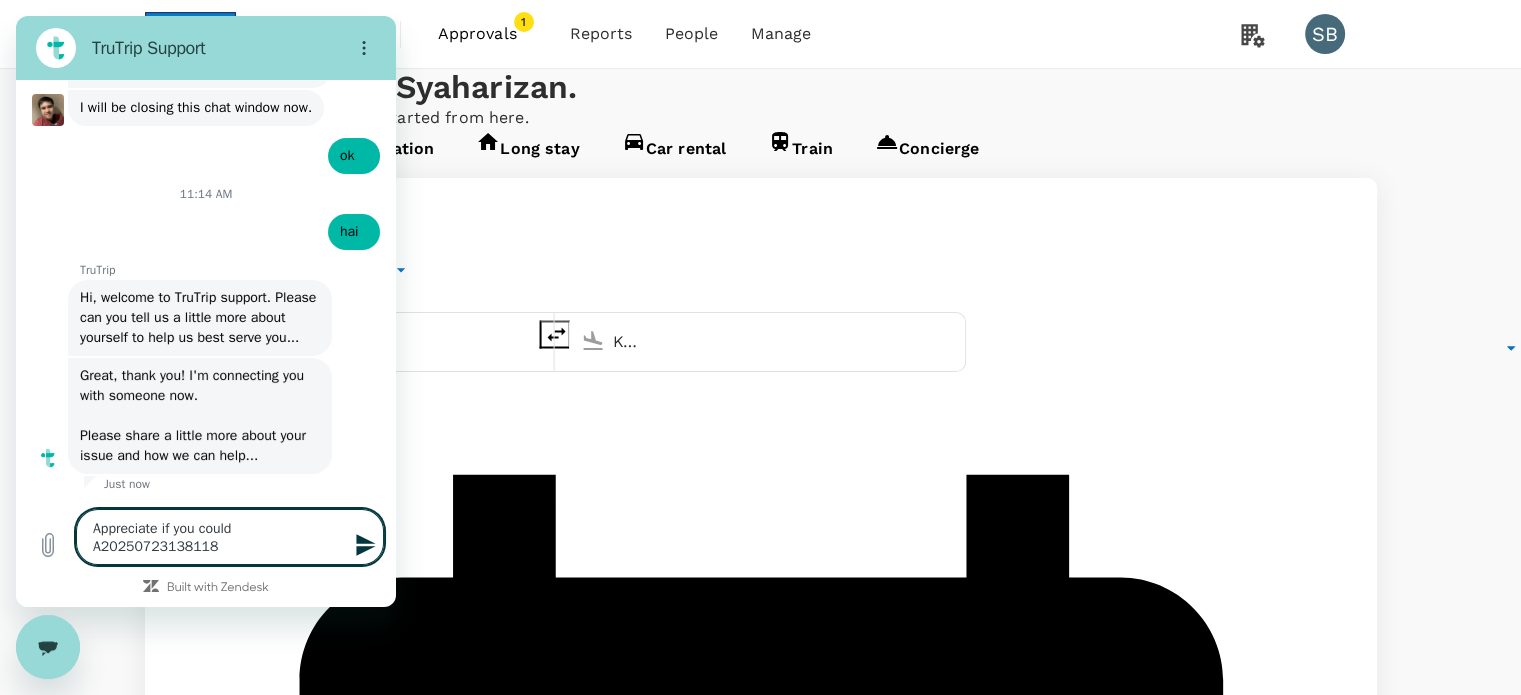type on "Appreciate if you could rA20250723138118" 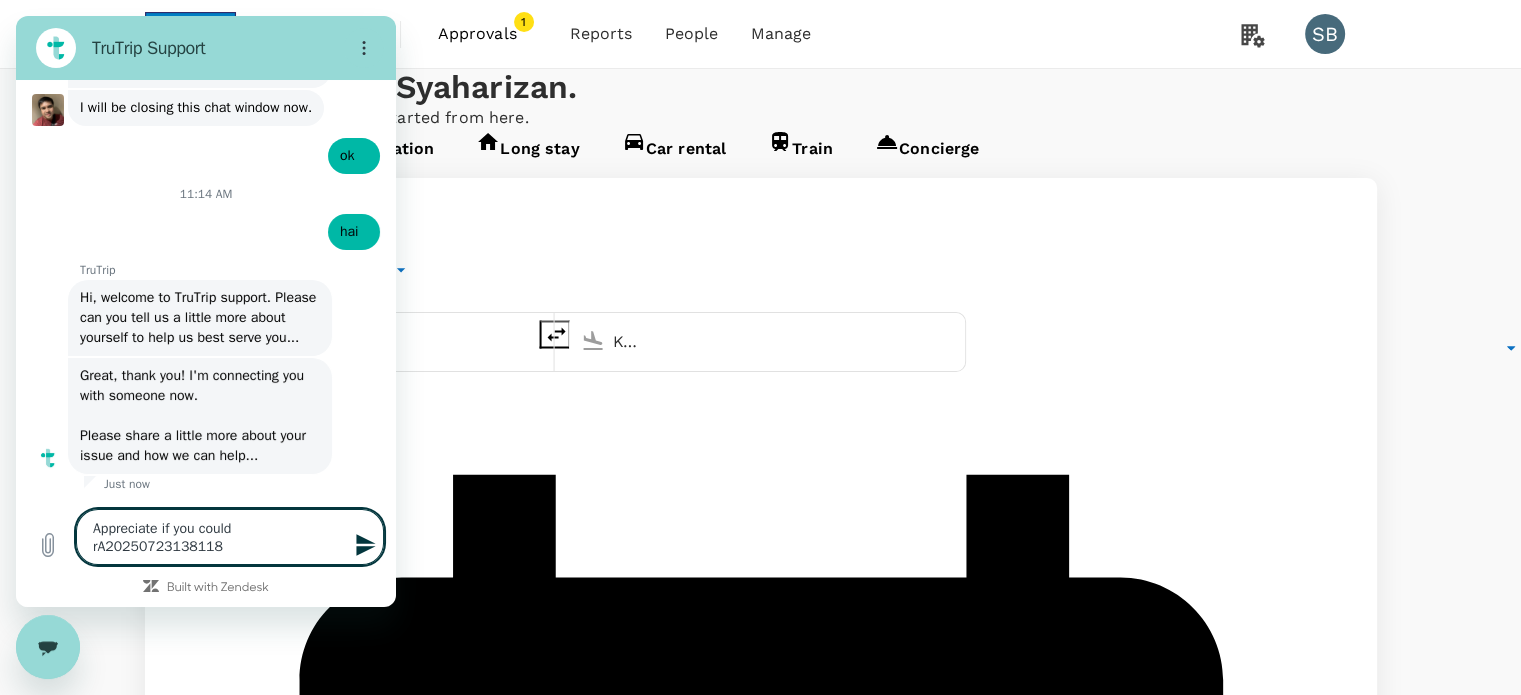 type on "x" 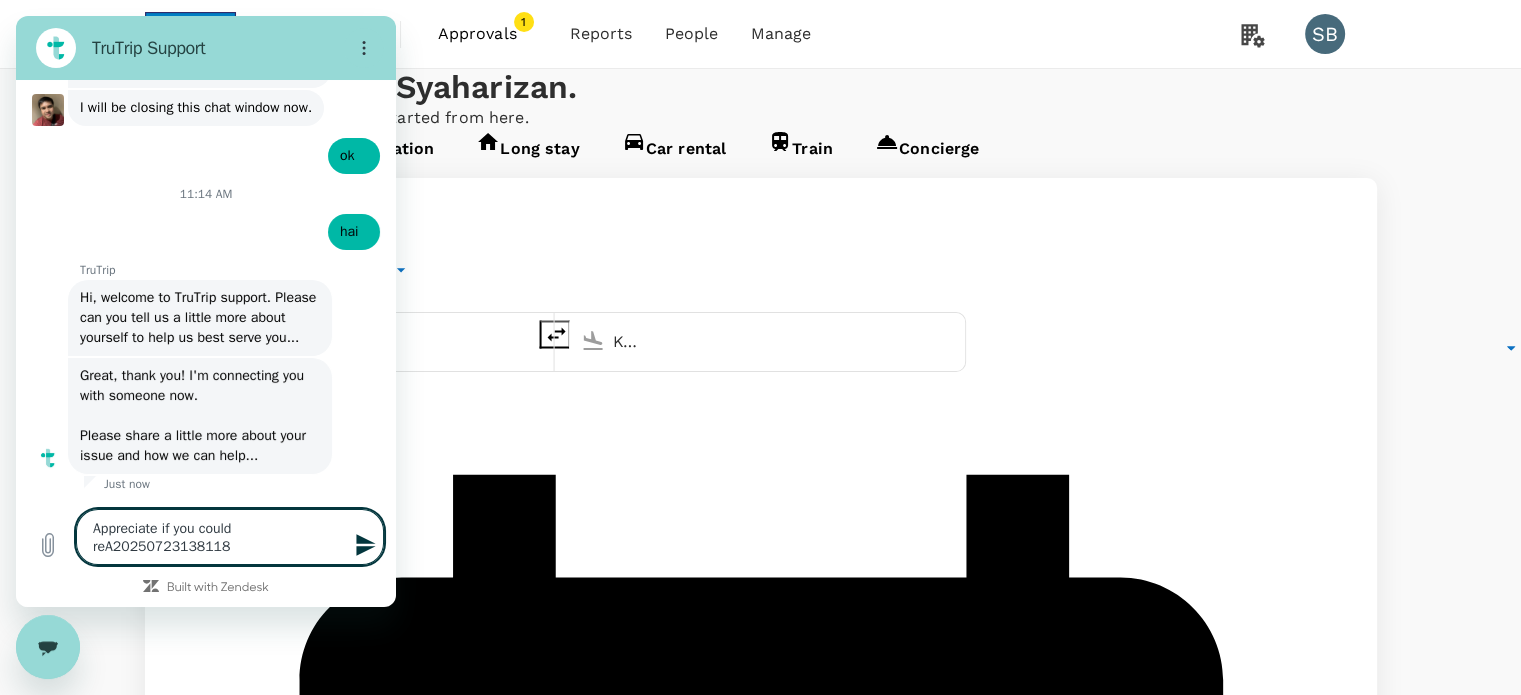 type on "Appreciate if you could resA20250723138118" 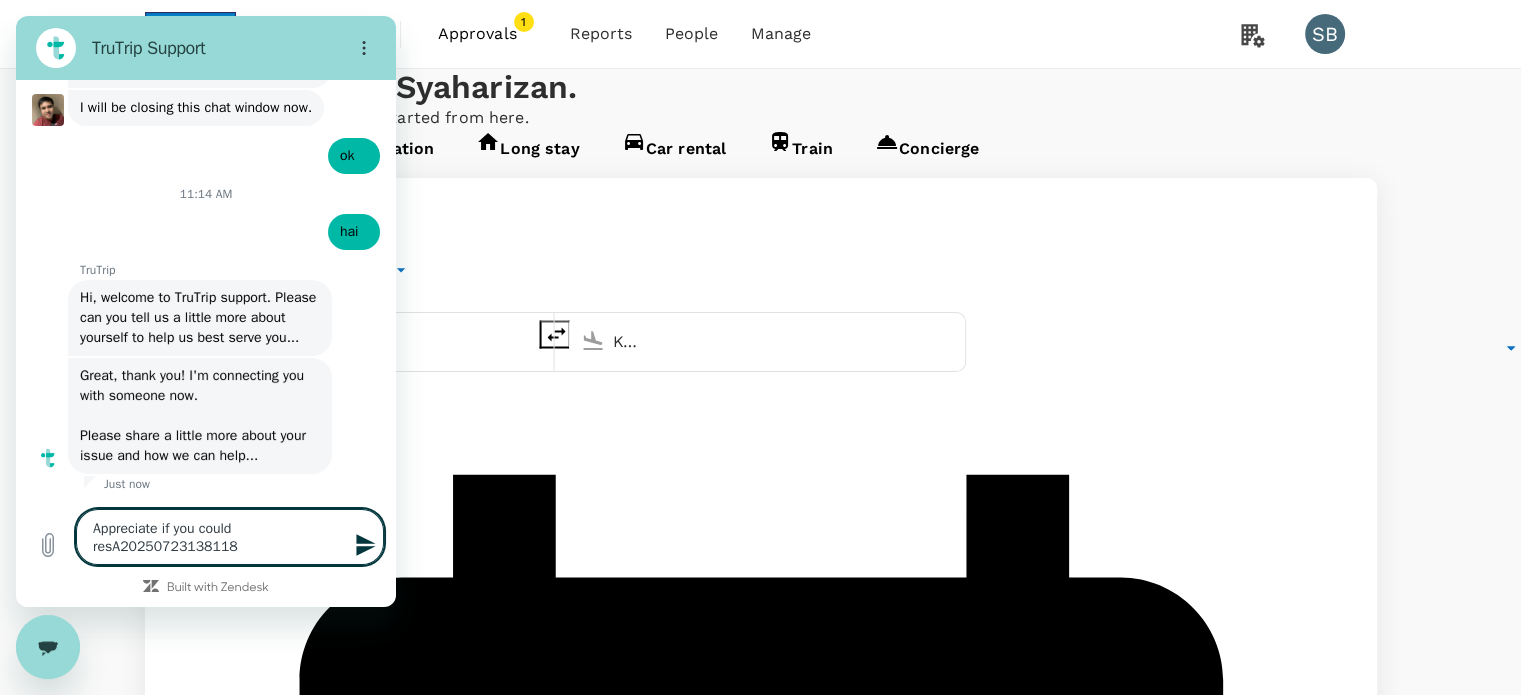 type on "Appreciate if you could reseA20250723138118" 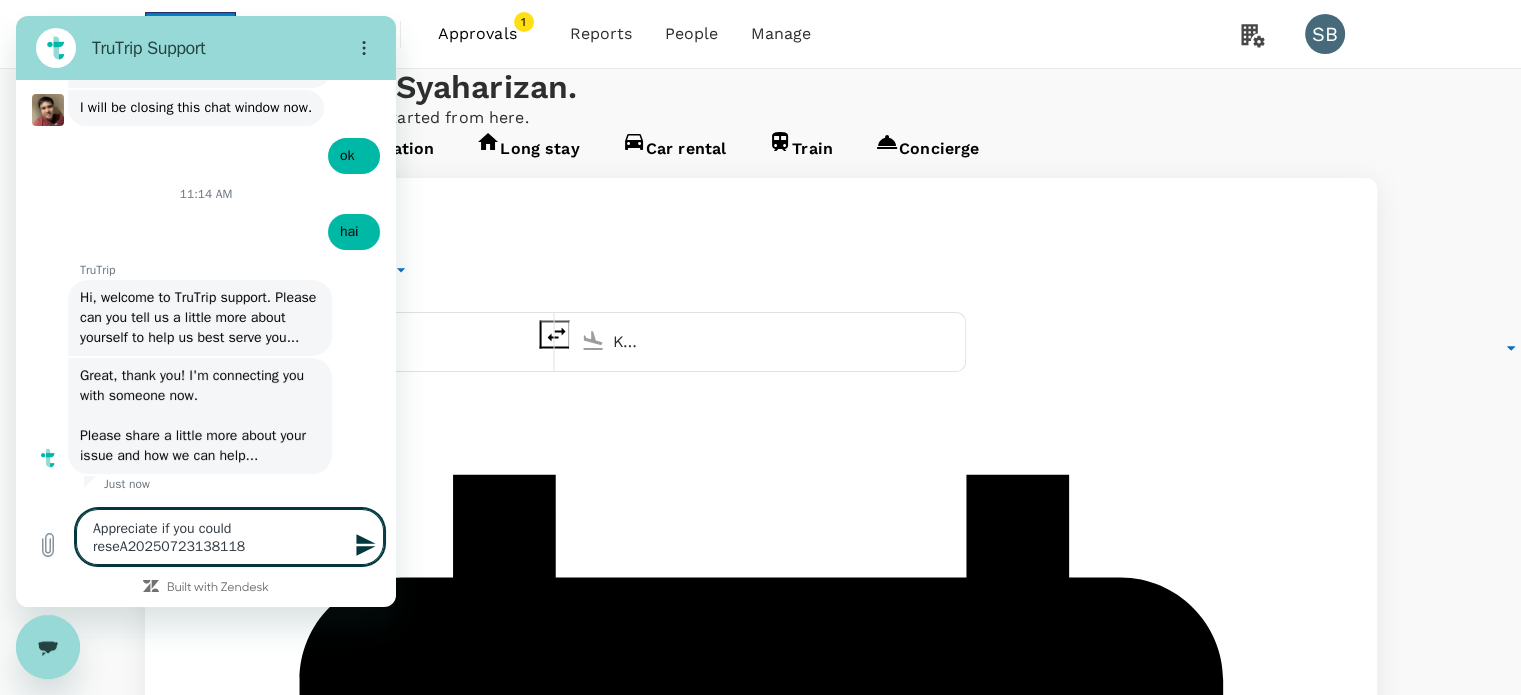 type on "Appreciate if you could resenA20250723138118" 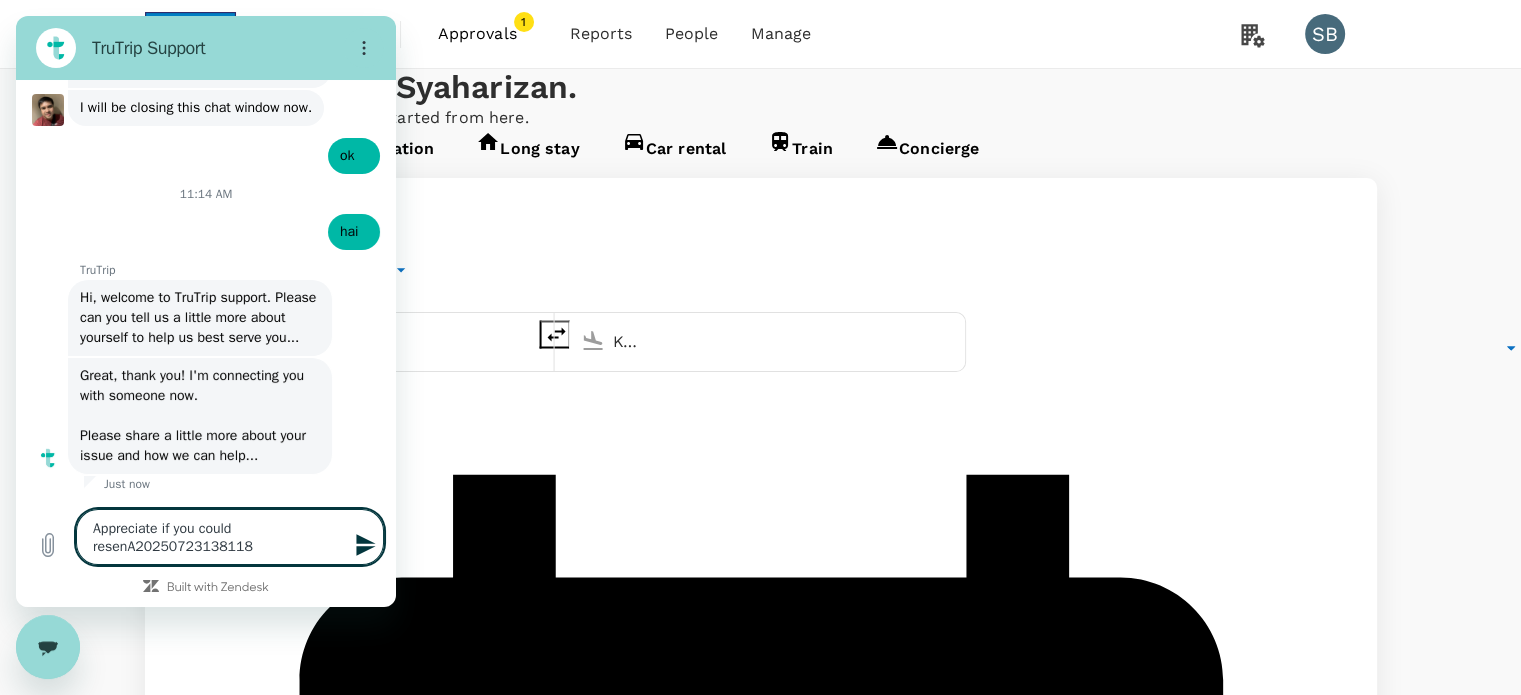 type on "Appreciate if you could resendA20250723138118" 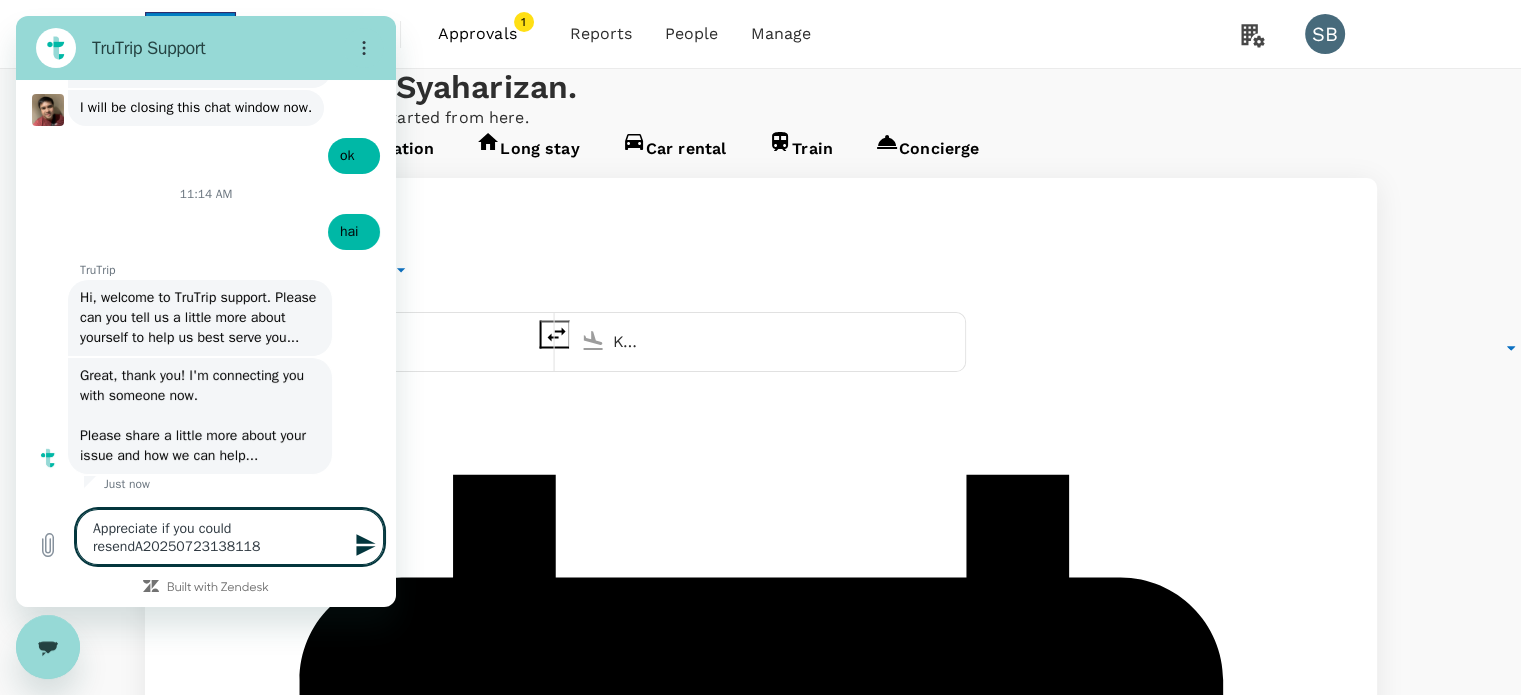 type on "x" 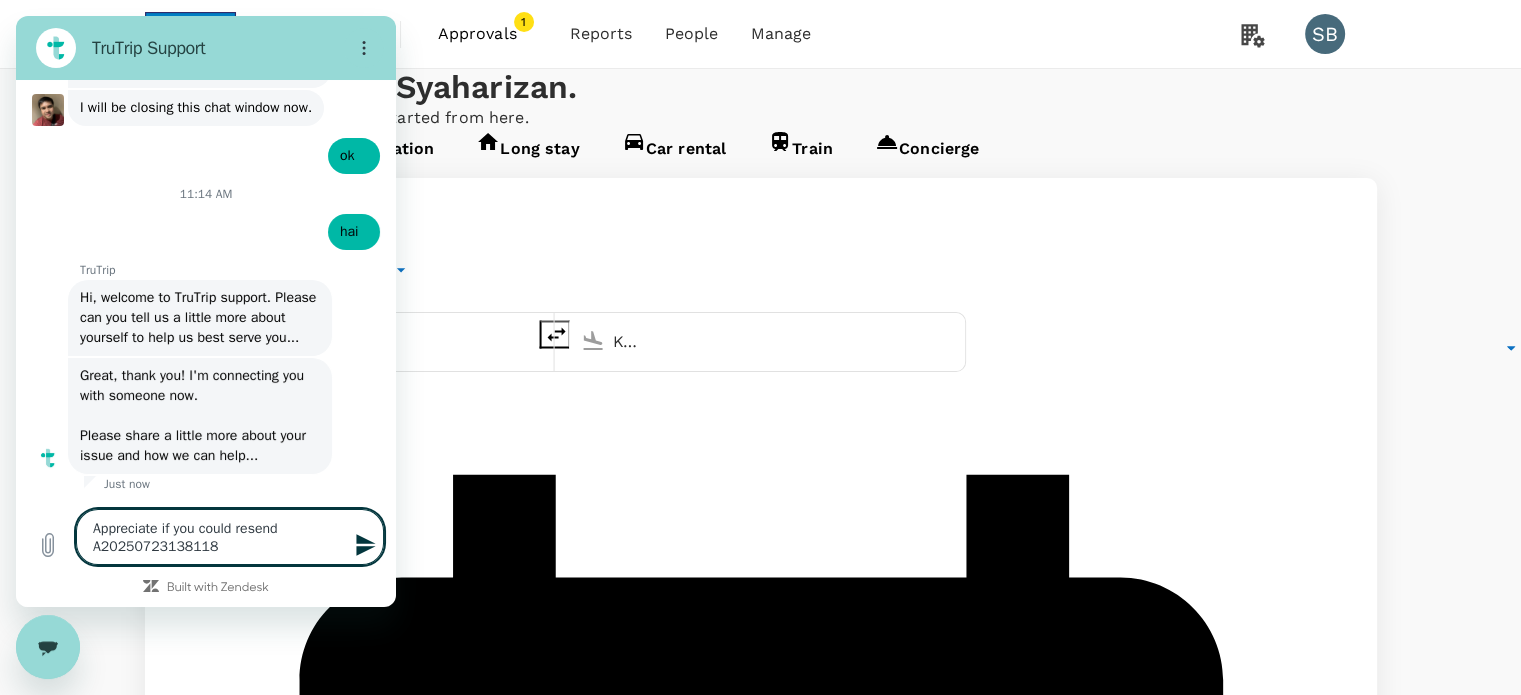 type on "Appreciate if you could resend tA20250723138118" 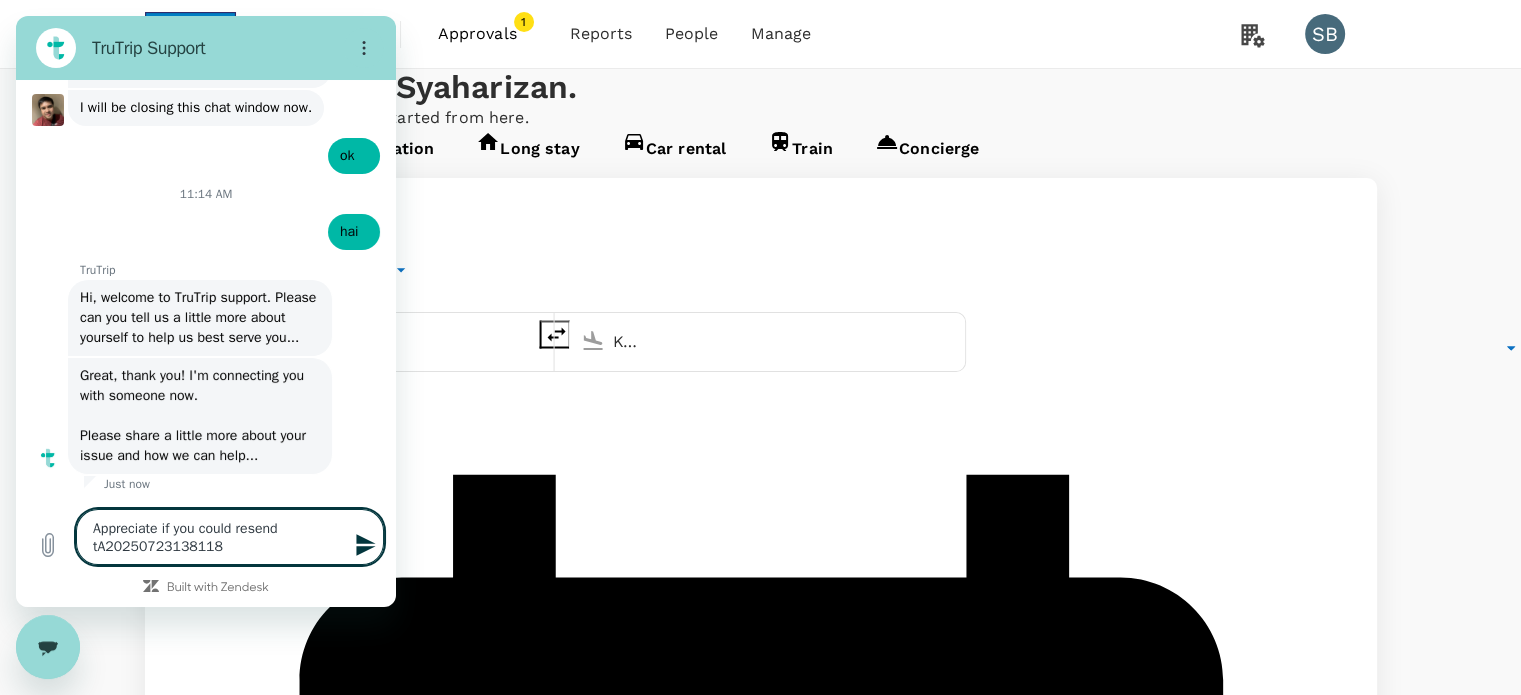 type on "Appreciate if you could resend thA20250723138118" 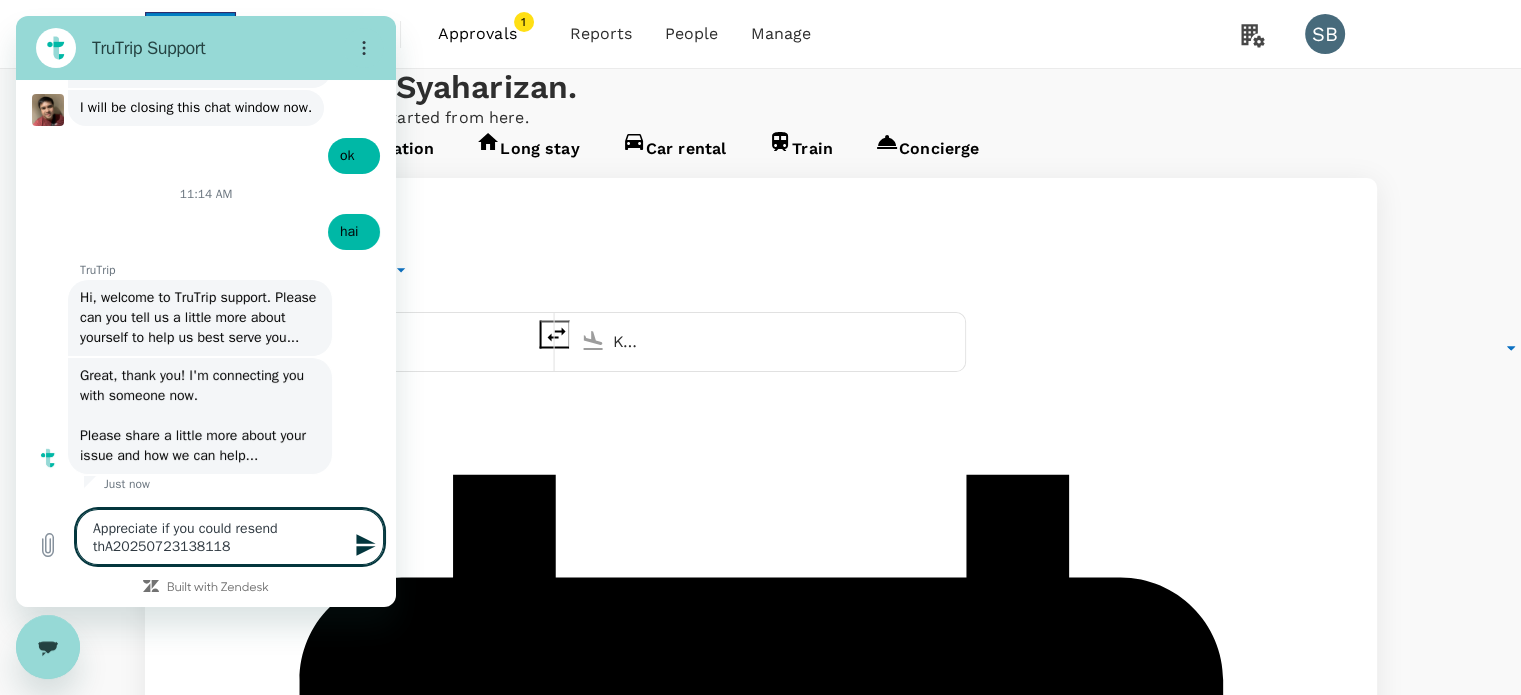 type on "Appreciate if you could resend theA20250723138118" 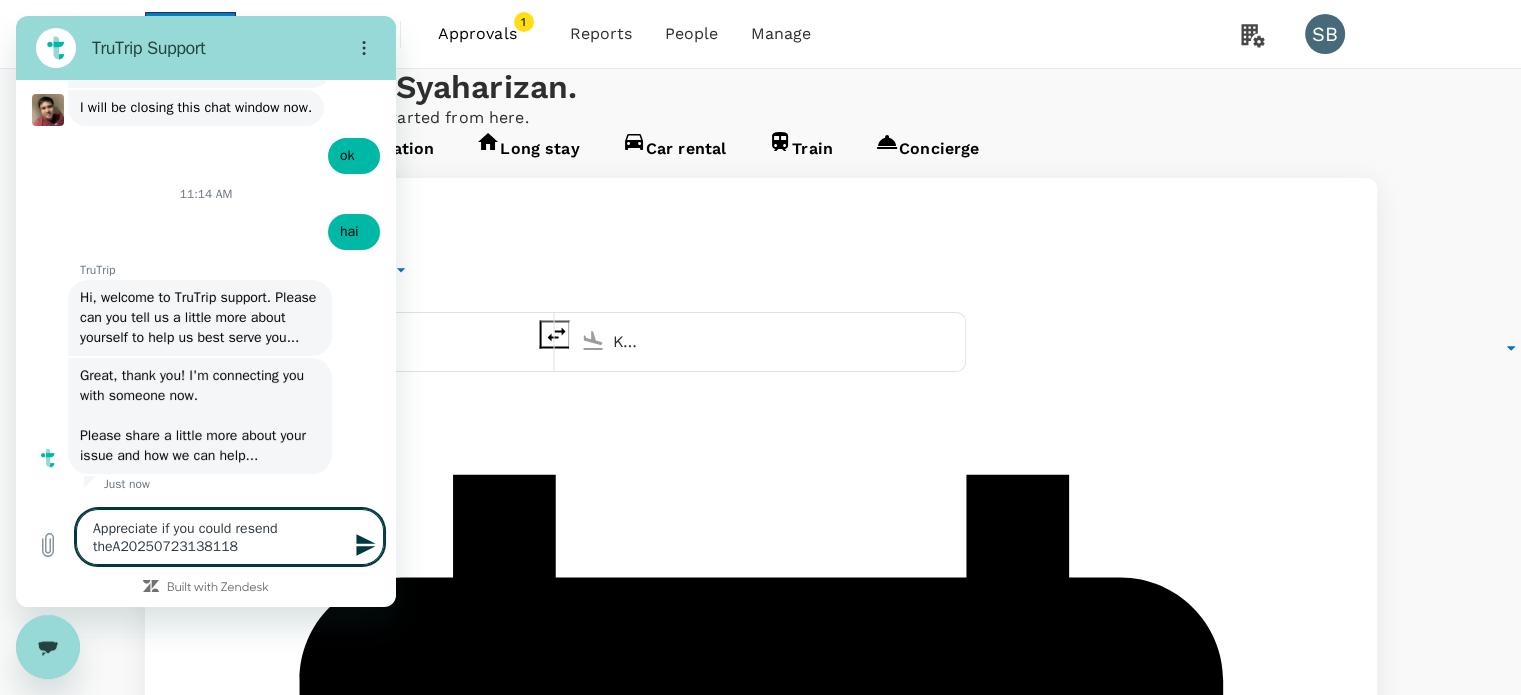 type on "Appreciate if you could resend the A20250723138118" 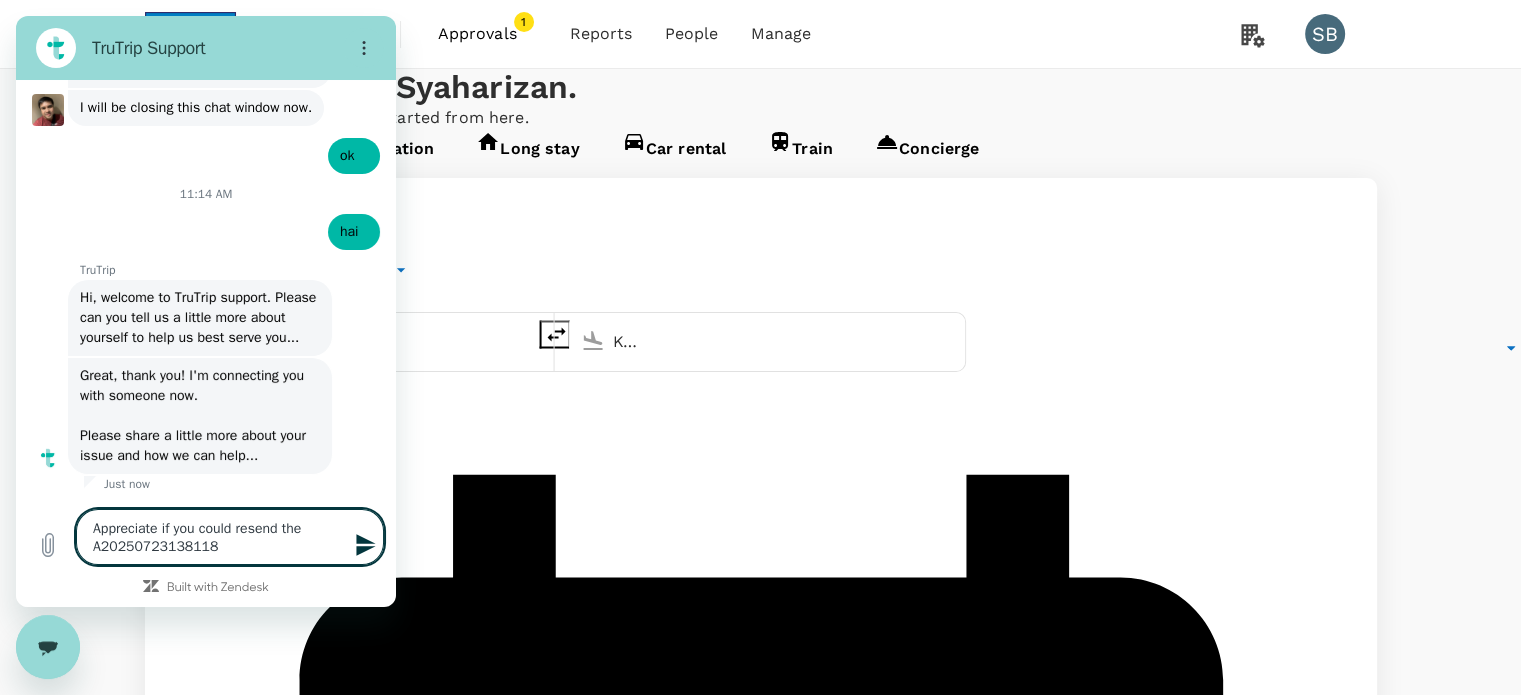 type on "Appreciate if you could resend the eA20250723138118" 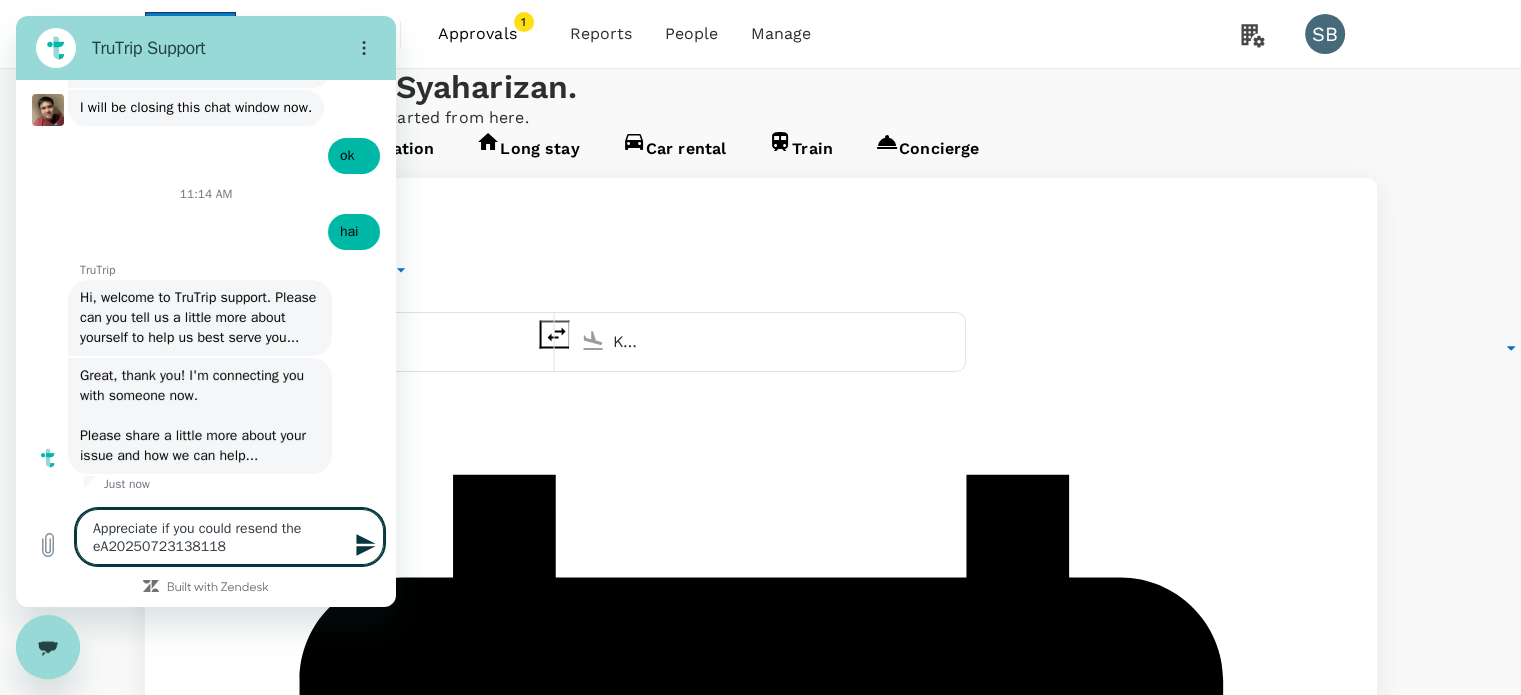 type on "Appreciate if you could resend the eaA20250723138118" 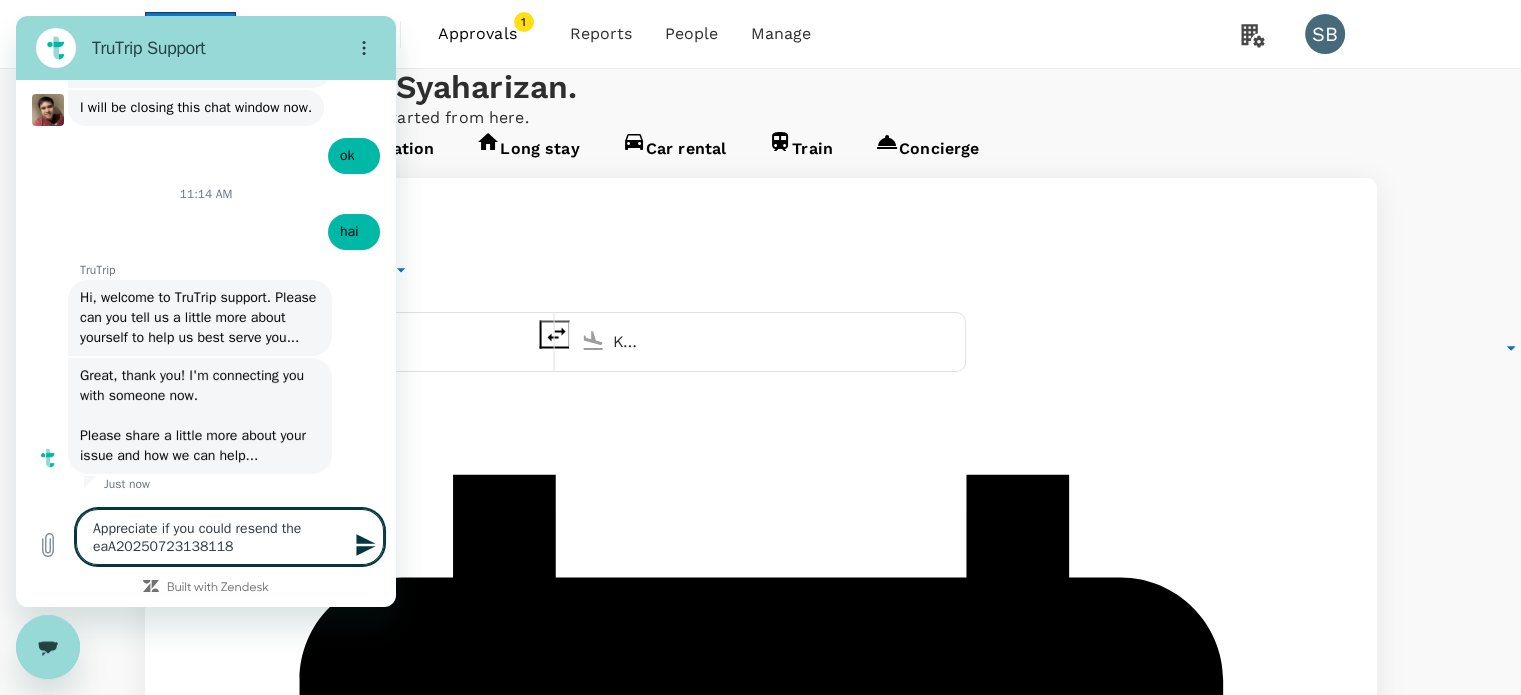 type on "Appreciate if you could resend the eaiA20250723138118" 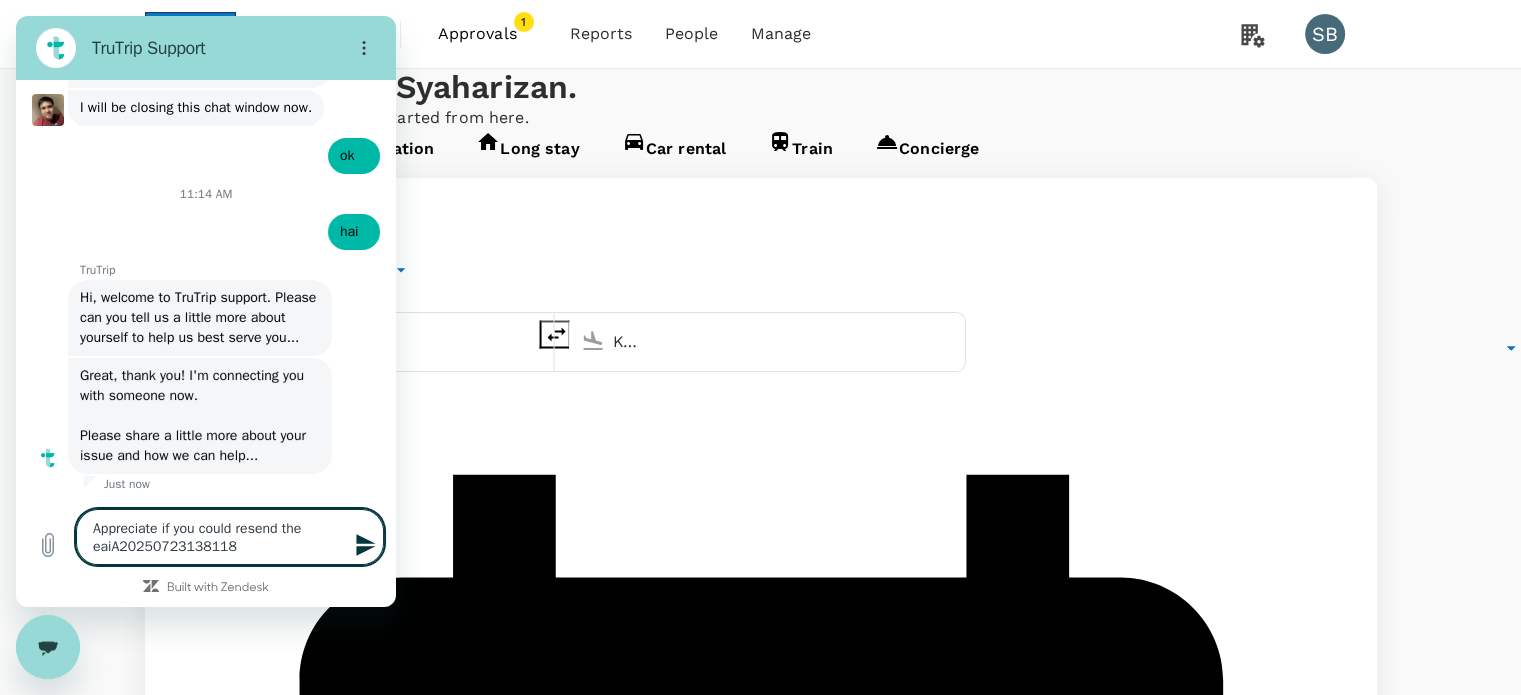 type on "Appreciate if you could resend the eaA20250723138118" 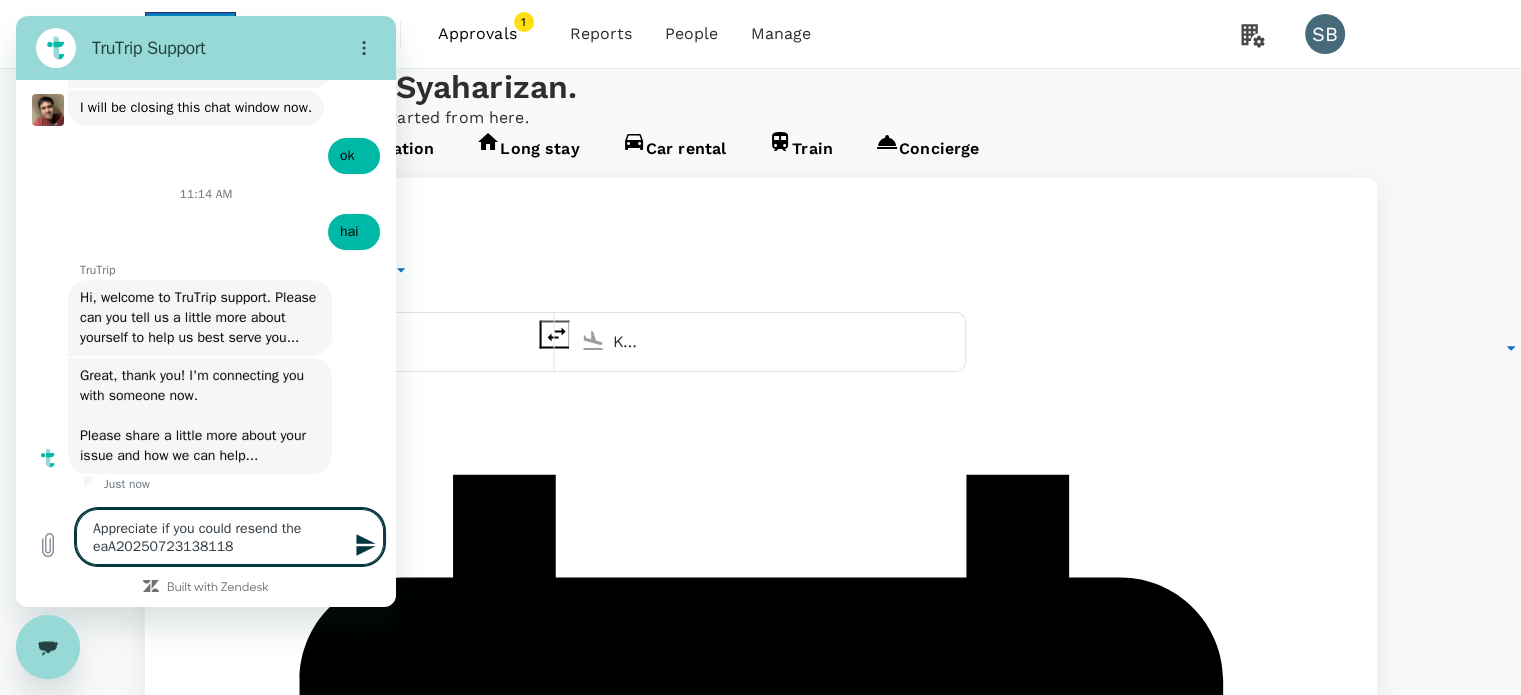 type on "Appreciate if you could resend the eA20250723138118" 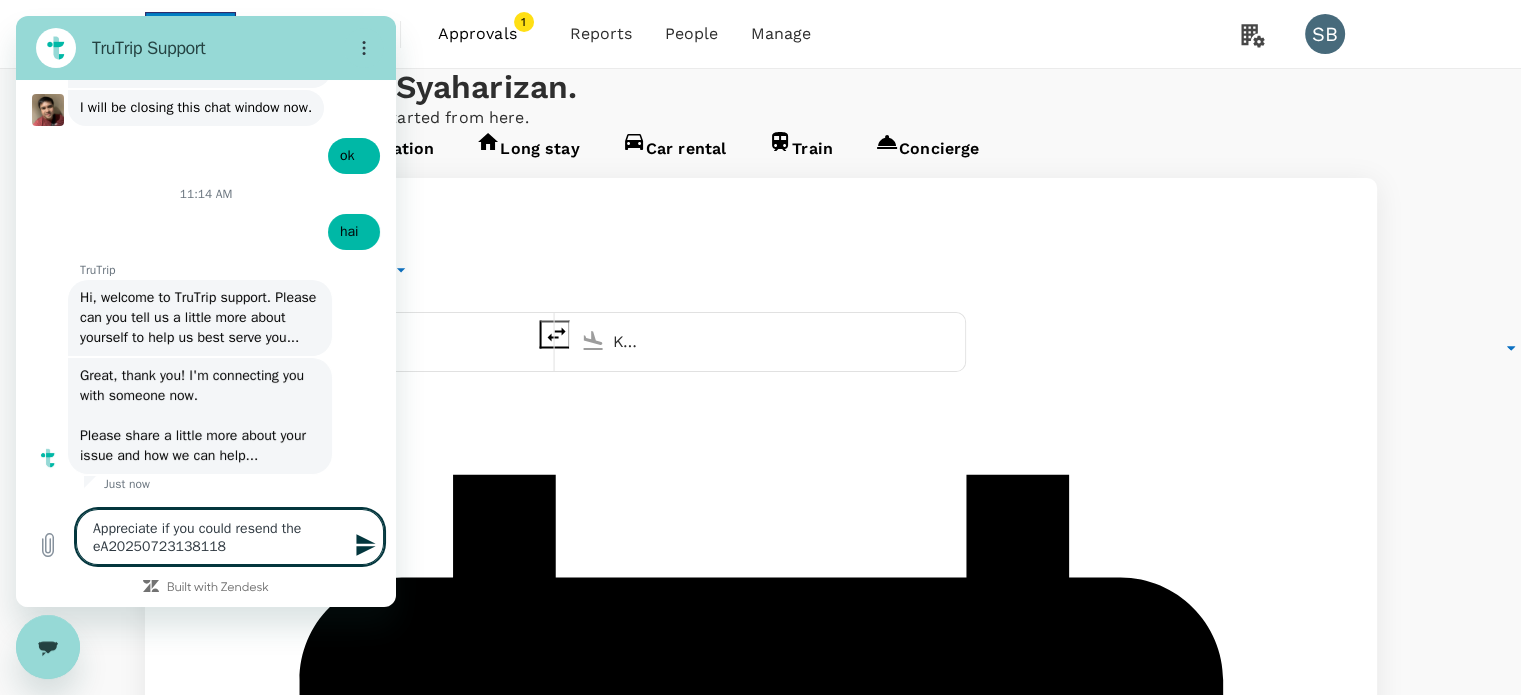 type on "Appreciate if you could resend the emA20250723138118" 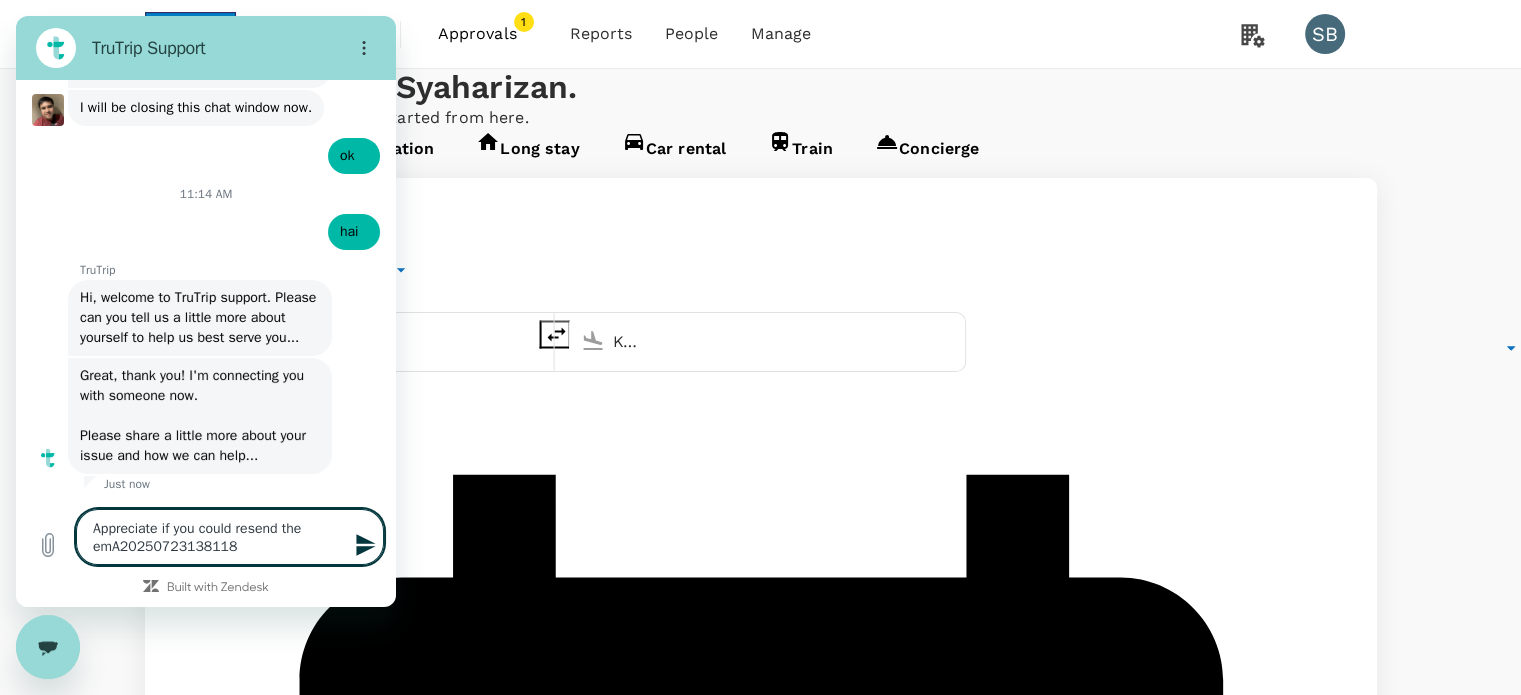 type on "Appreciate if you could resend the emaA20250723138118" 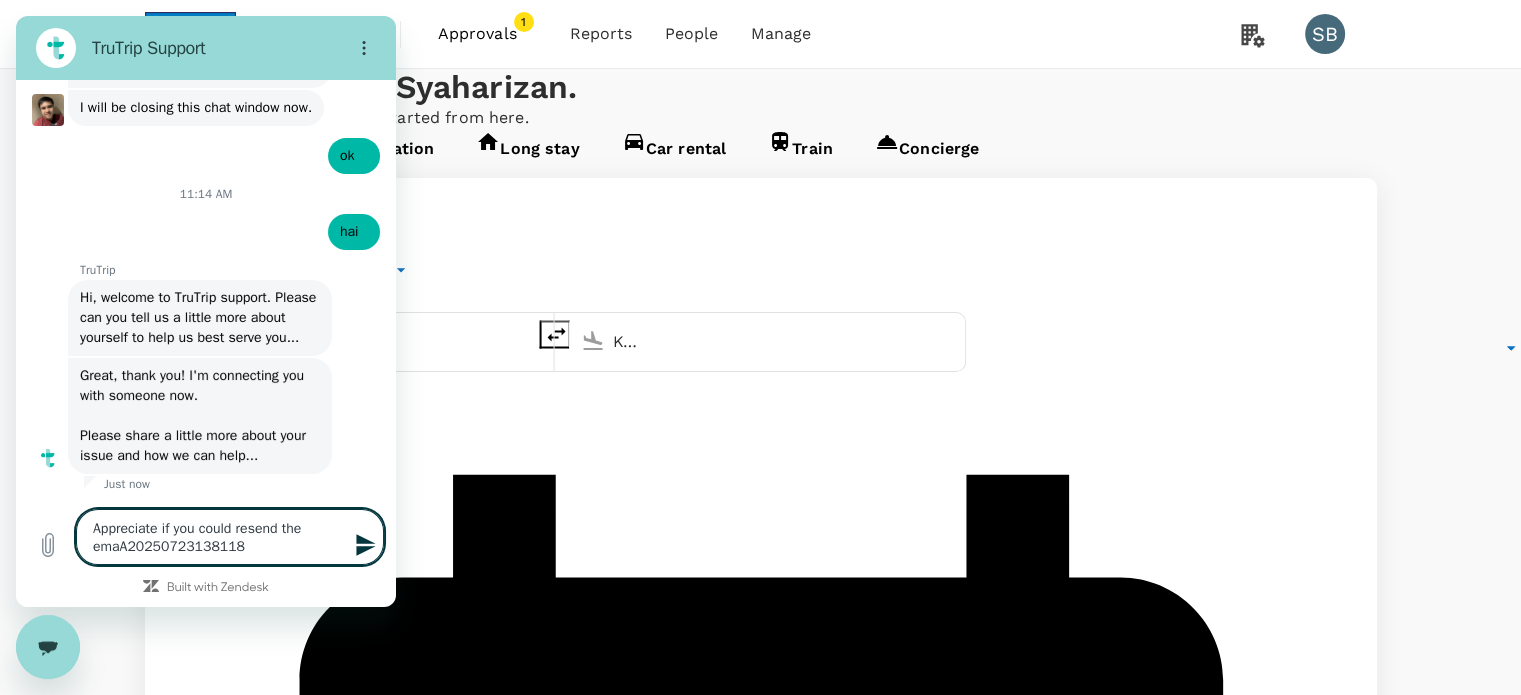 type on "Appreciate if you could resend the emaiA20250723138118" 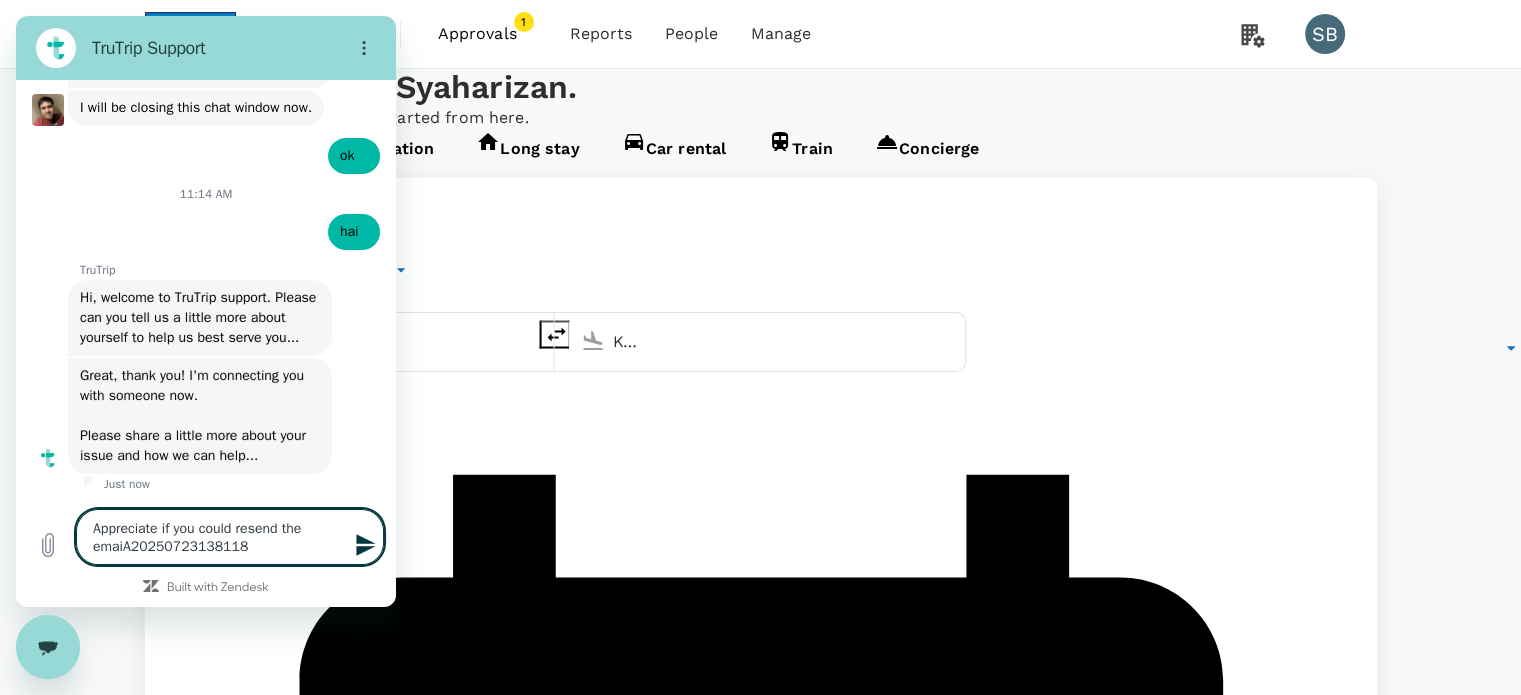 type on "Appreciate if you could resend the emailA20250723138118" 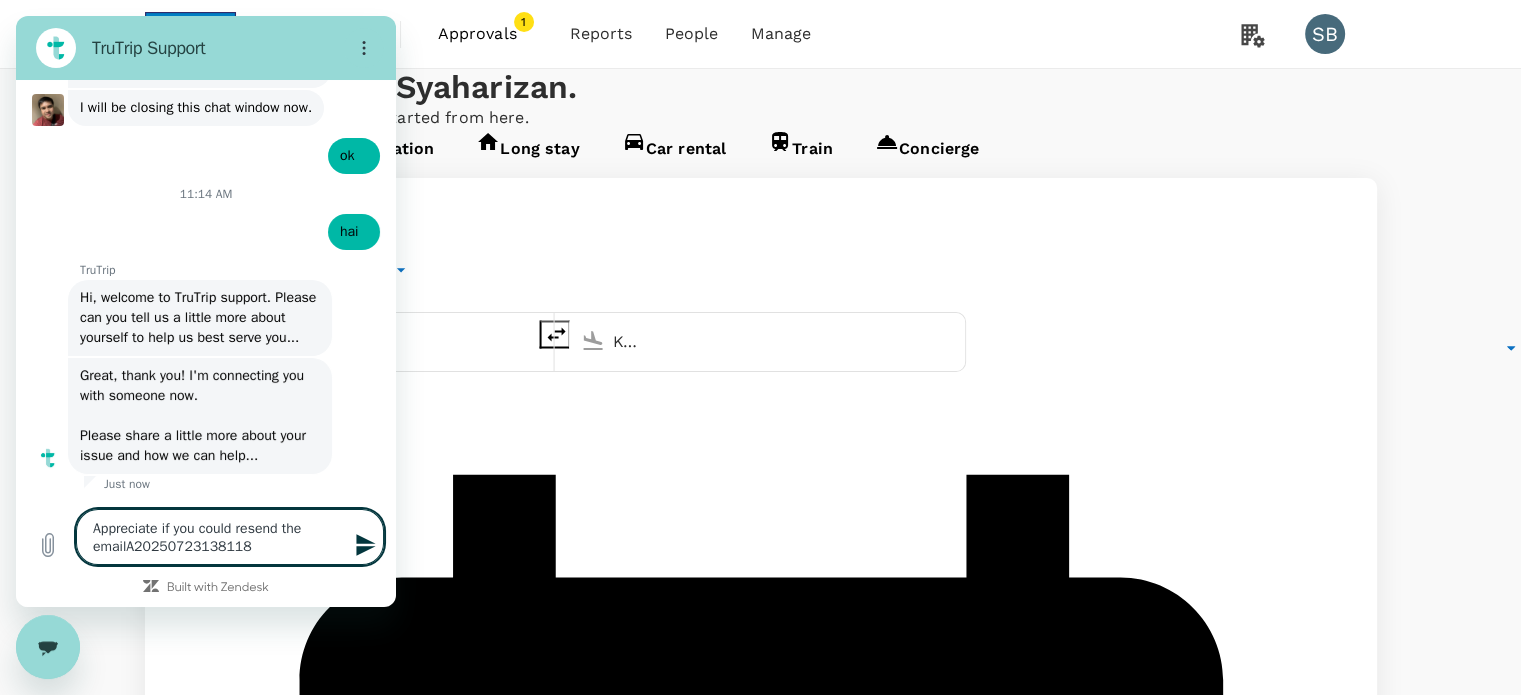 type on "Appreciate if you could resend the email,A20250723138118" 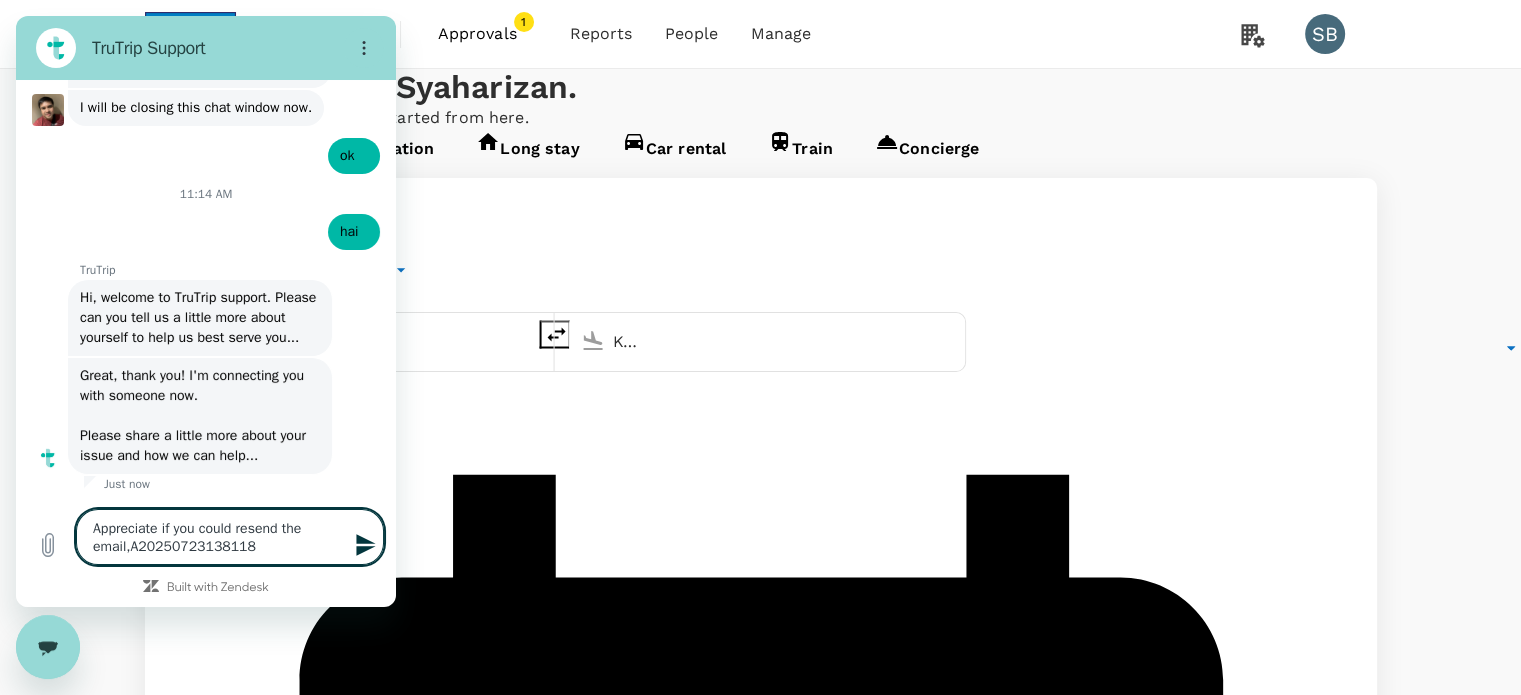 type on "Appreciate if you could resend the email, A20250723138118" 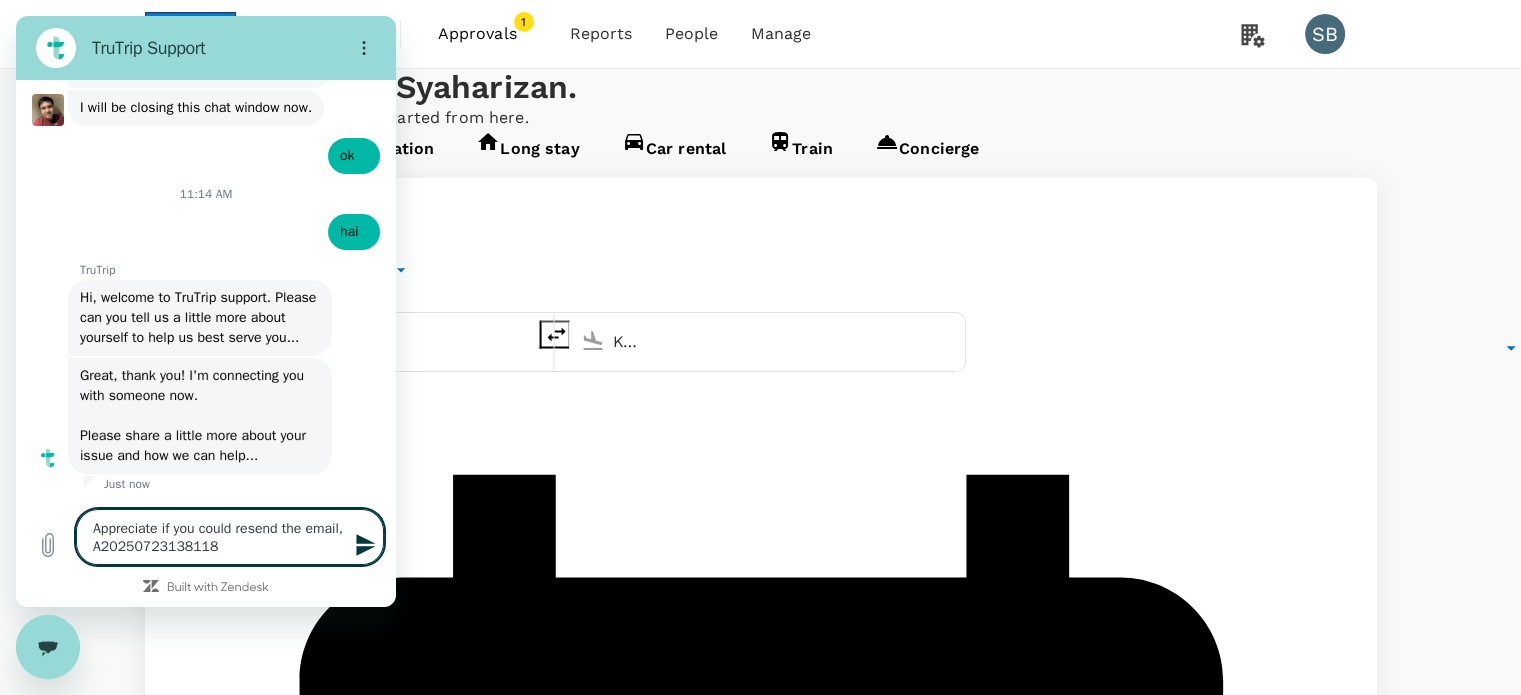 type on "Appreciate if you could resend the email,A20250723138118" 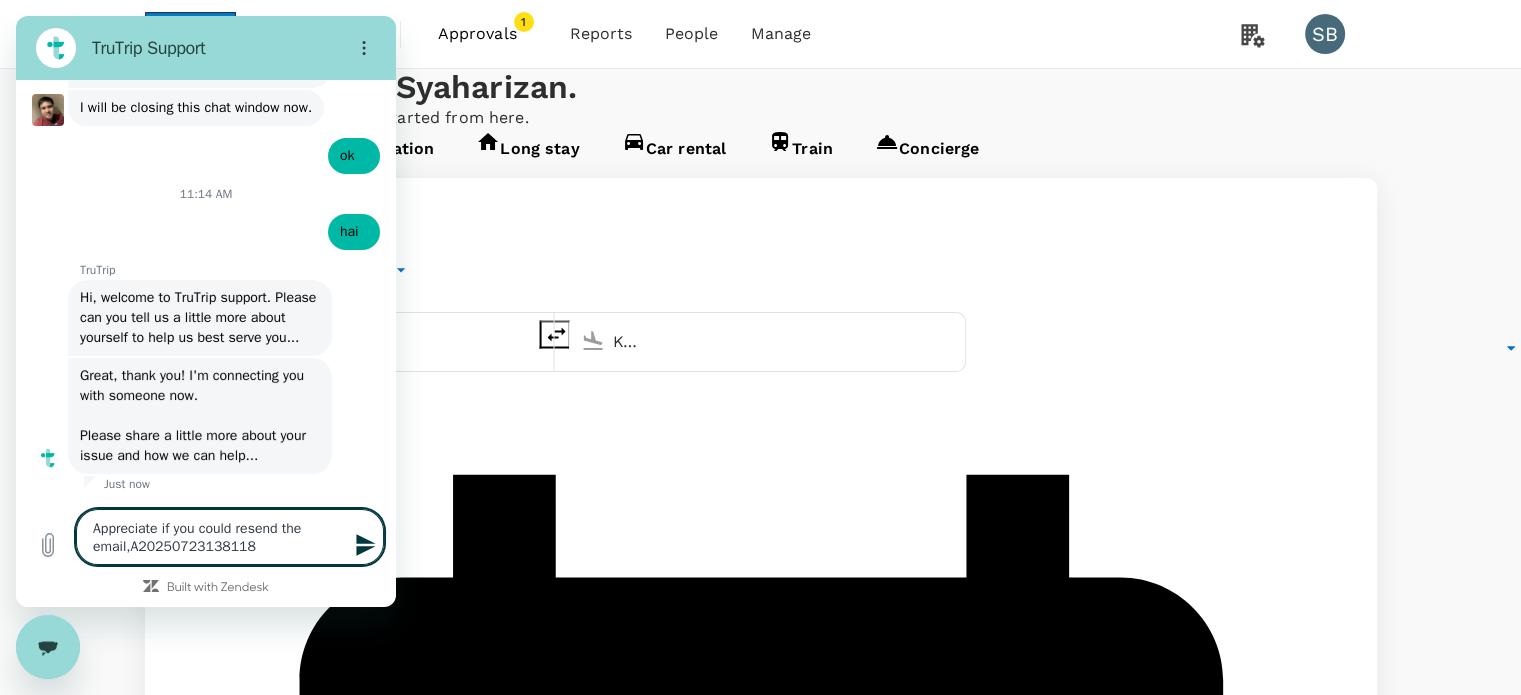 type on "Appreciate if you could resend the emailA20250723138118" 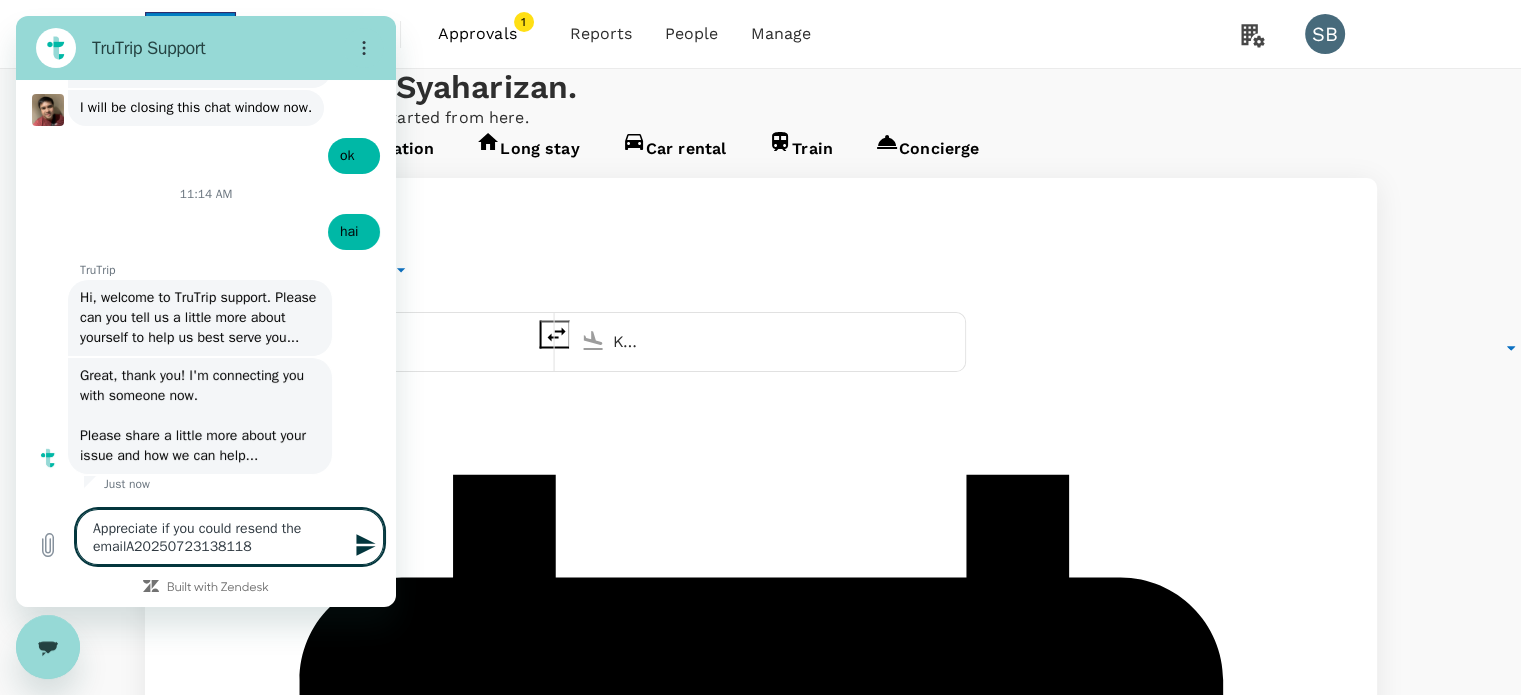 type on "Appreciate if you could resend the email A20250723138118" 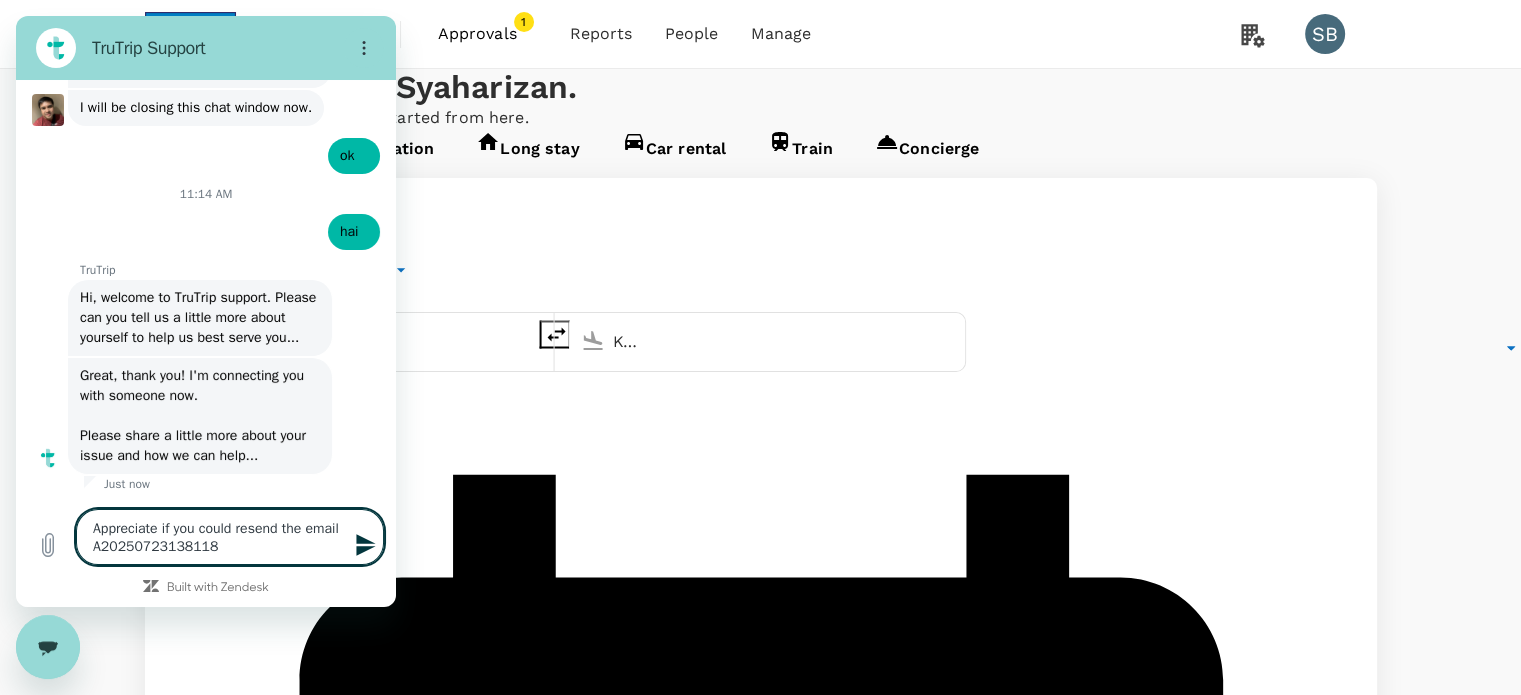 type on "Appreciate if you could resend the email fA20250723138118" 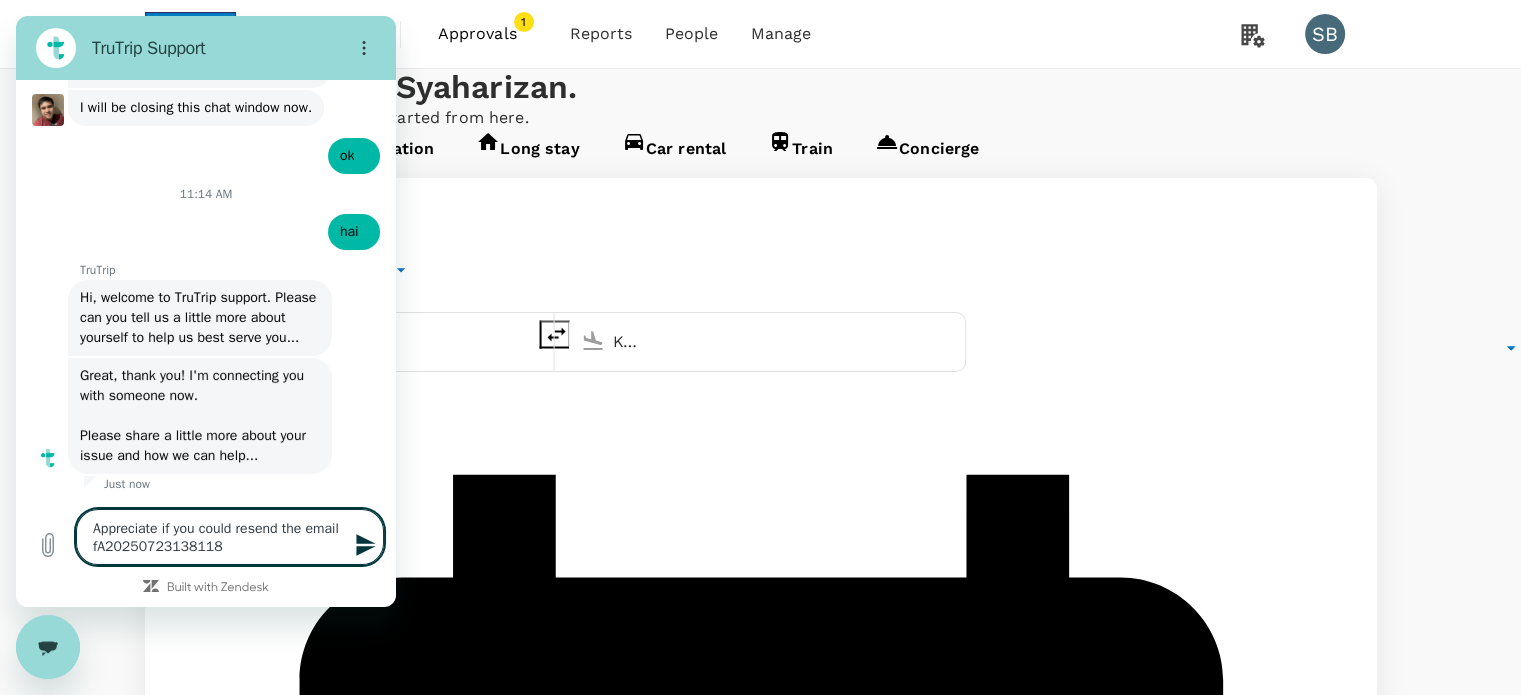 type on "Appreciate if you could resend the email foA20250723138118" 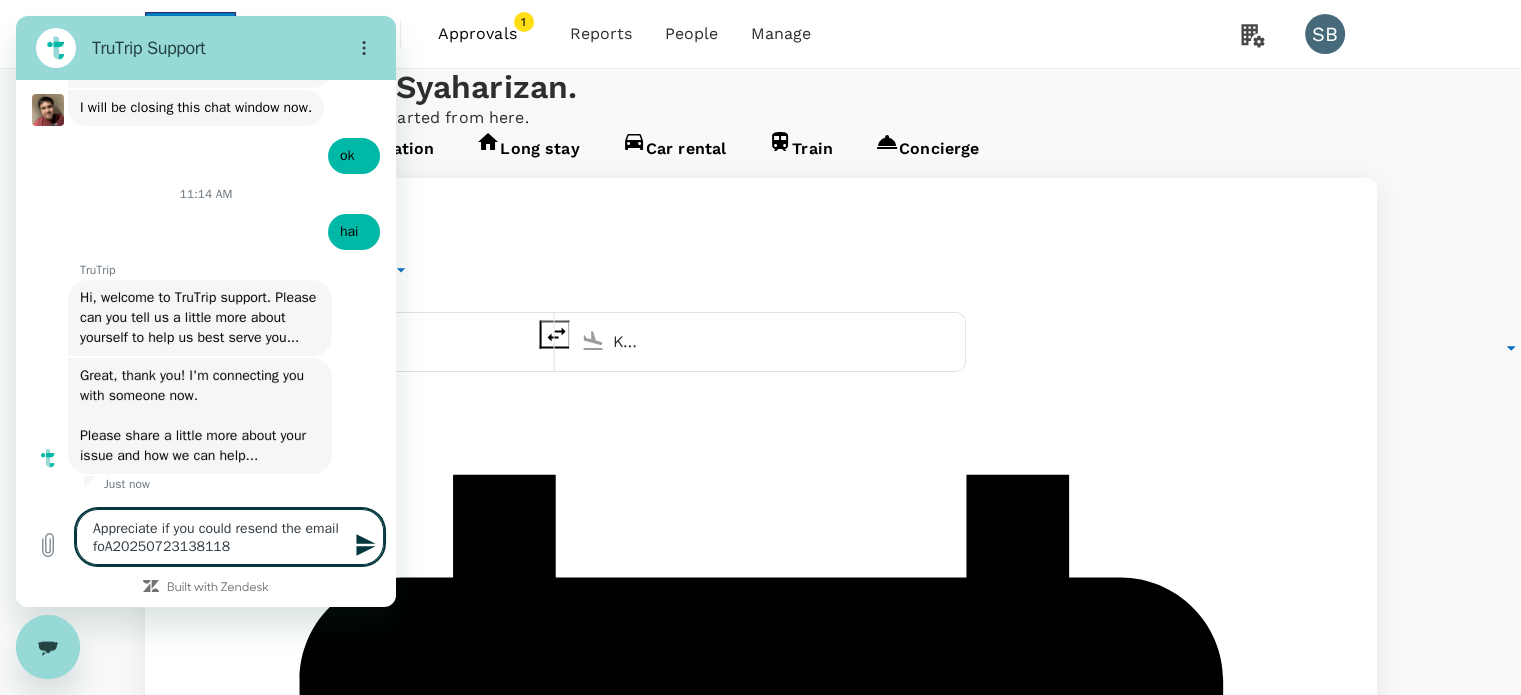 type on "Appreciate if you could resend the email forA20250723138118" 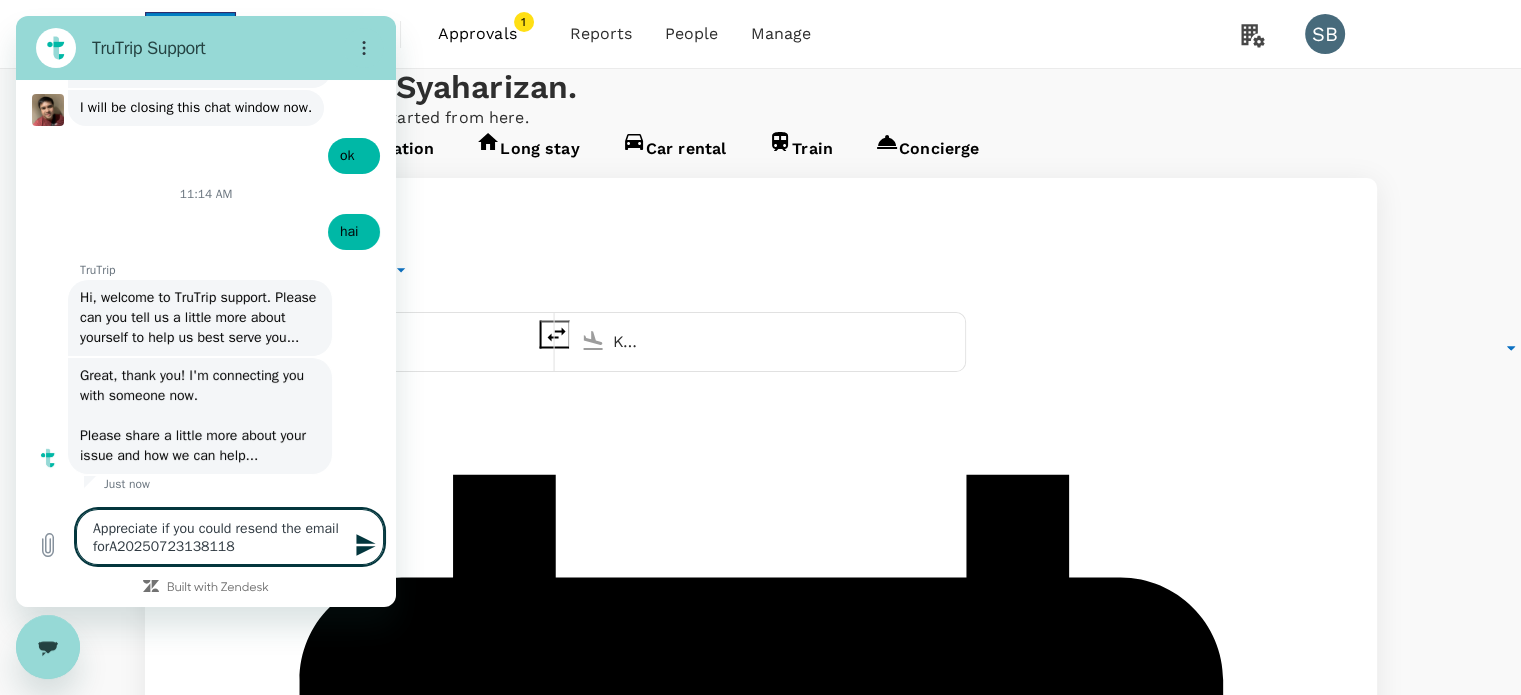 type on "Appreciate if you could resend the email for A20250723138118" 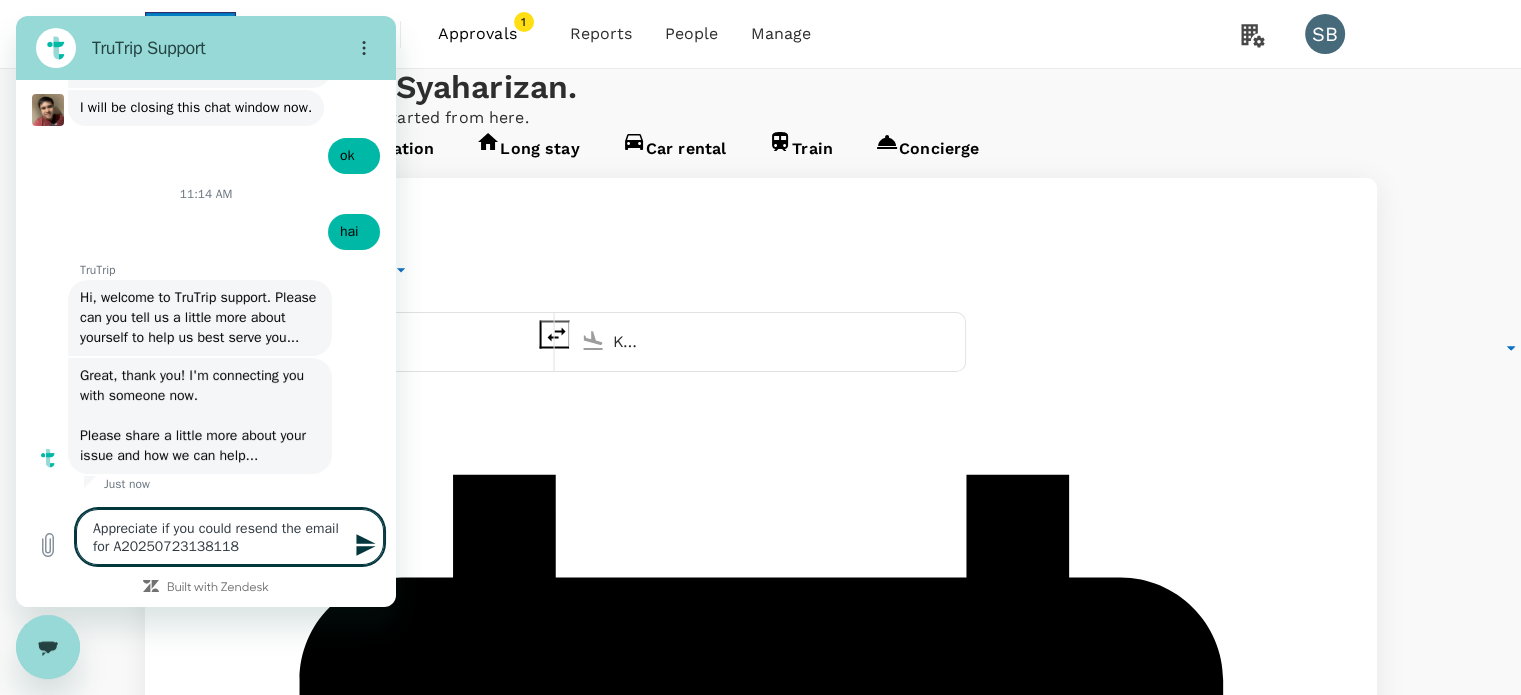 type on "Appreciate if you could resend the email for tA20250723138118" 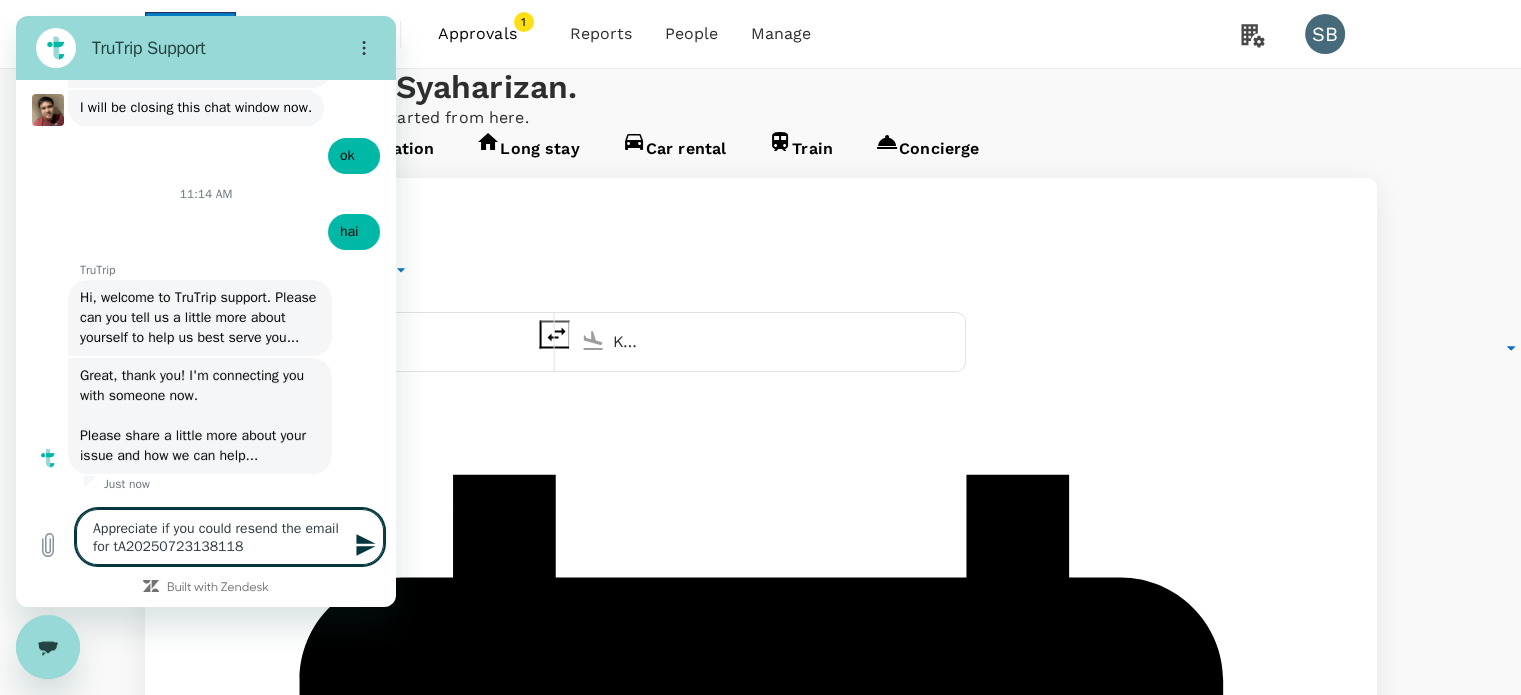 type on "Appreciate if you could resend the email for thA20250723138118" 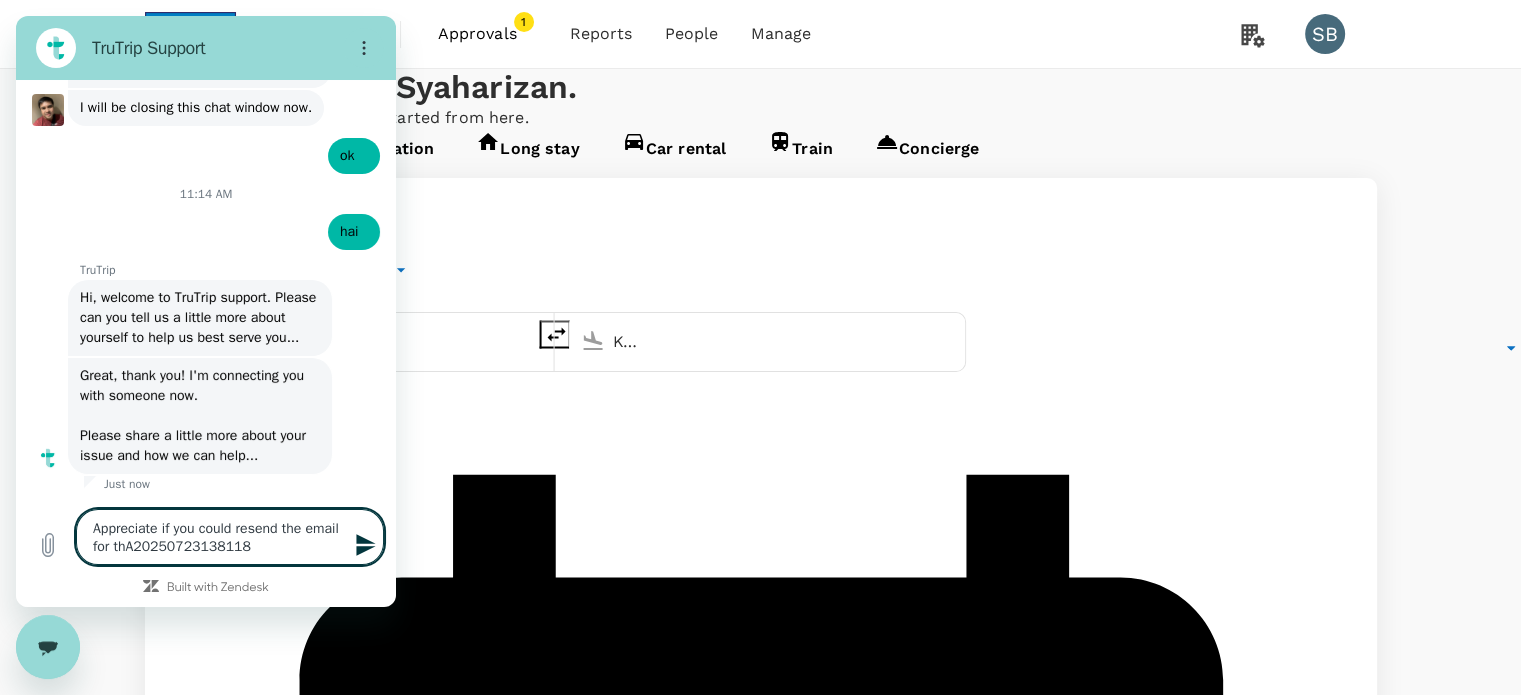 type on "Appreciate if you could resend the email for thiA20250723138118" 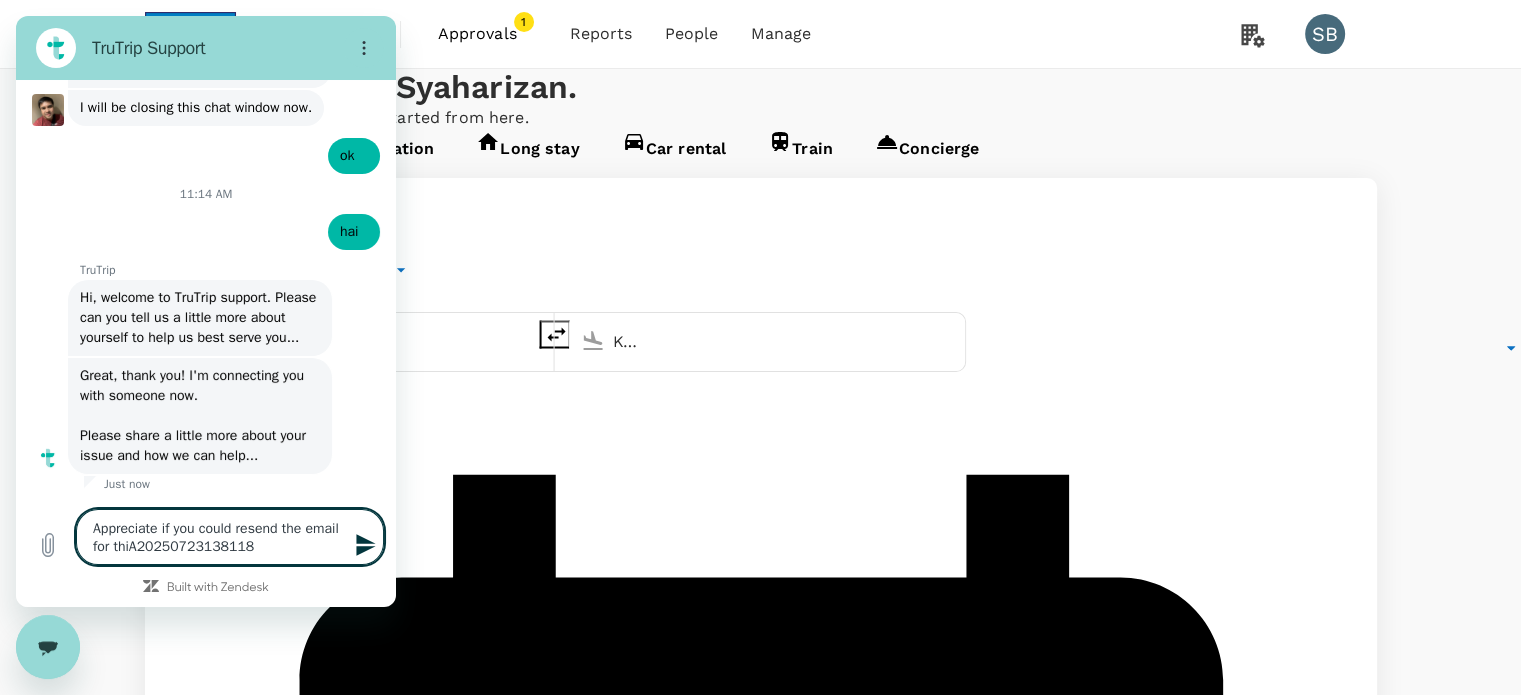 type on "Appreciate if you could resend the email for thisA20250723138118" 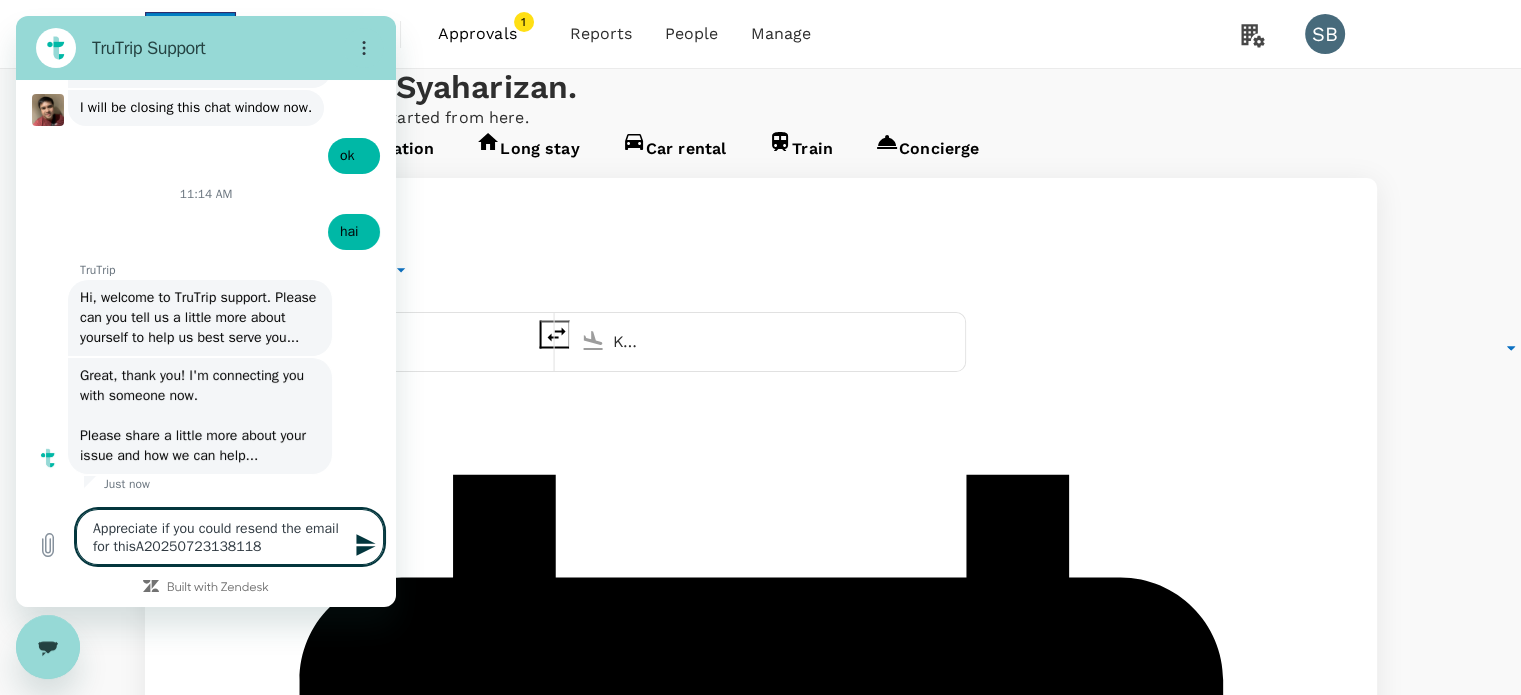 type on "Appreciate if you could resend the email for this A20250723138118" 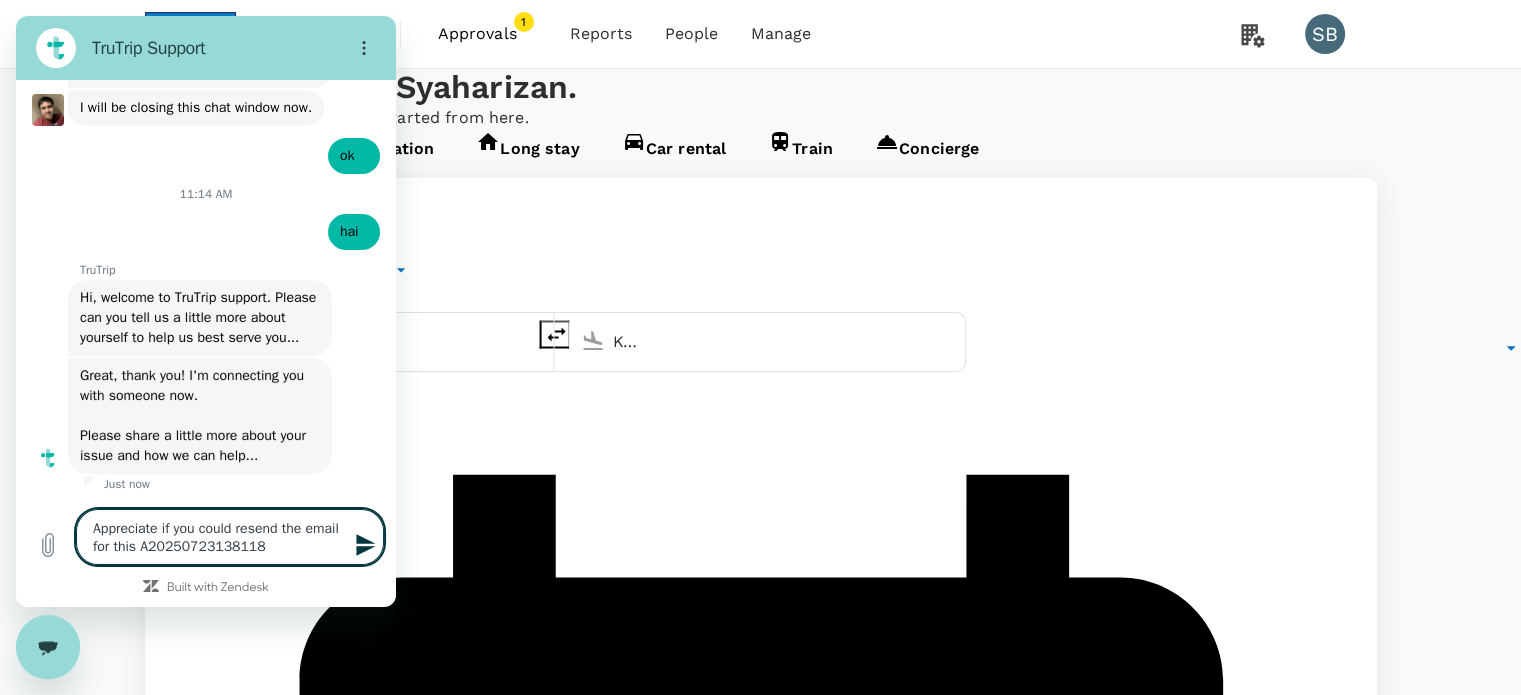 type on "Appreciate if you could resend the email for this bA20250723138118" 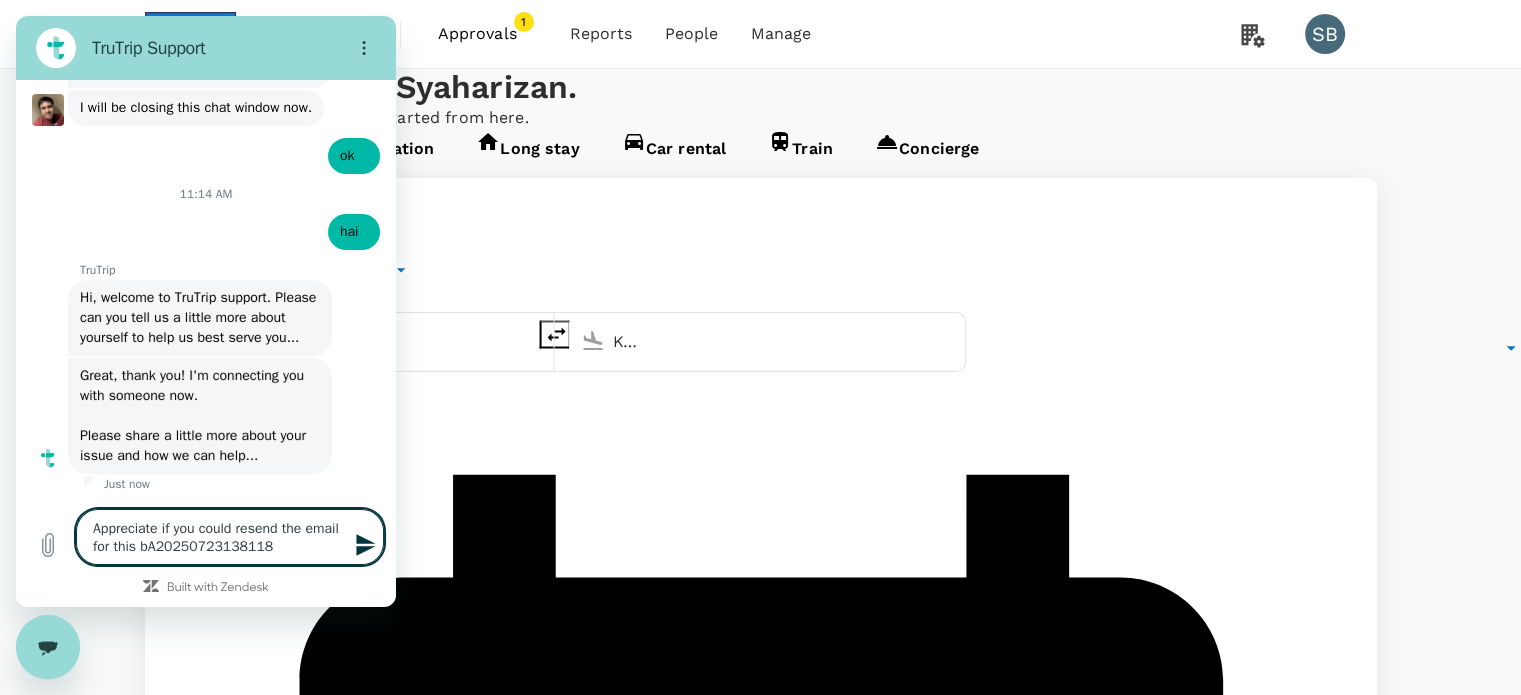 type on "Appreciate if you could resend the email for this boA20250723138118" 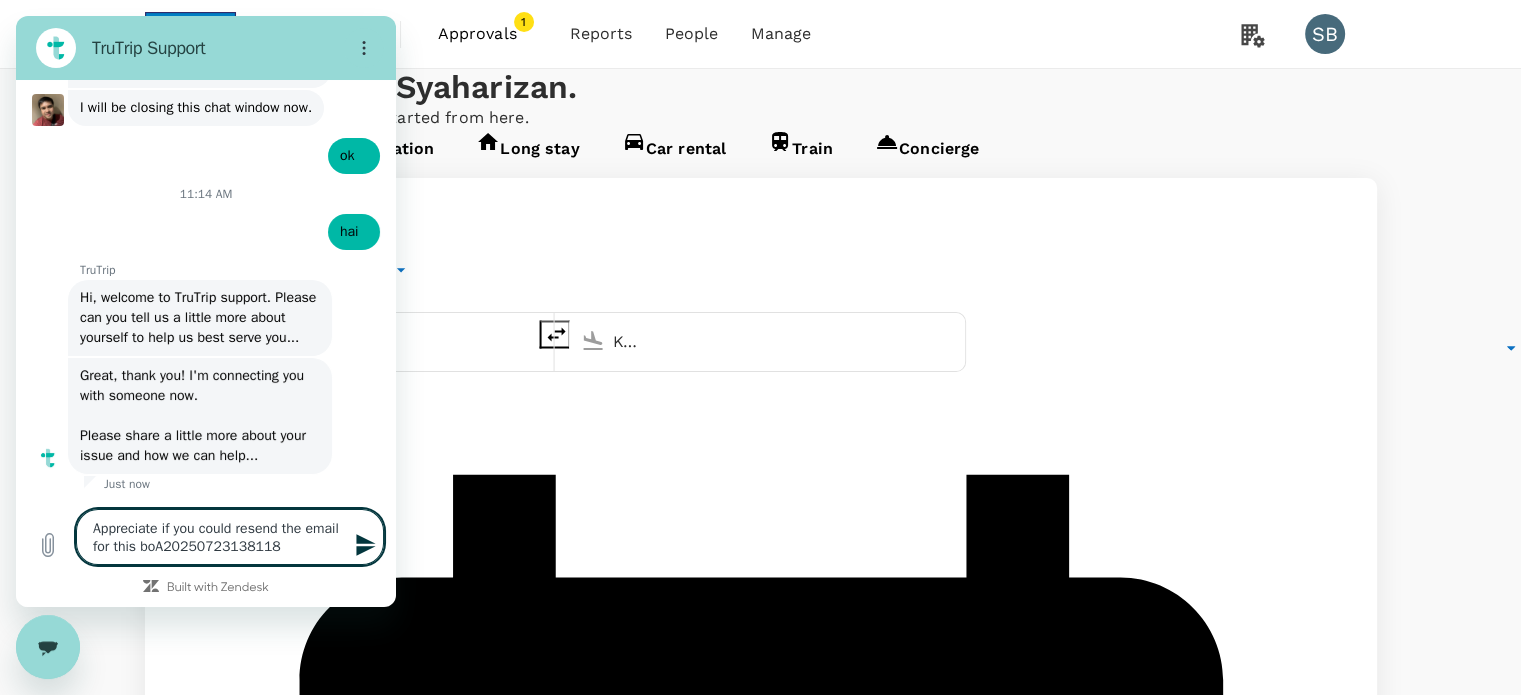 type on "Appreciate if you could resend the email for this booA20250723138118" 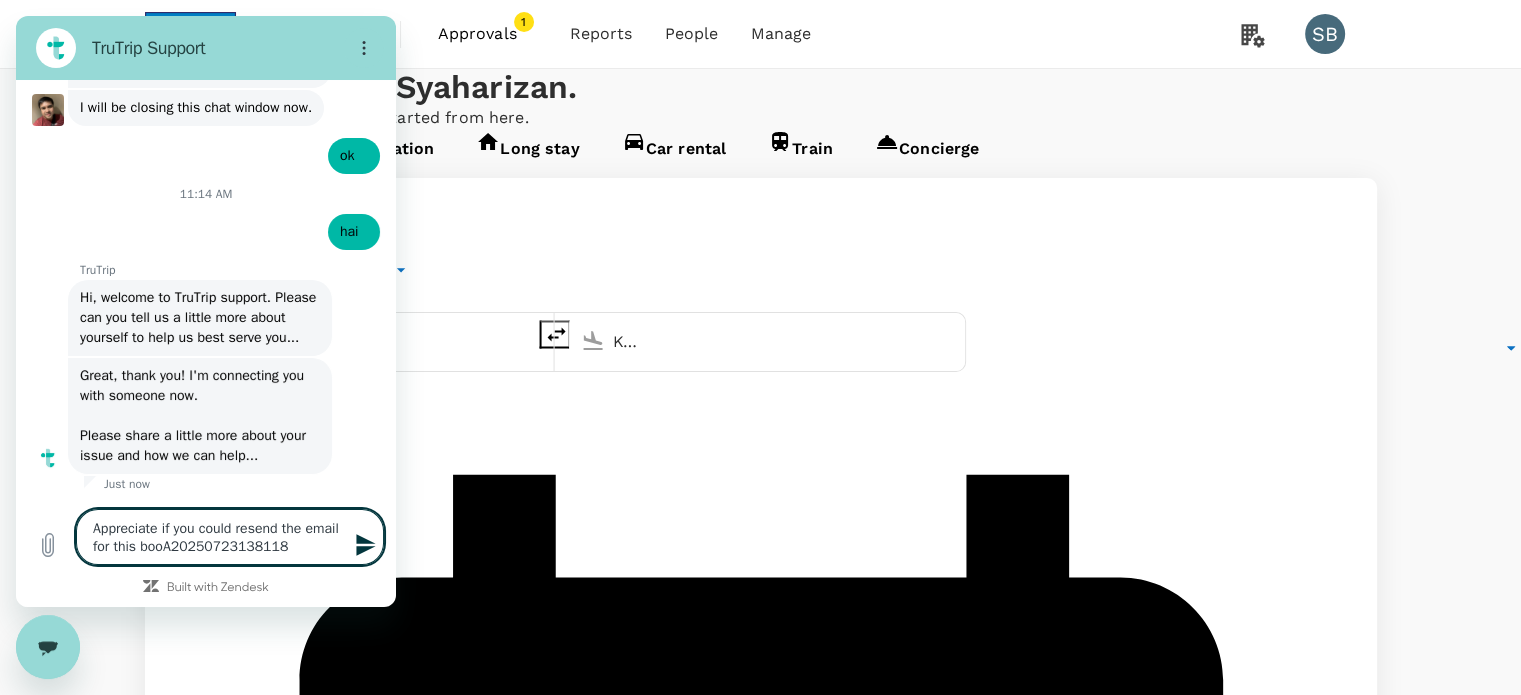 type on "Appreciate if you could resend the email for this bookA20250723138118" 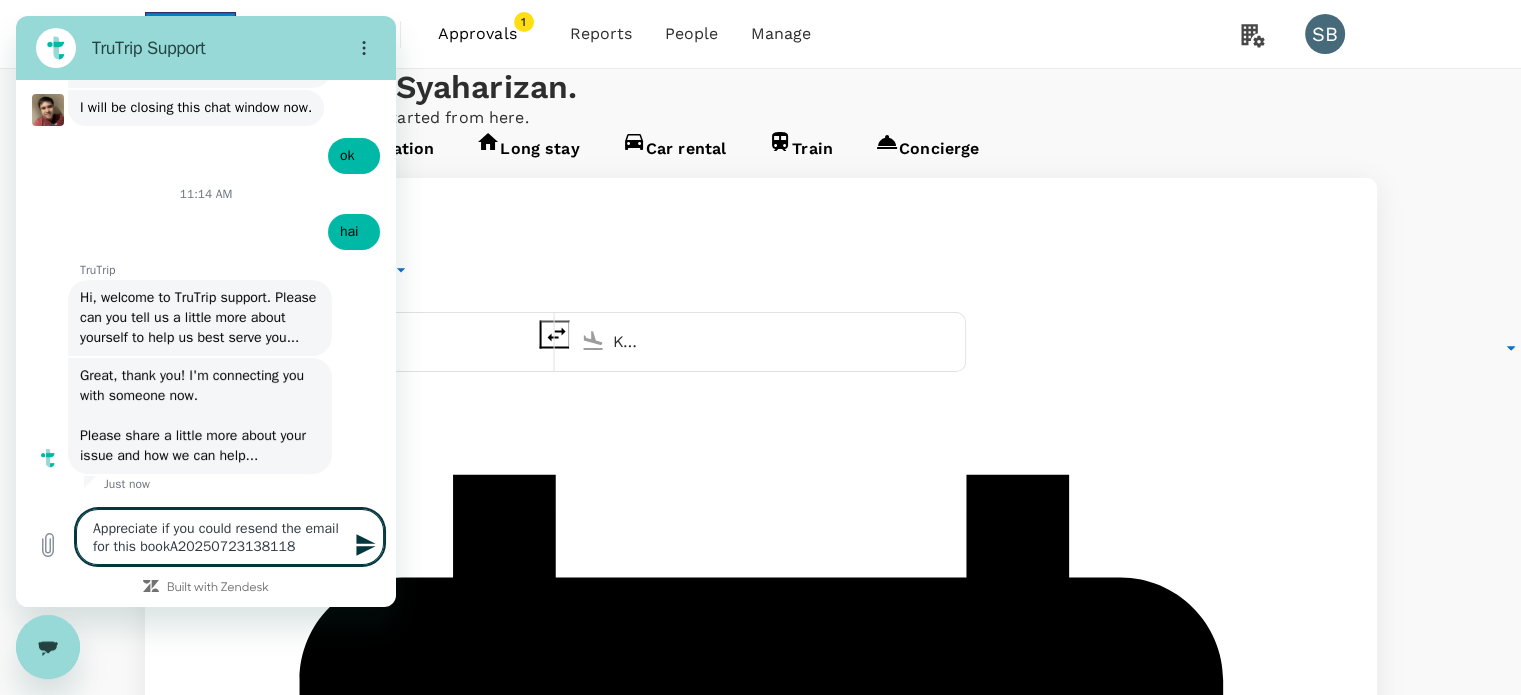 type on "Appreciate if you could resend the email for this bookiA20250723138118" 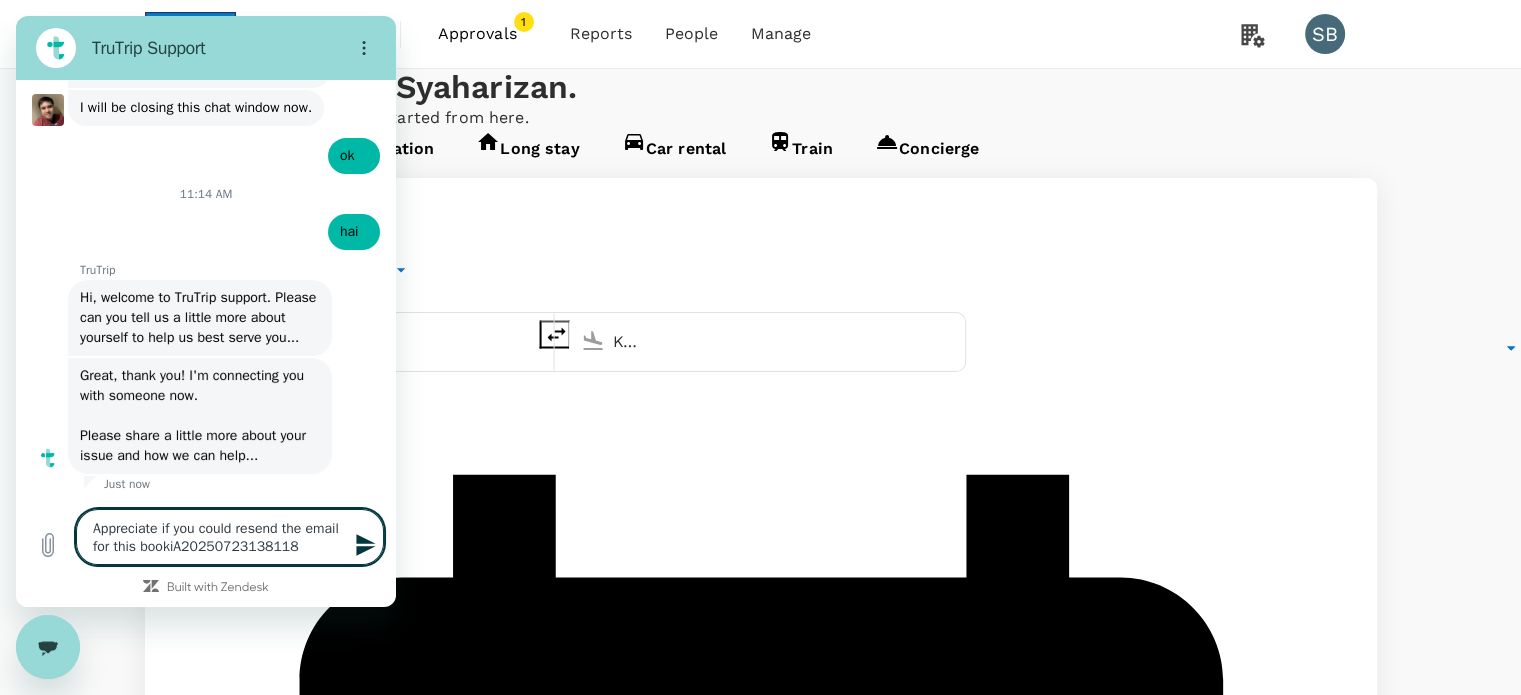 type on "Appreciate if you could resend the email for this bookinA20250723138118" 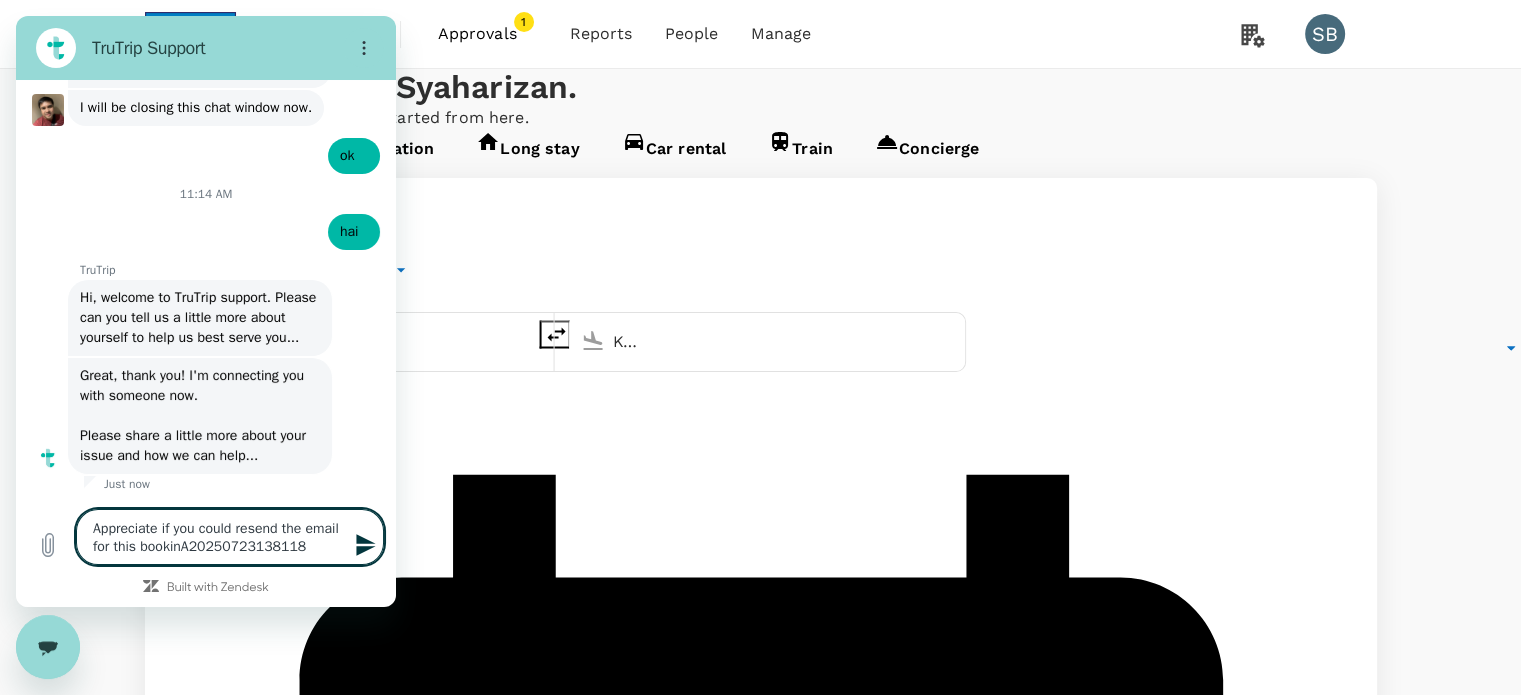 type on "Appreciate if you could resend the email for this bookingA20250723138118" 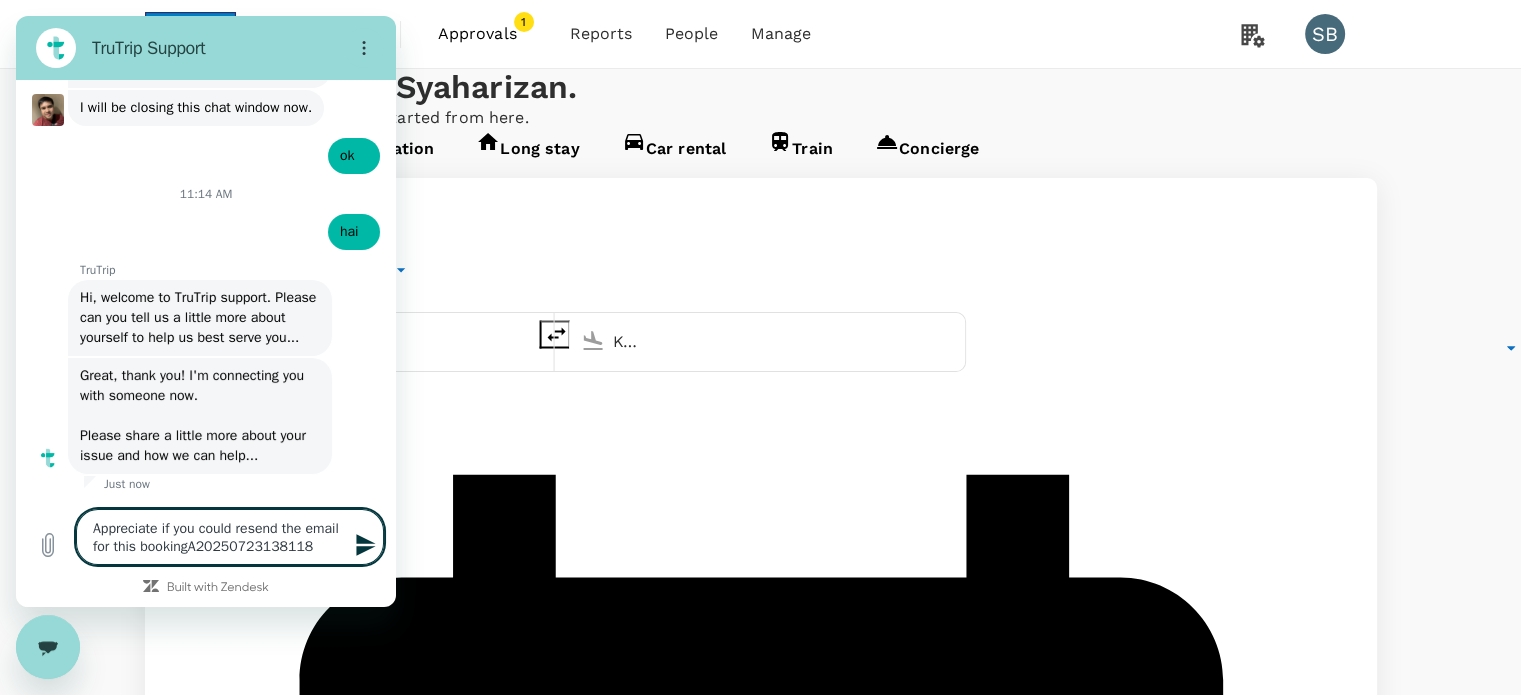 type on "Appreciate if you could resend the email for this booking A20250723138118" 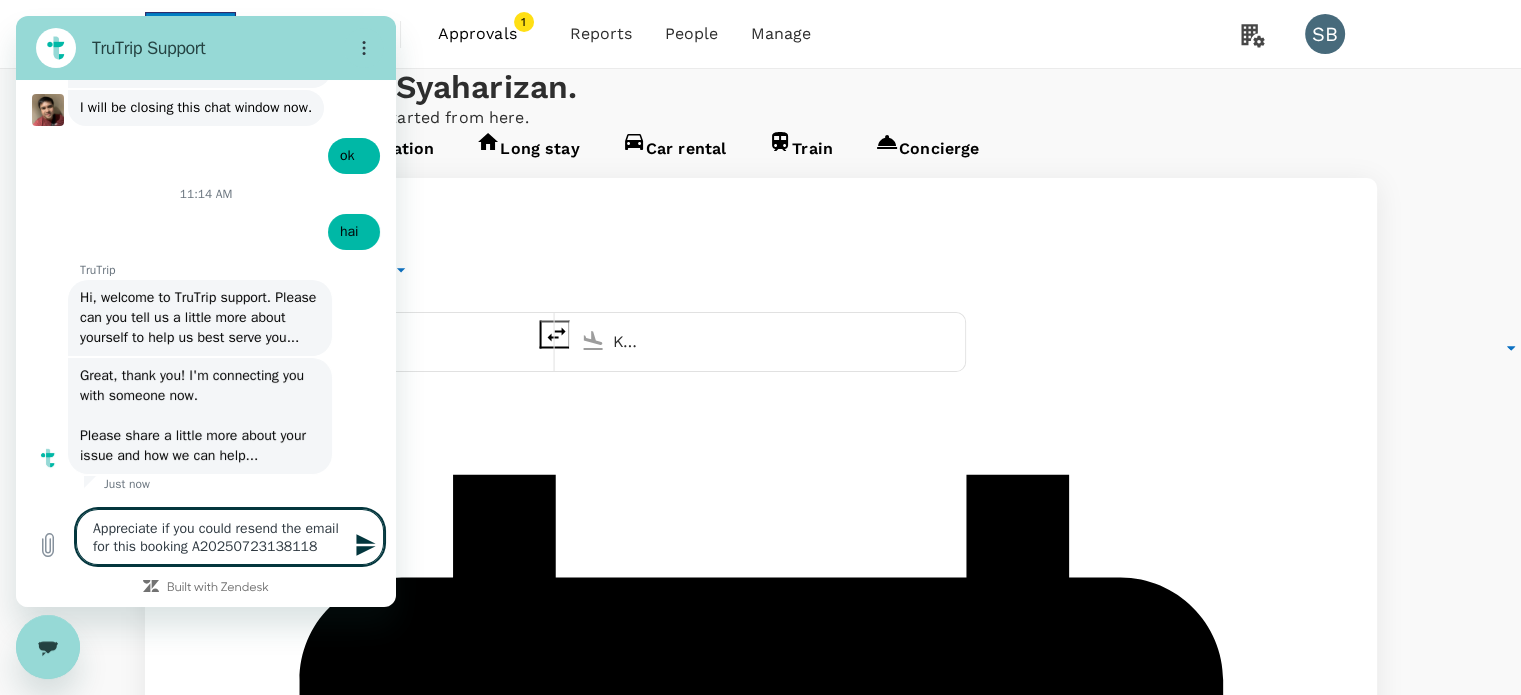 type 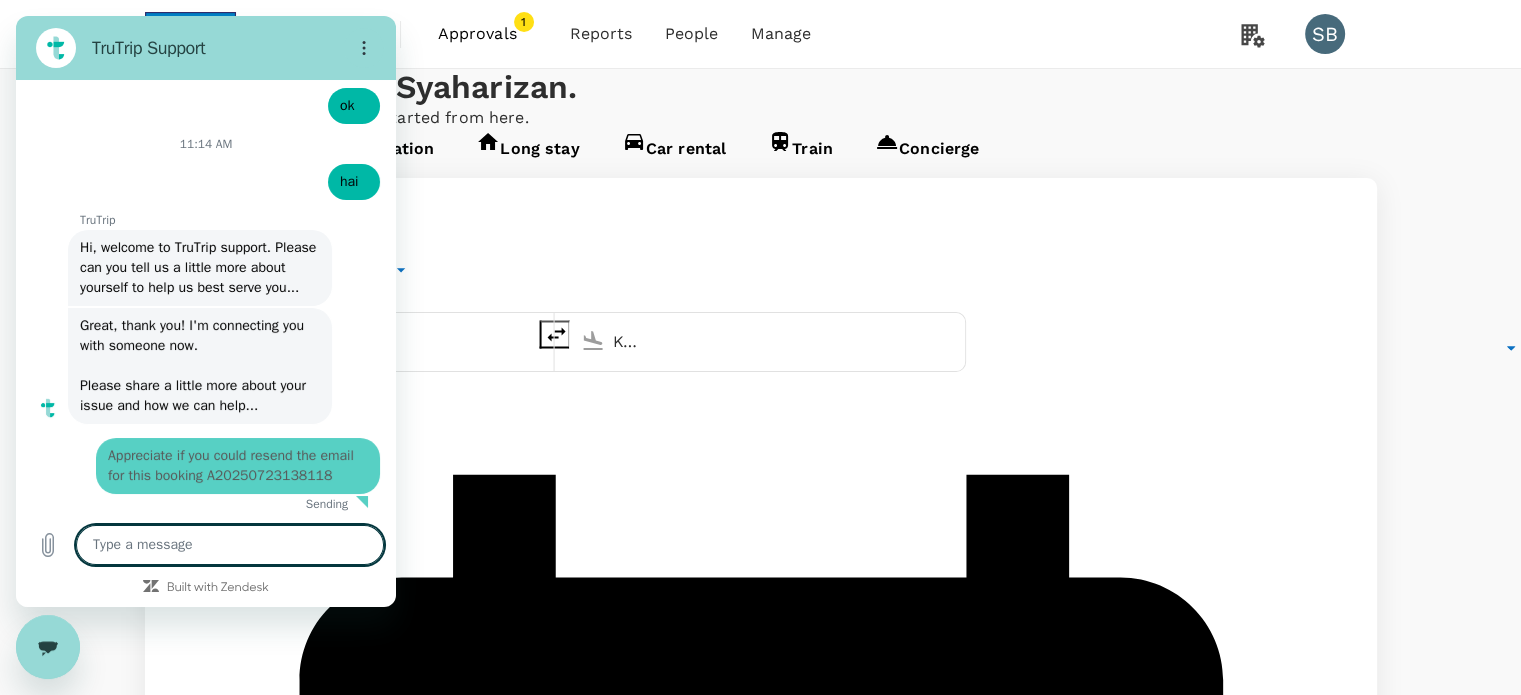 type on "x" 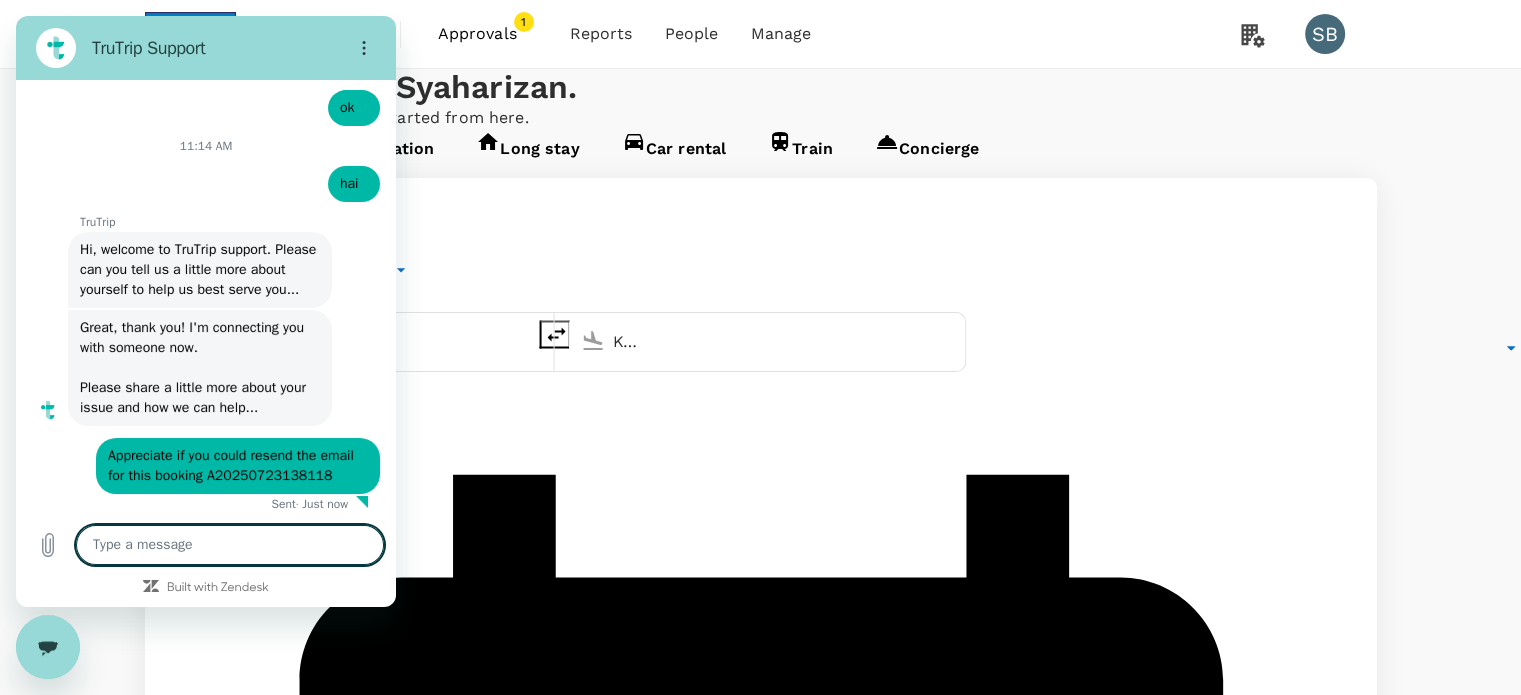 scroll, scrollTop: 7619, scrollLeft: 0, axis: vertical 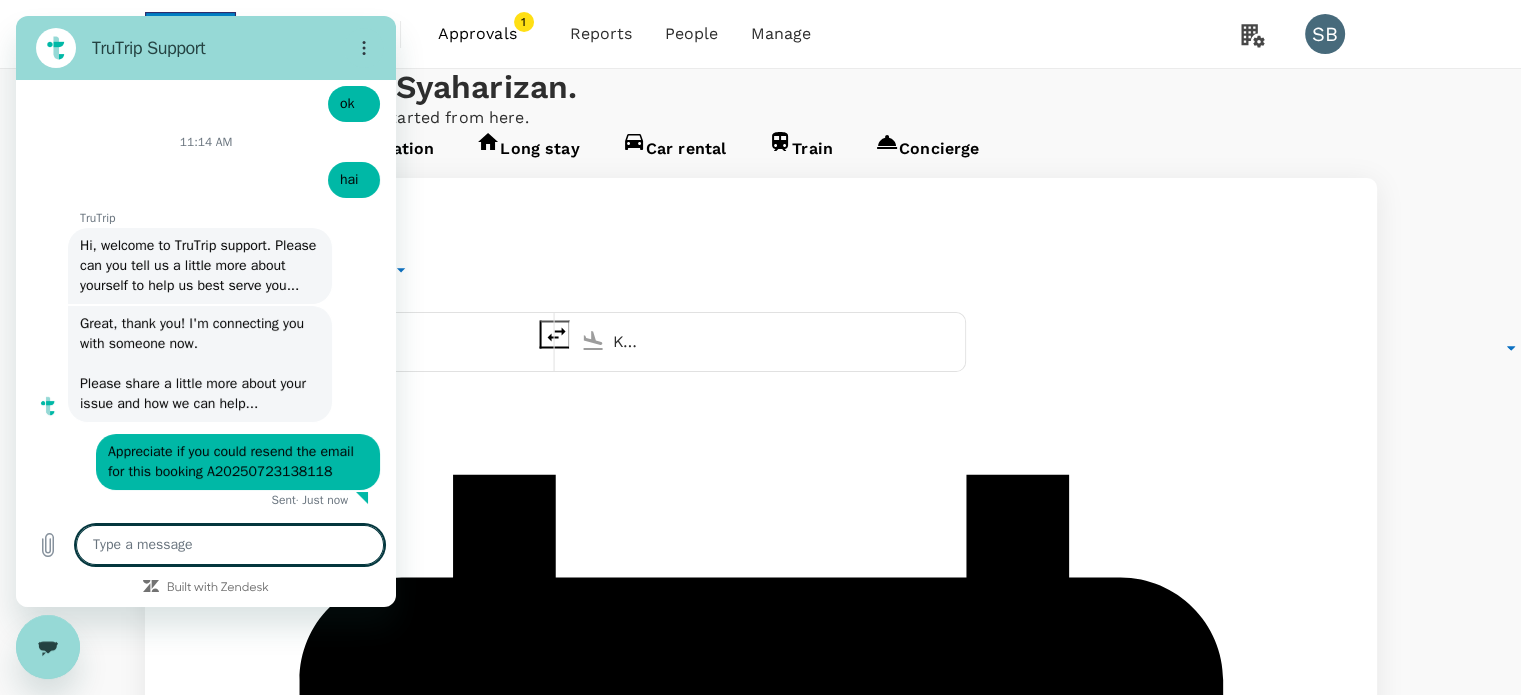 type on "b" 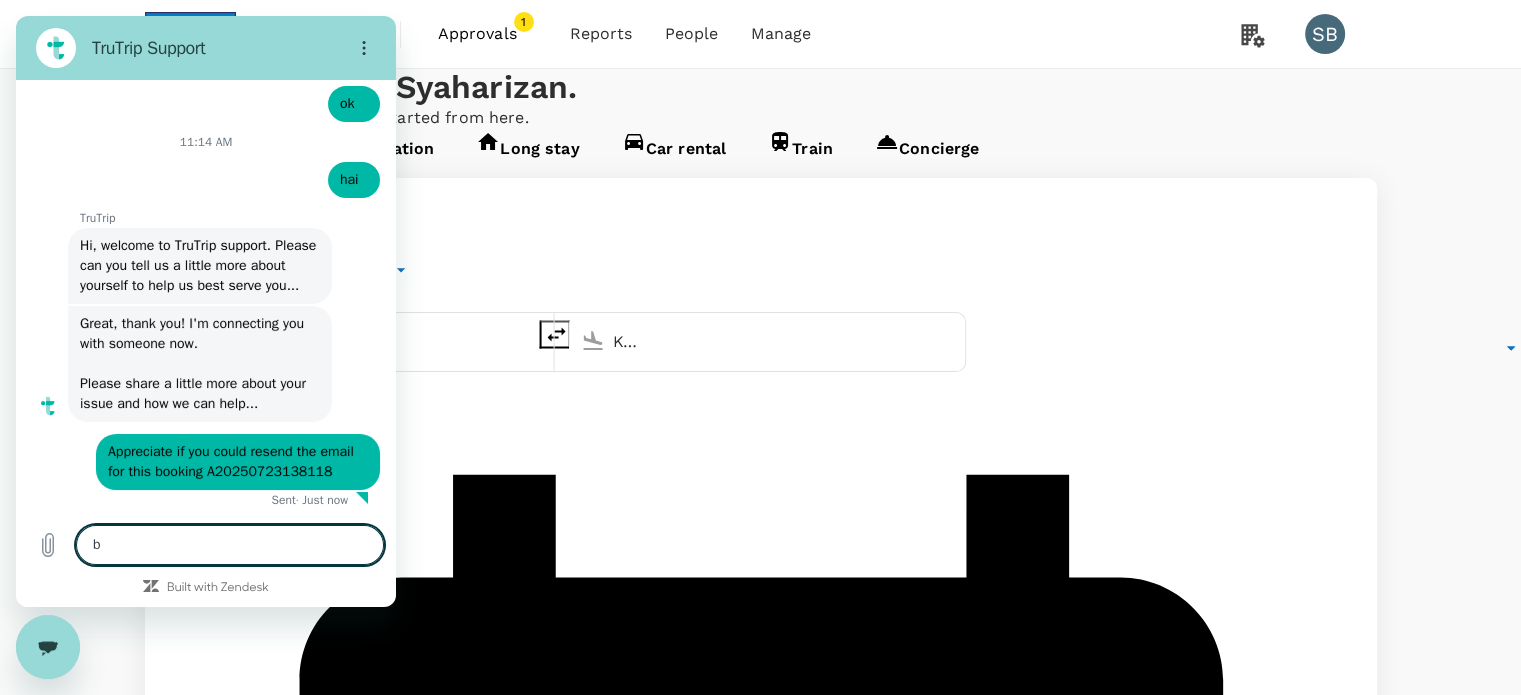 type on "be" 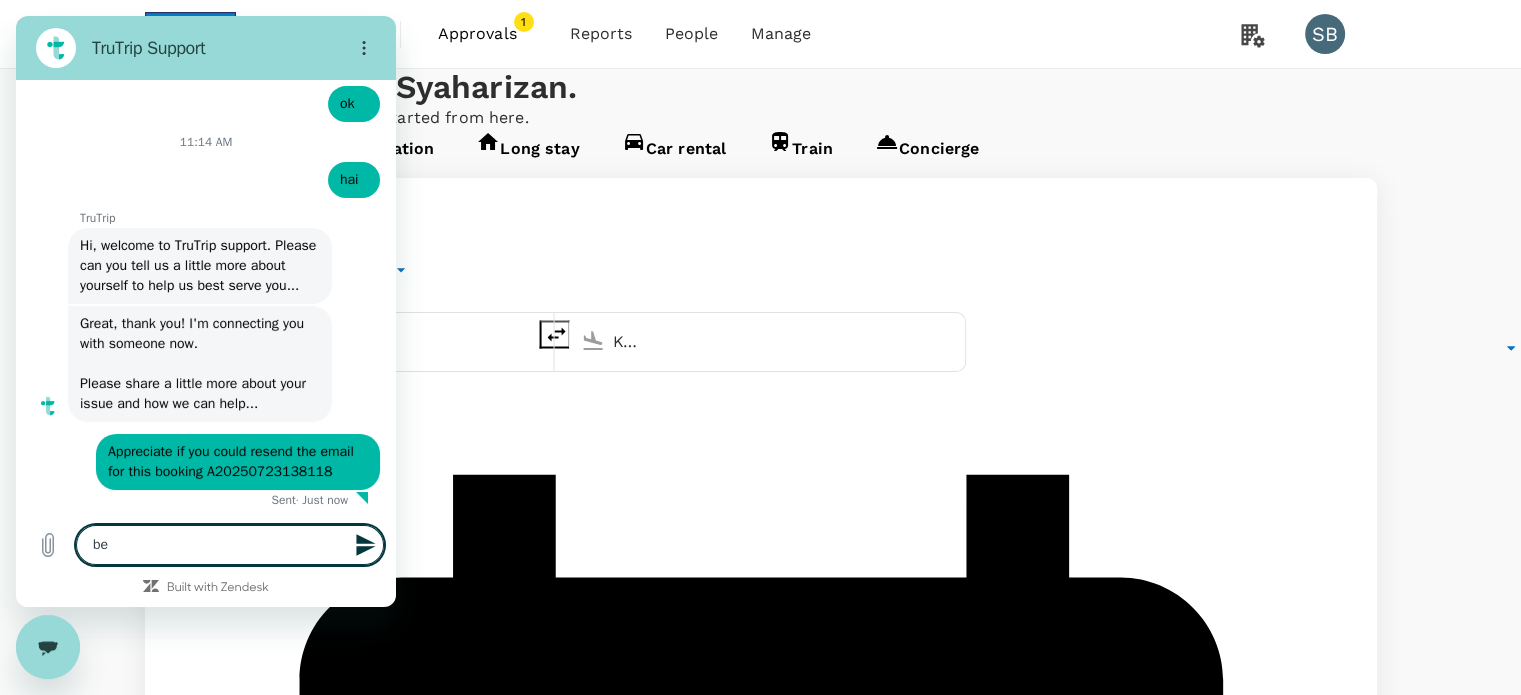 type on "bec" 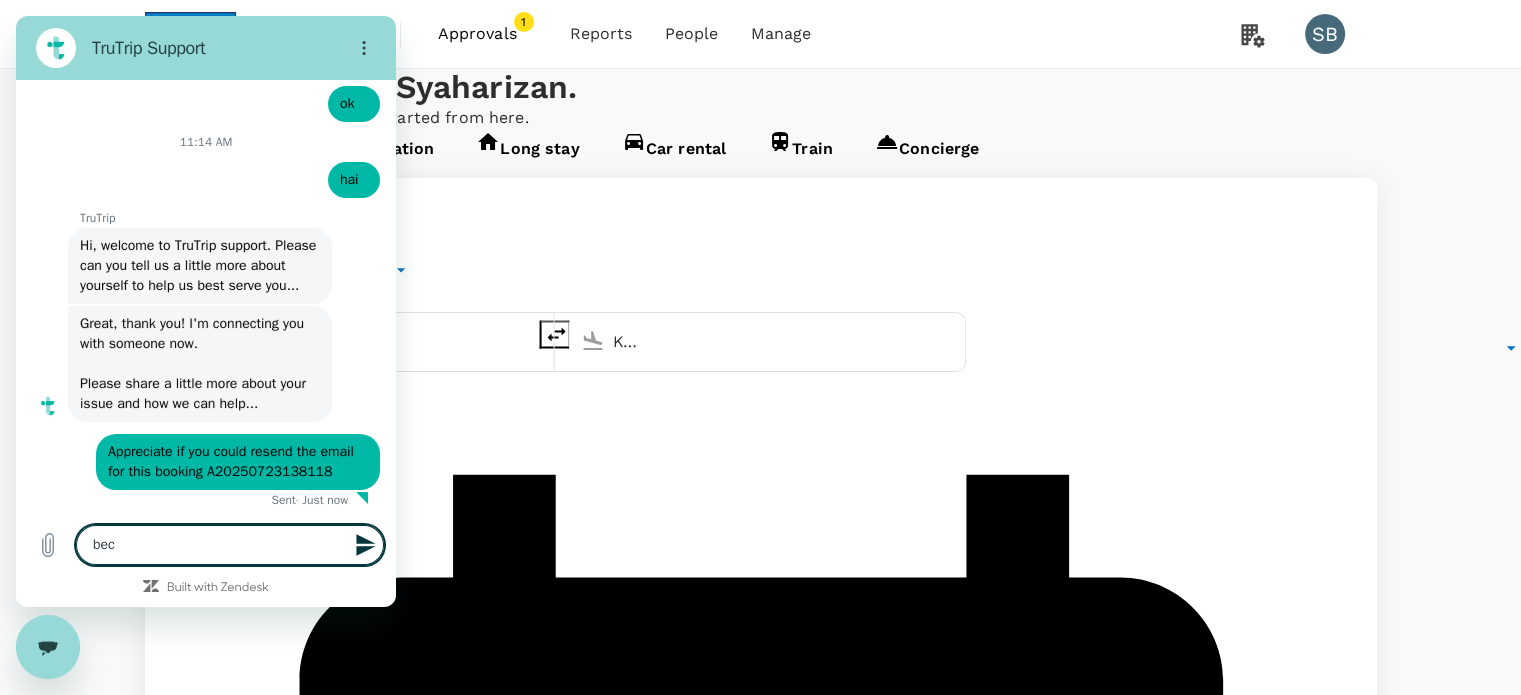 type on "becu" 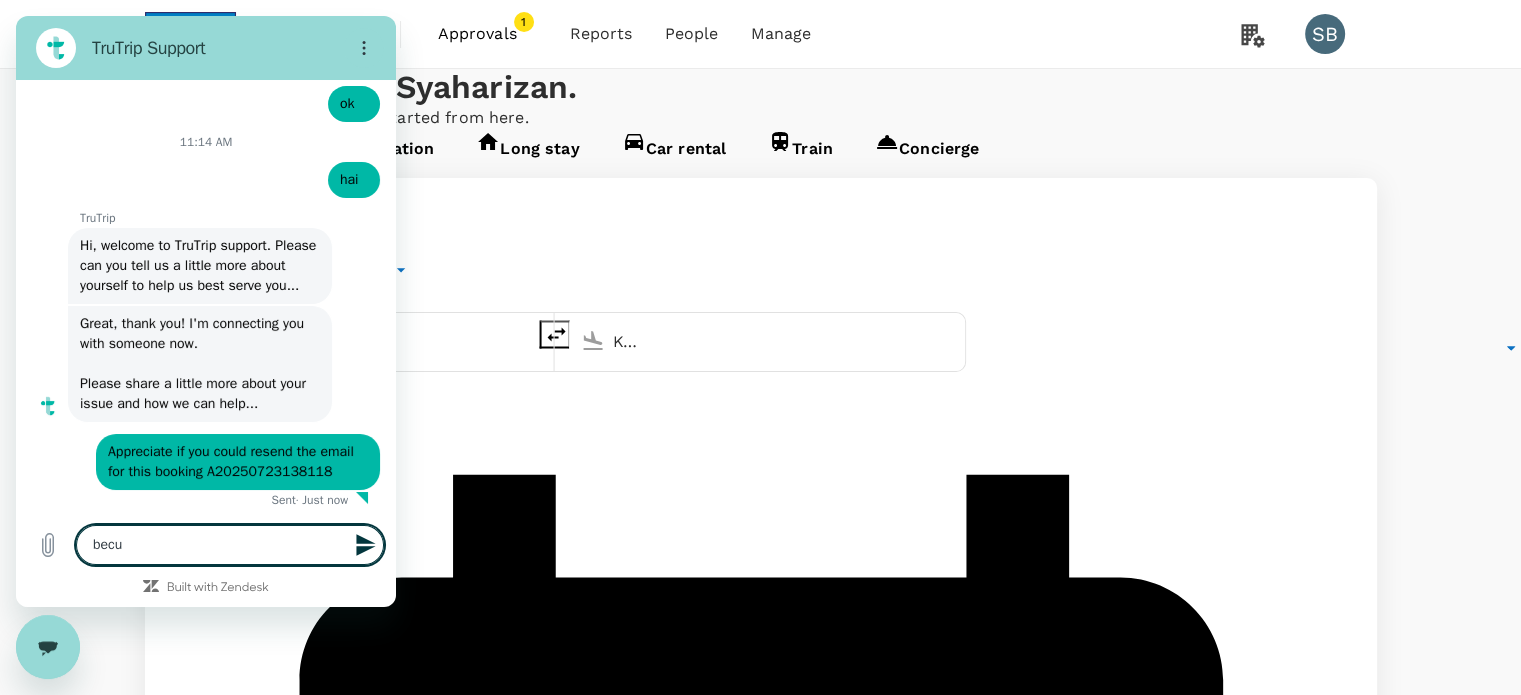 type on "becua" 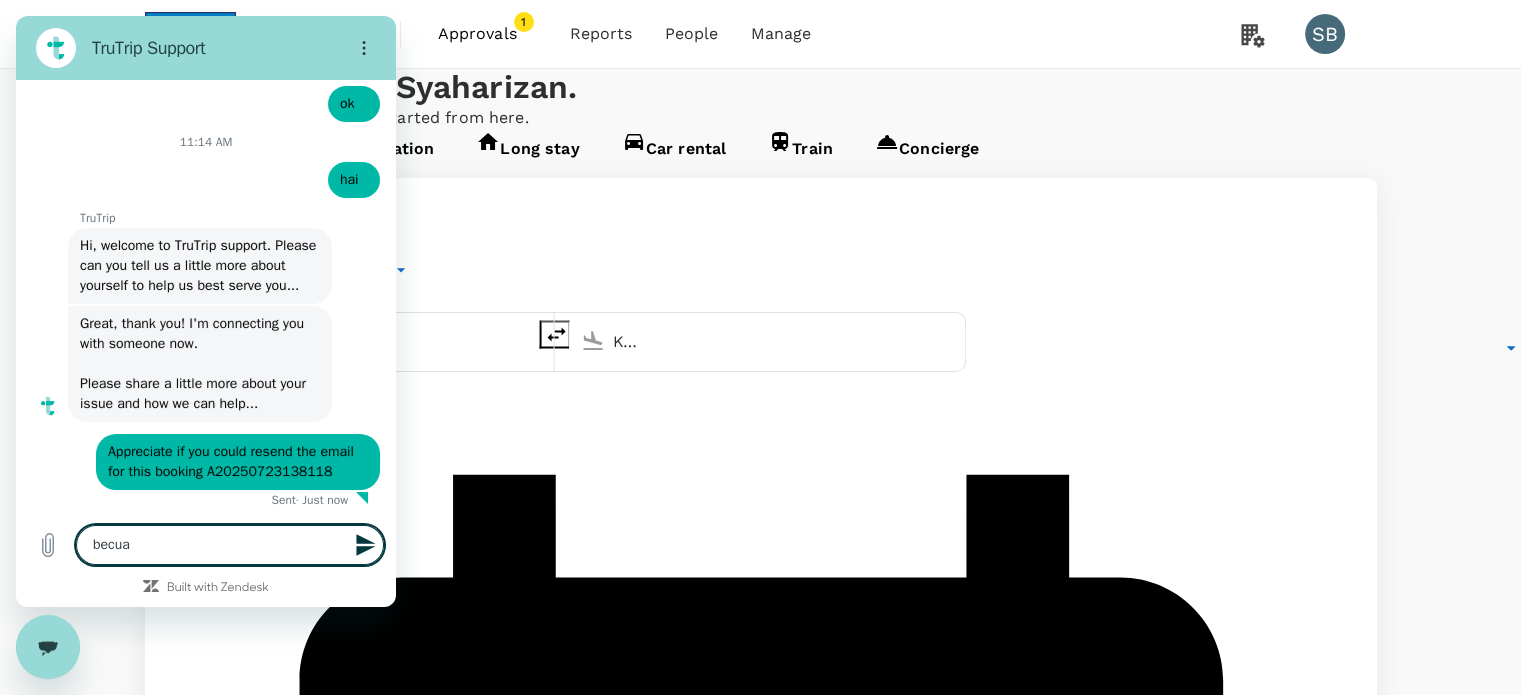 type on "becuas" 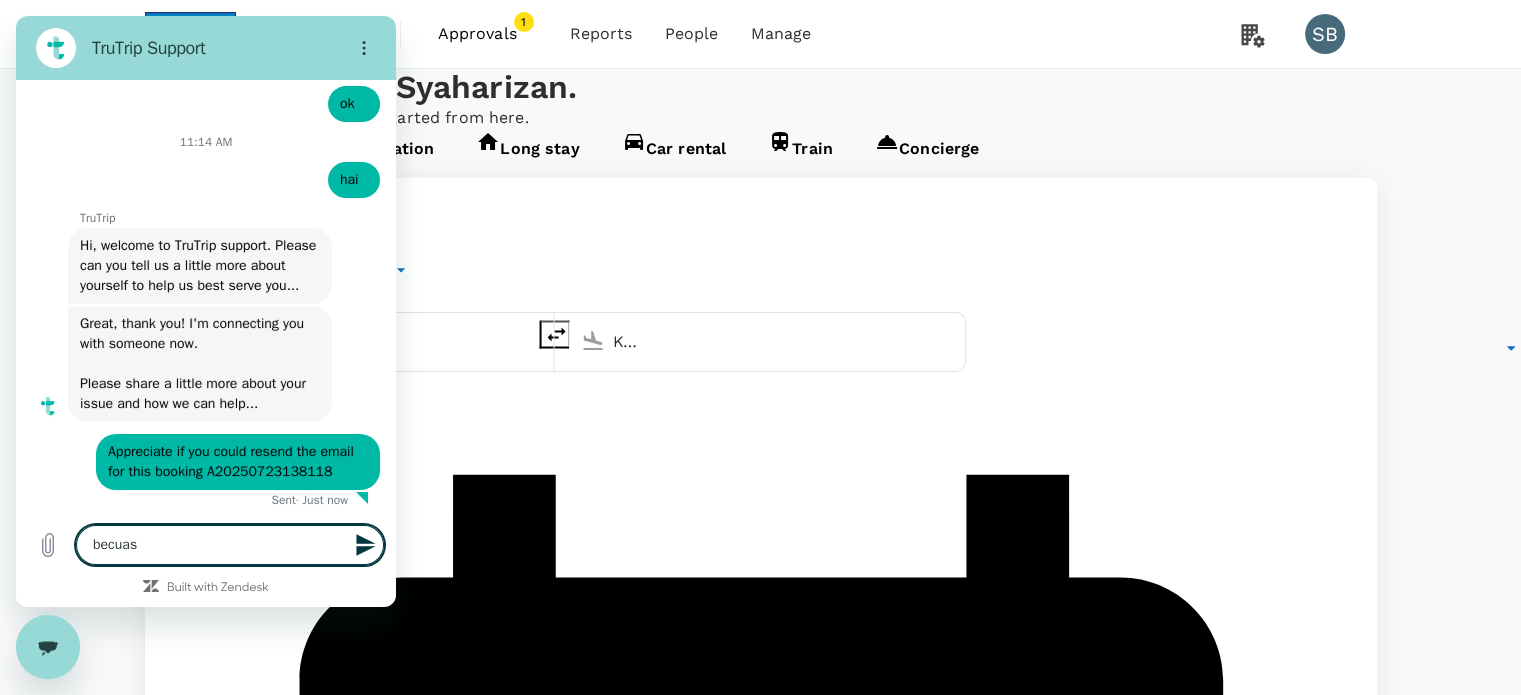 type on "becuase" 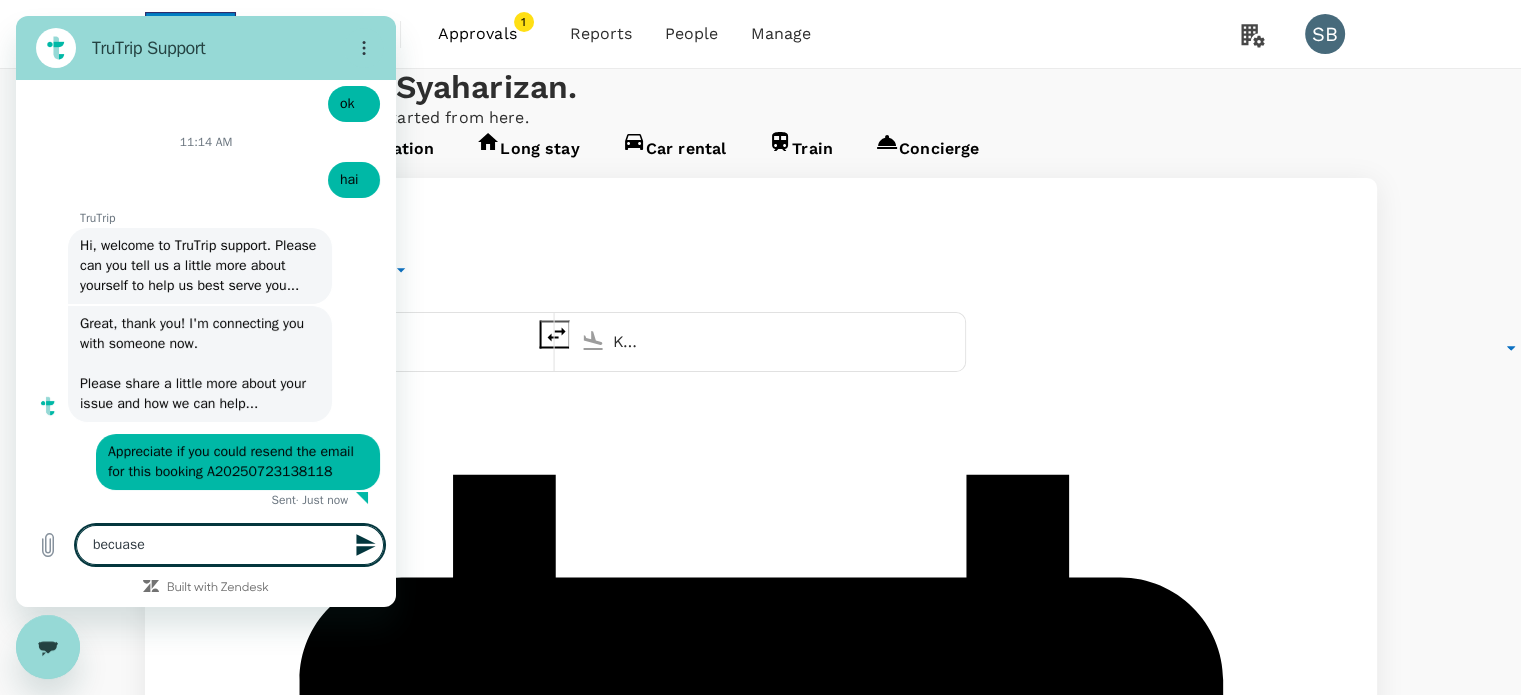 type on "becuas" 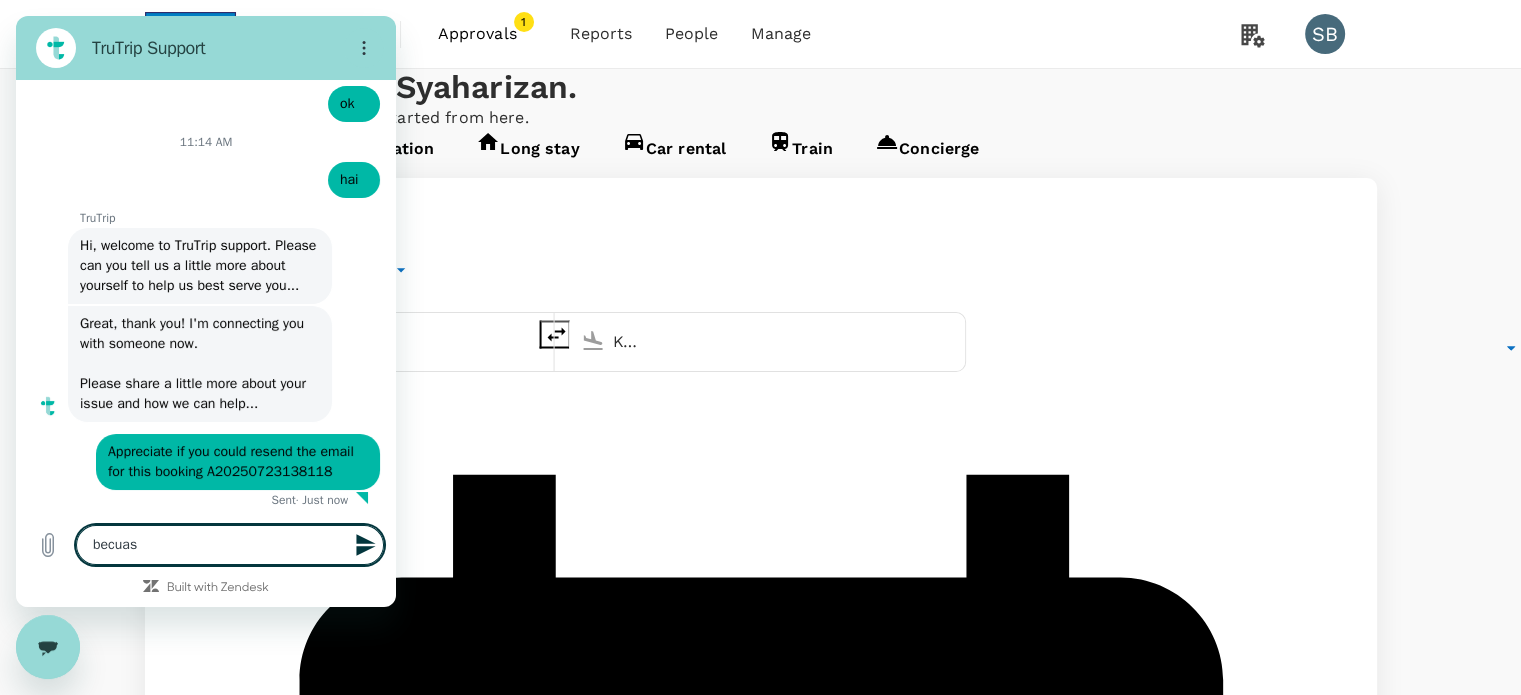 type on "becua" 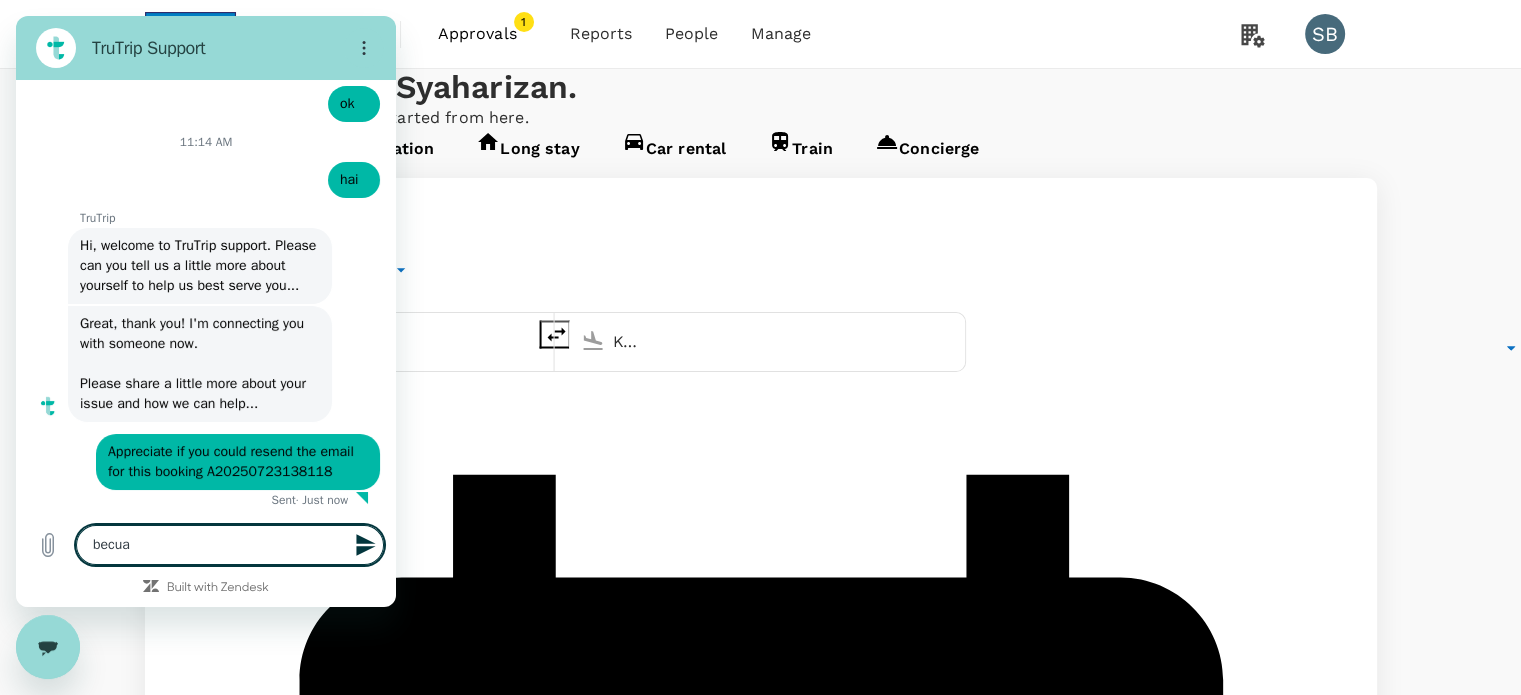 type on "becu" 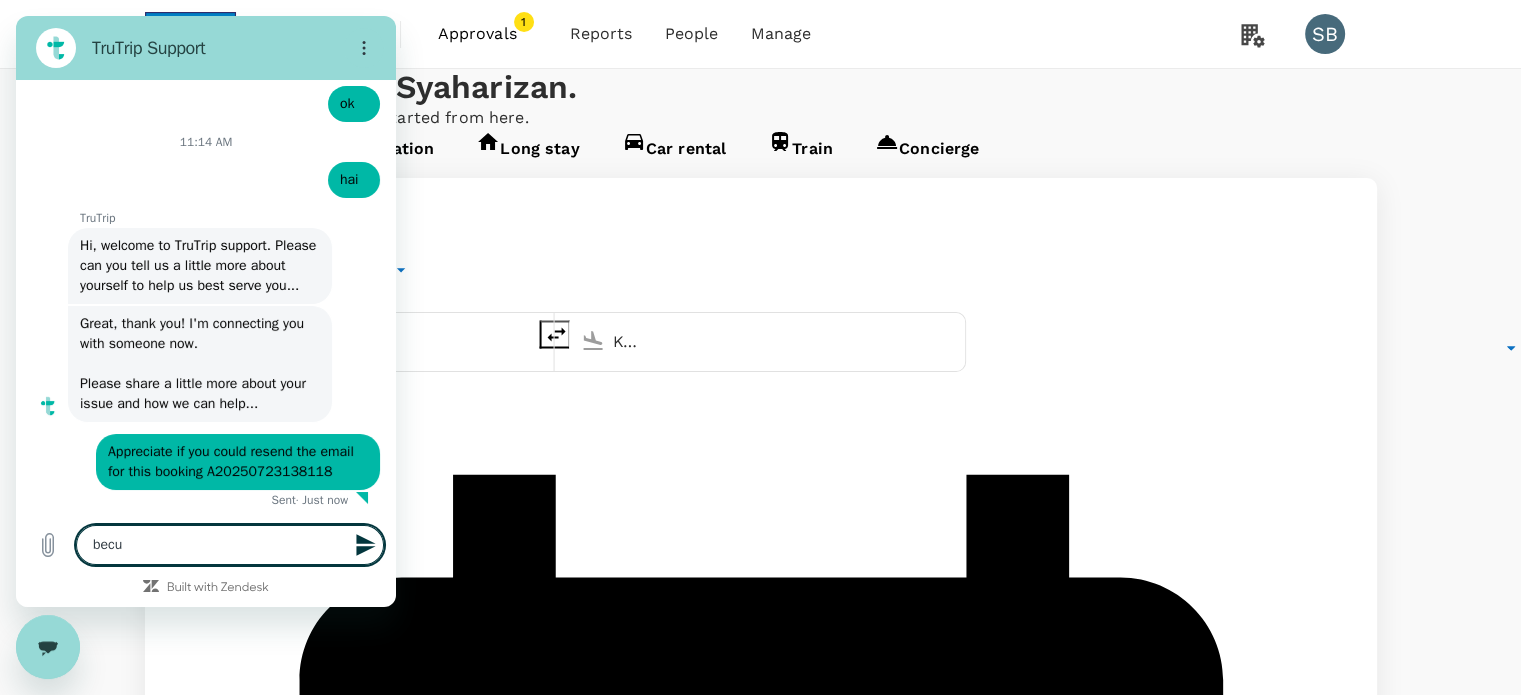 type on "bec" 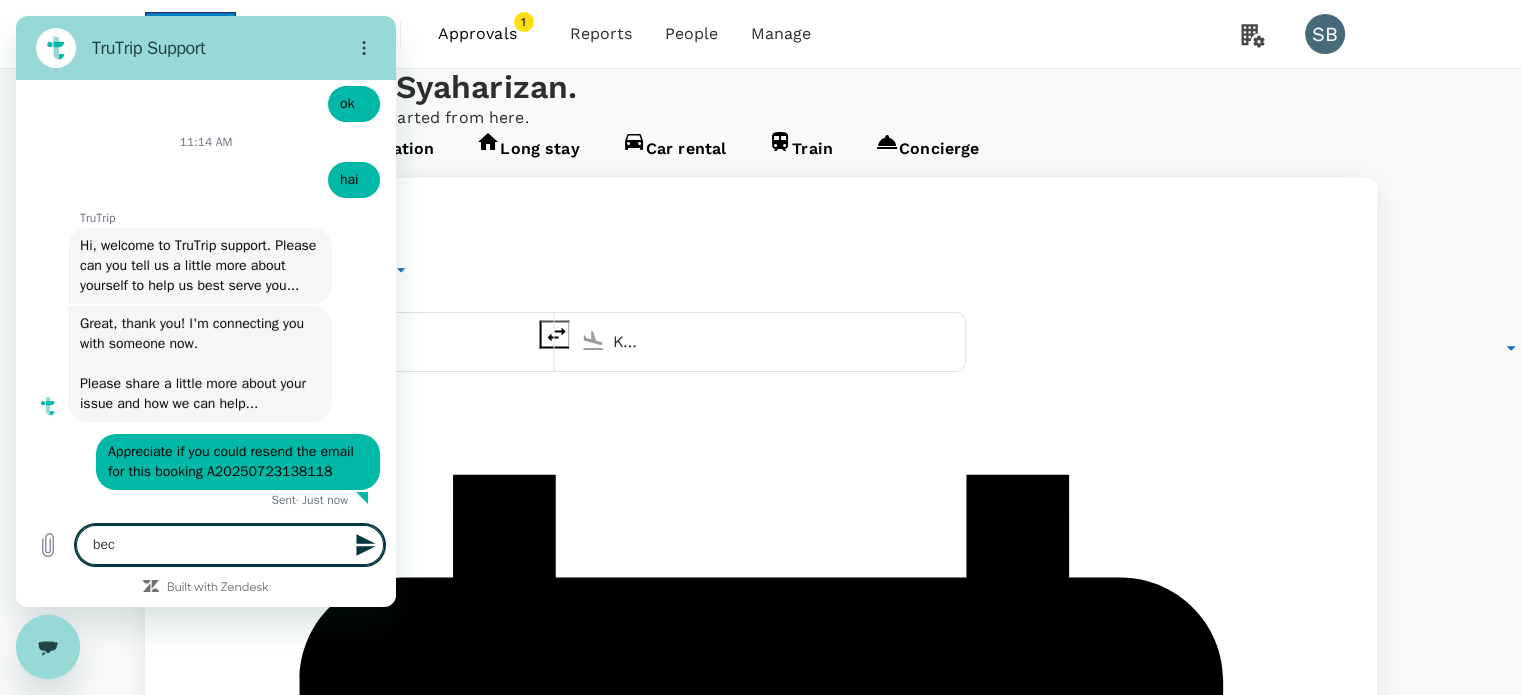 type on "beca" 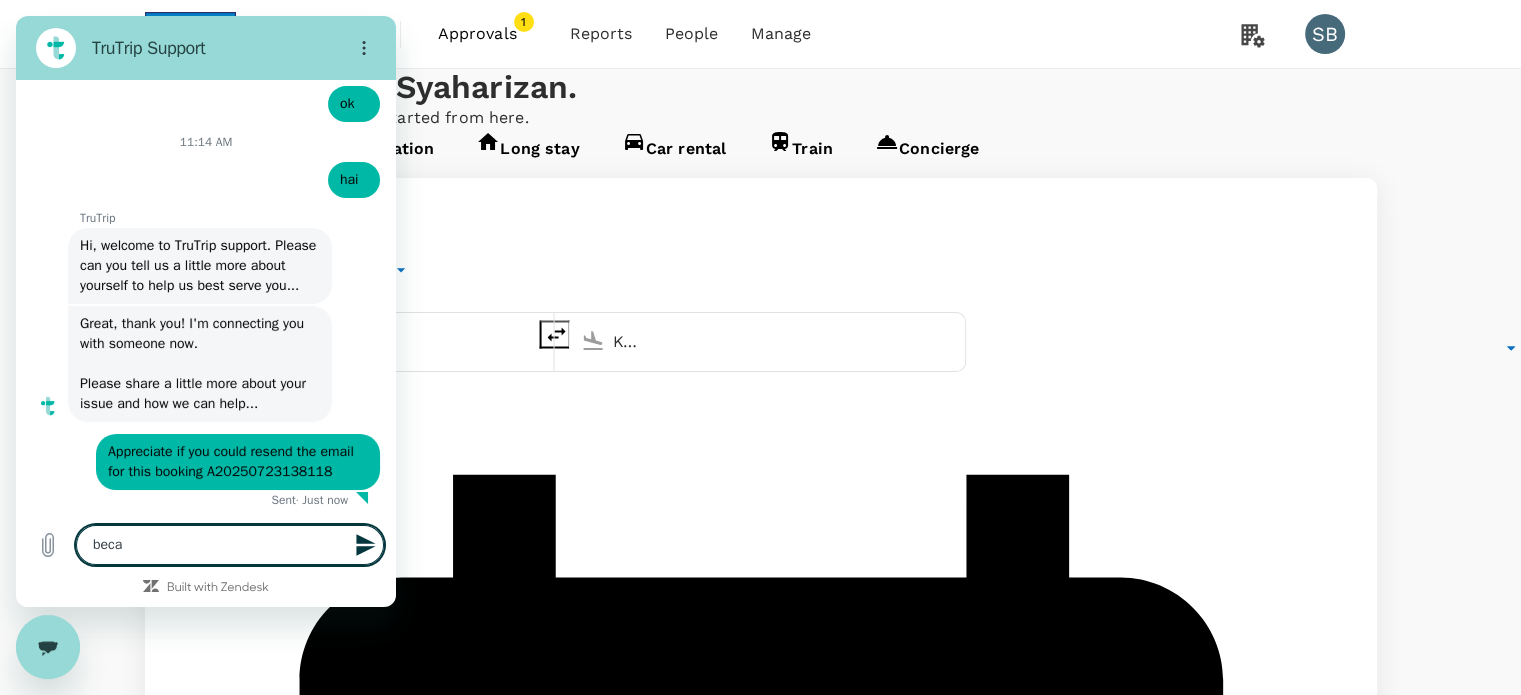 type on "becau" 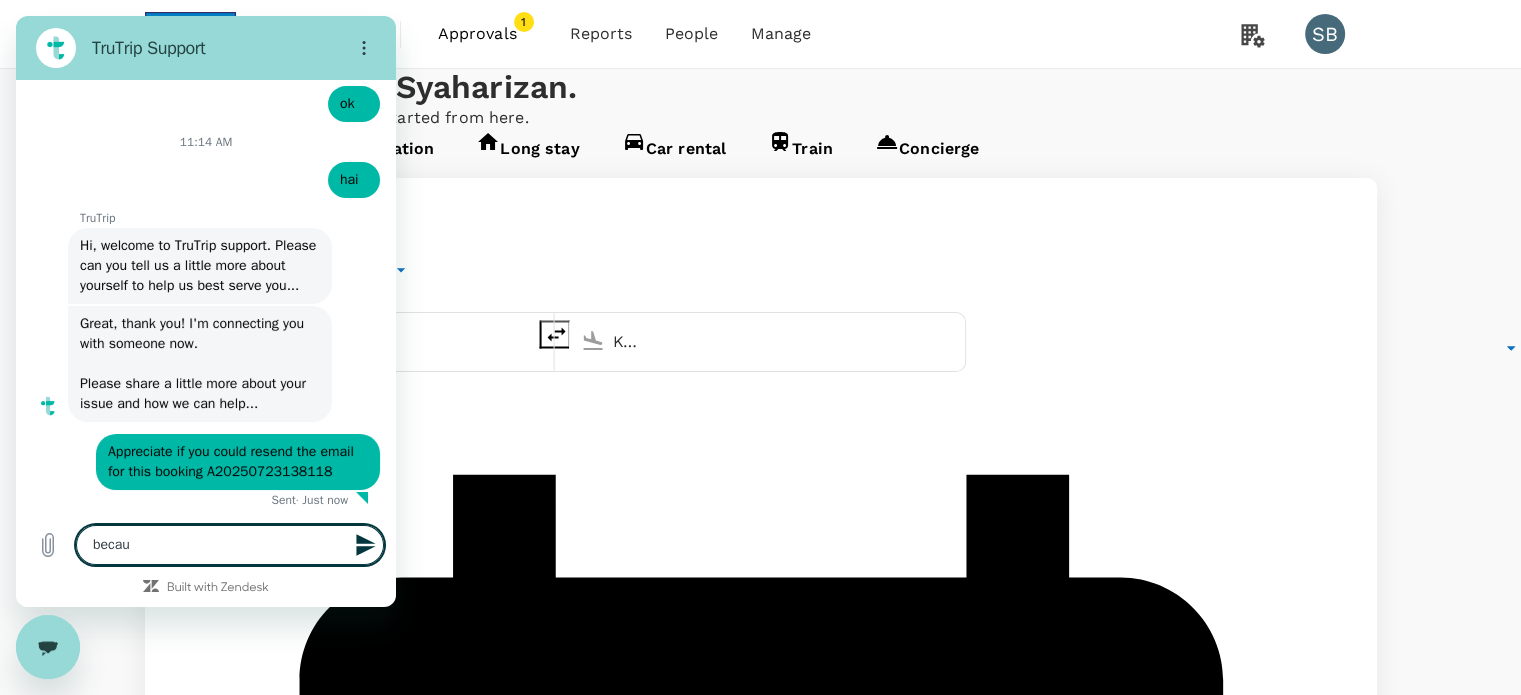 type on "becaus" 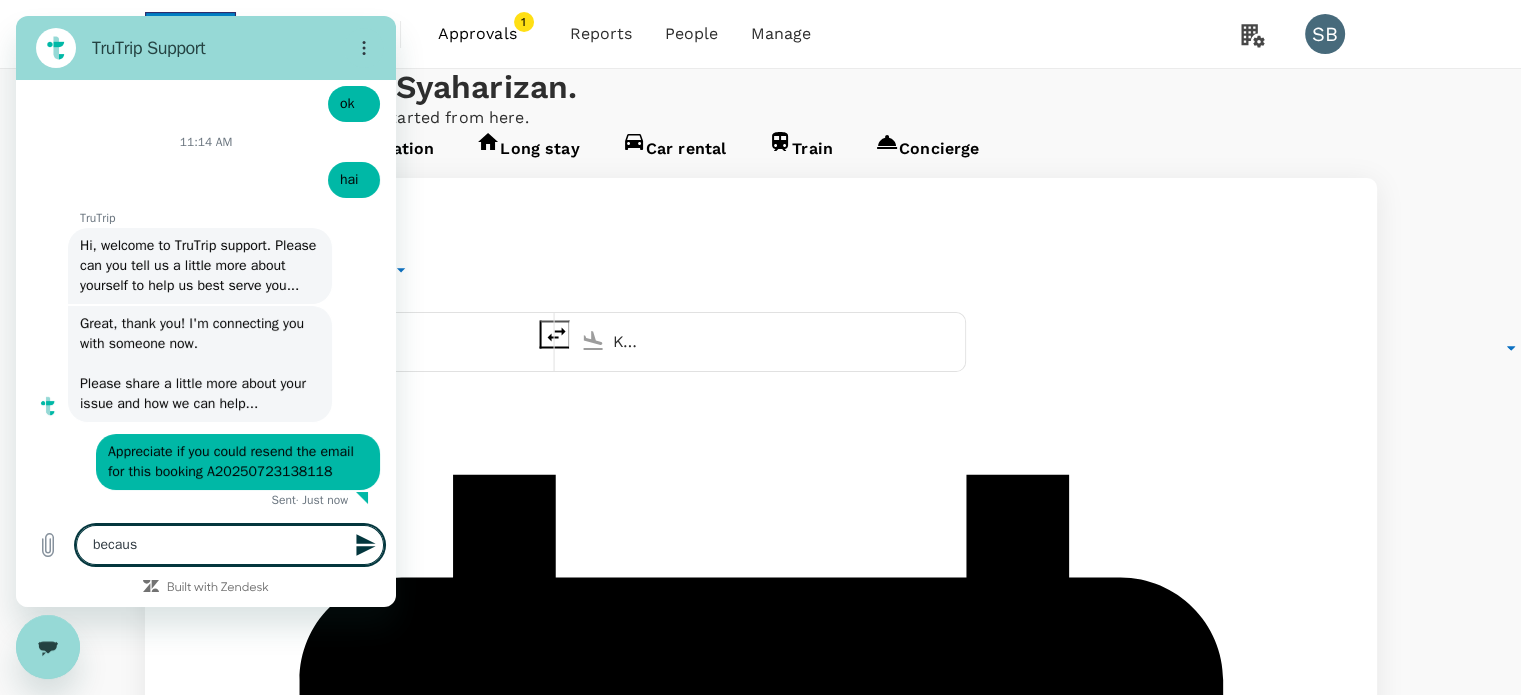 type on "because" 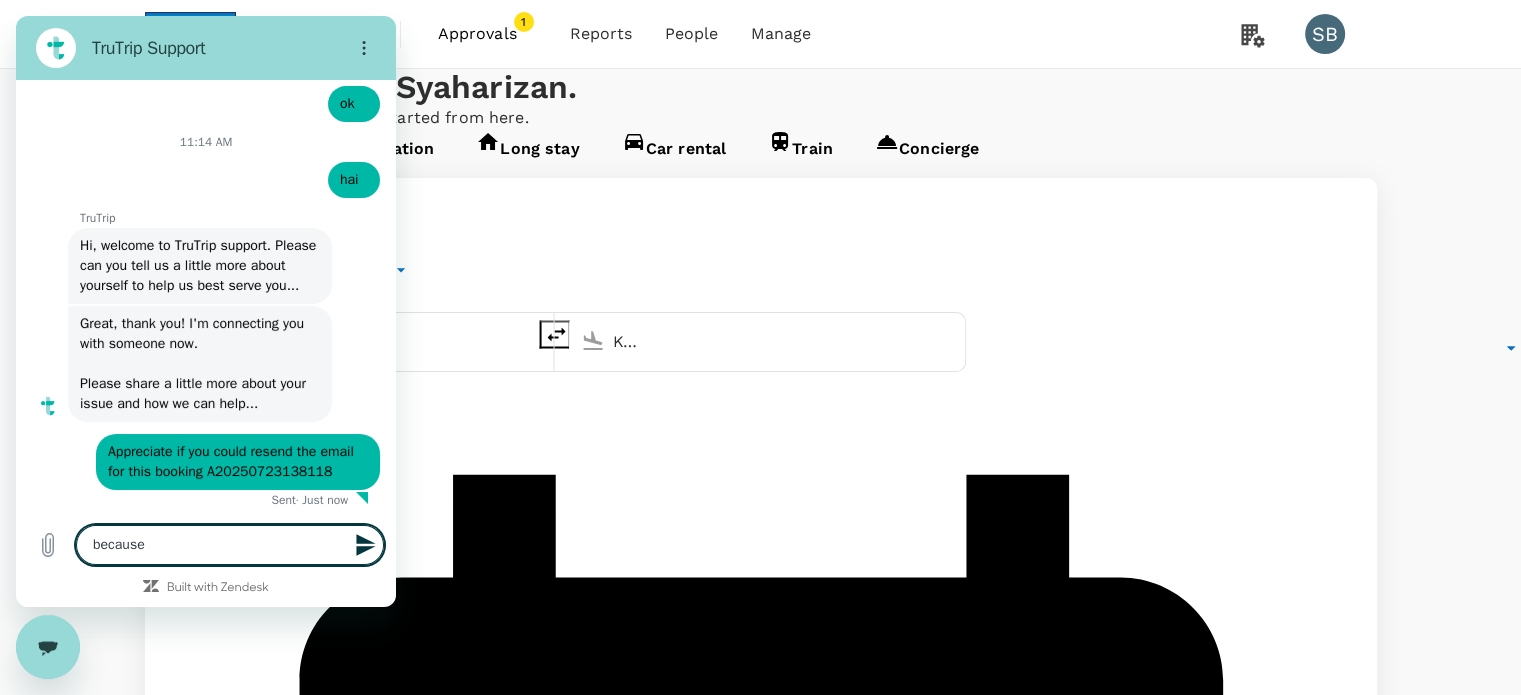 type on "because" 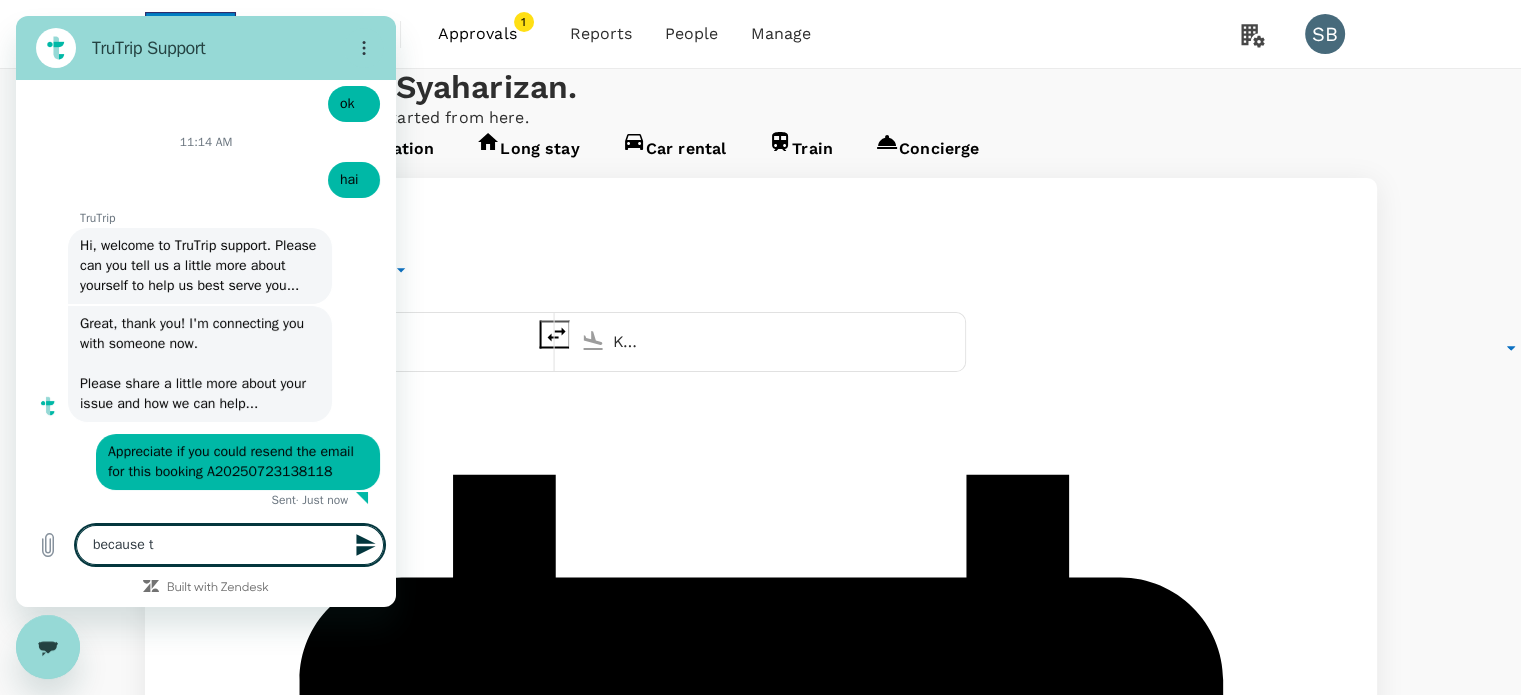 type on "x" 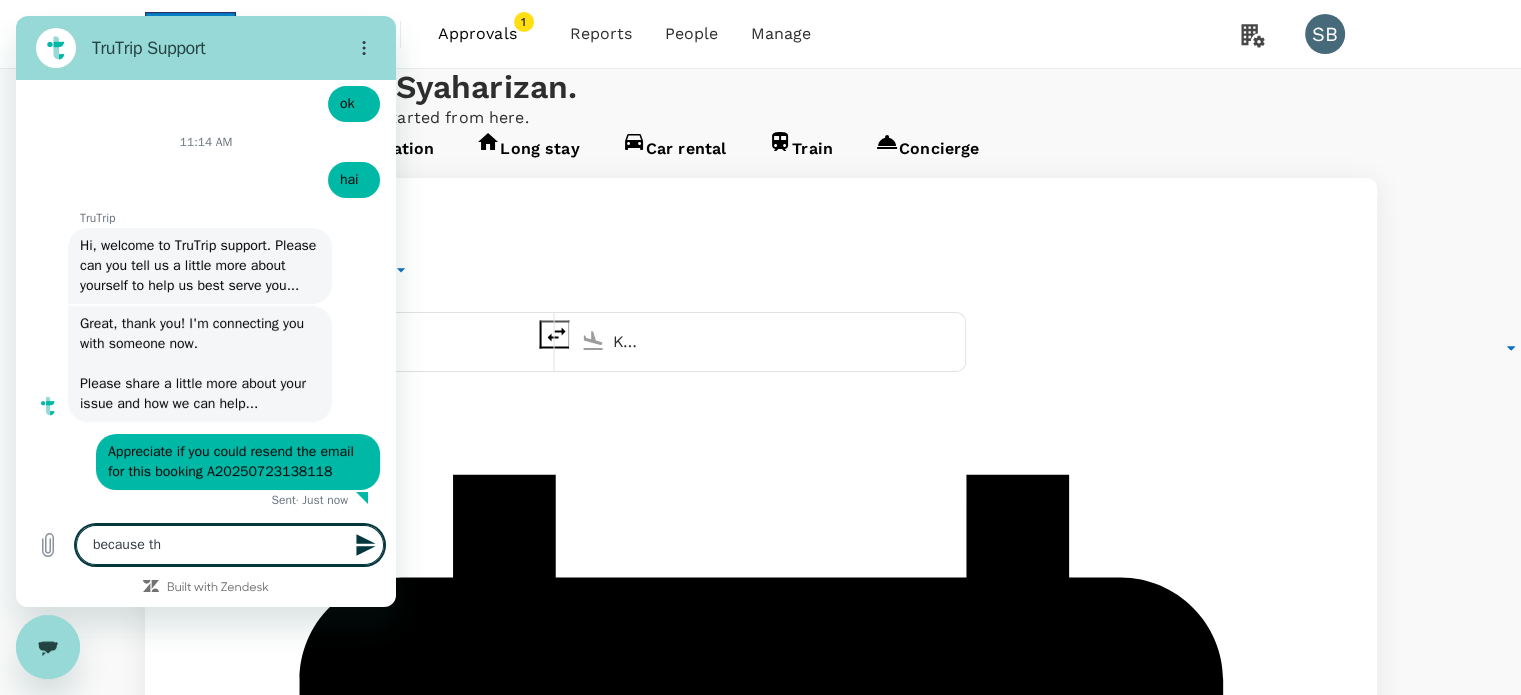 type on "because the" 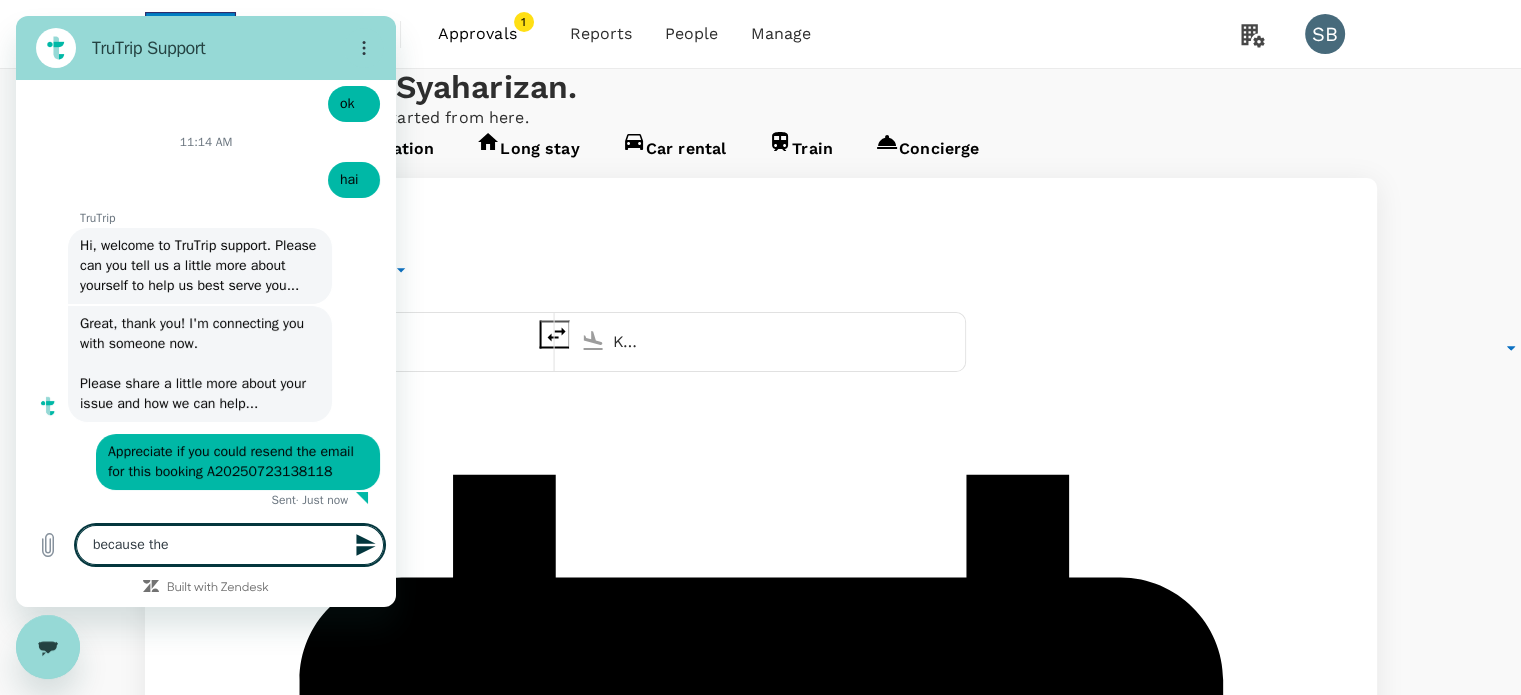 type on "x" 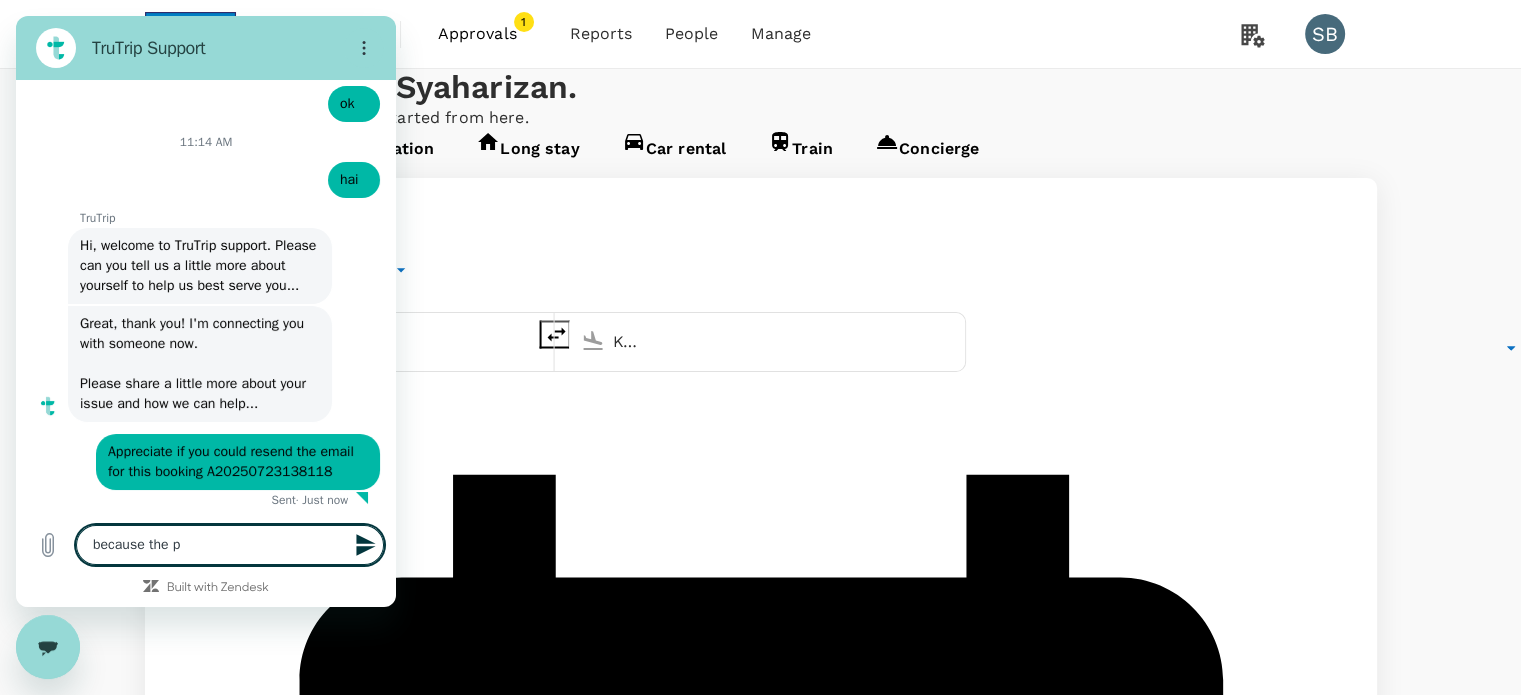 type on "because the pr" 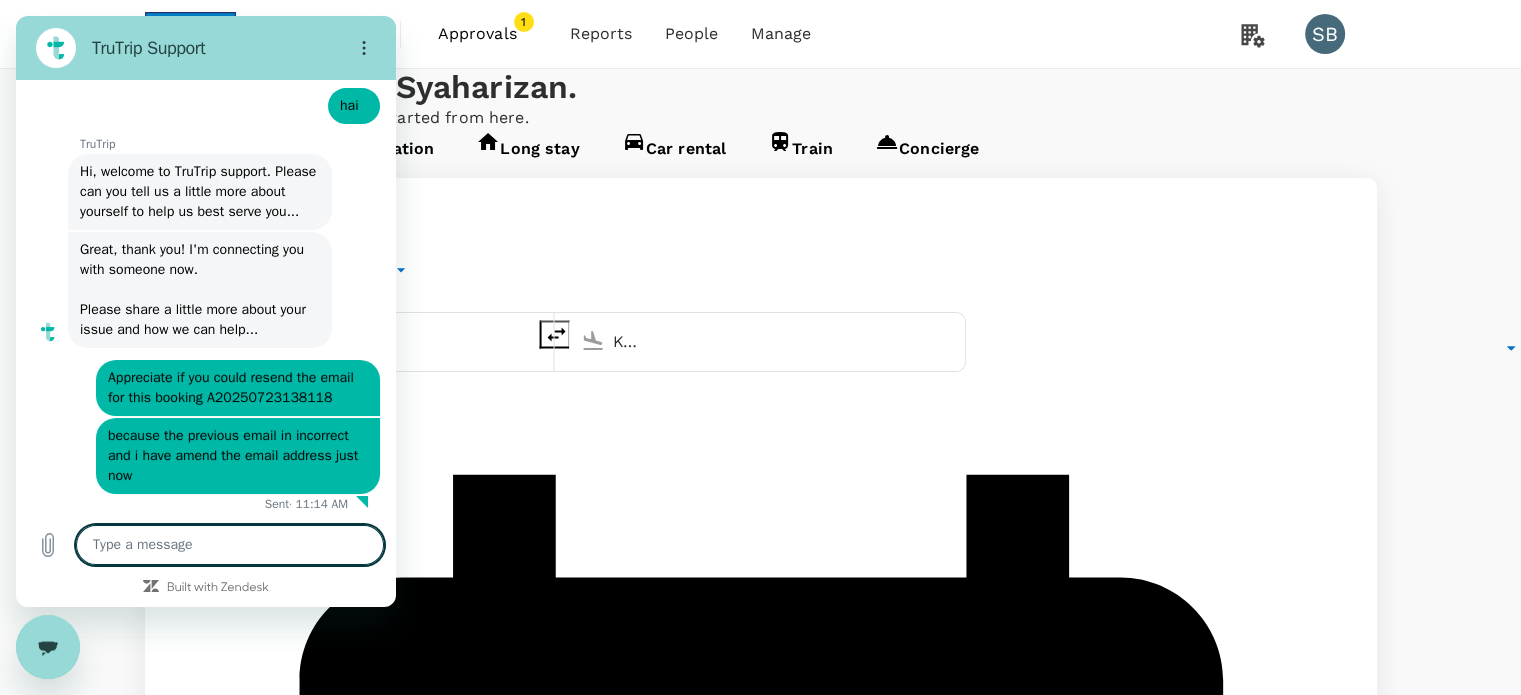 scroll, scrollTop: 7696, scrollLeft: 0, axis: vertical 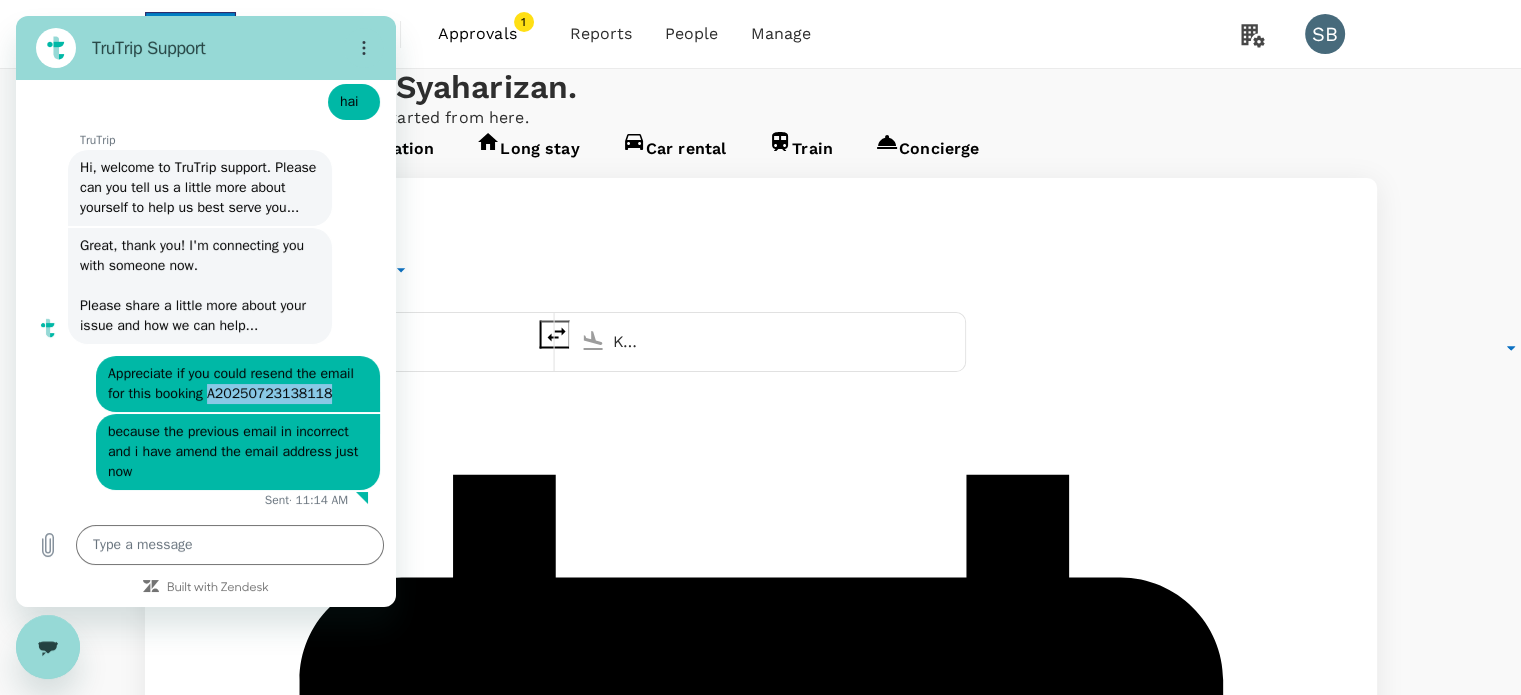 drag, startPoint x: 232, startPoint y: 398, endPoint x: 101, endPoint y: 394, distance: 131.06105 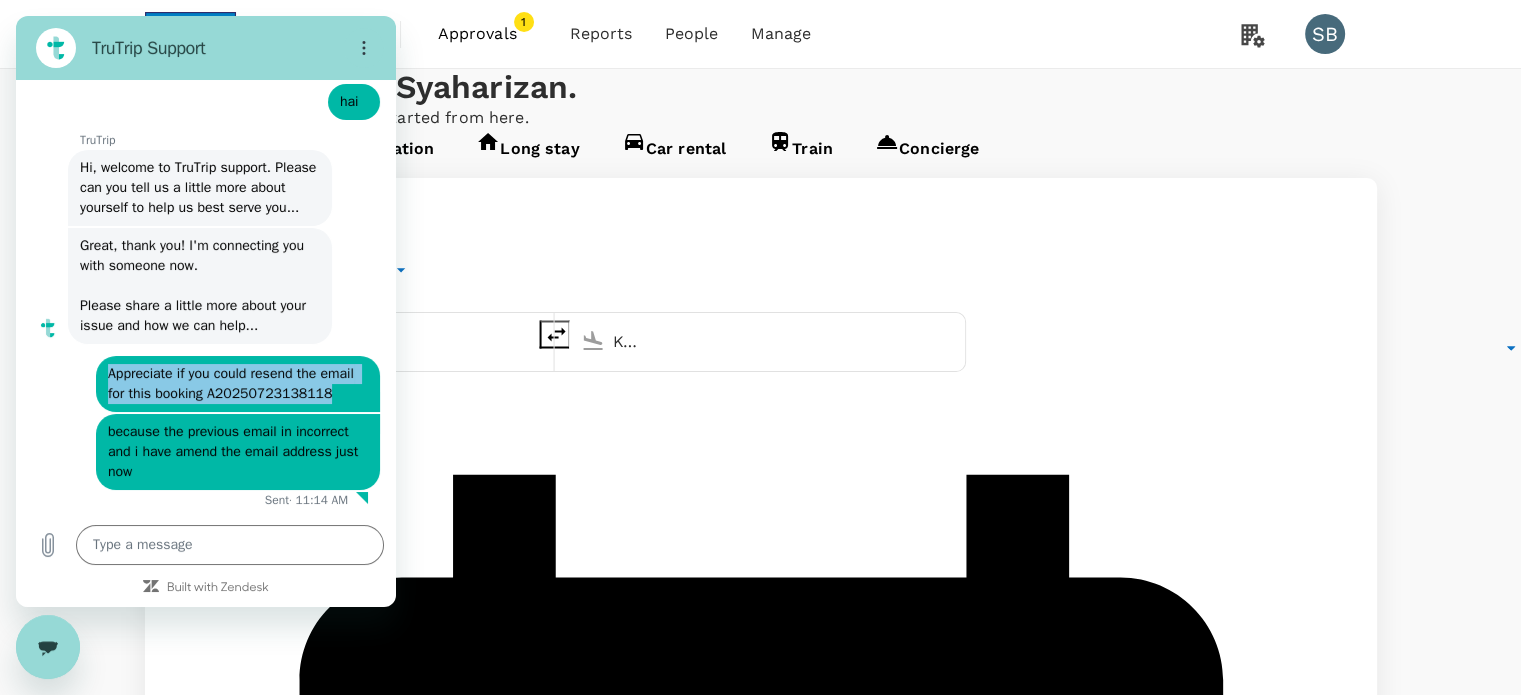 drag, startPoint x: 233, startPoint y: 392, endPoint x: 108, endPoint y: 354, distance: 130.64838 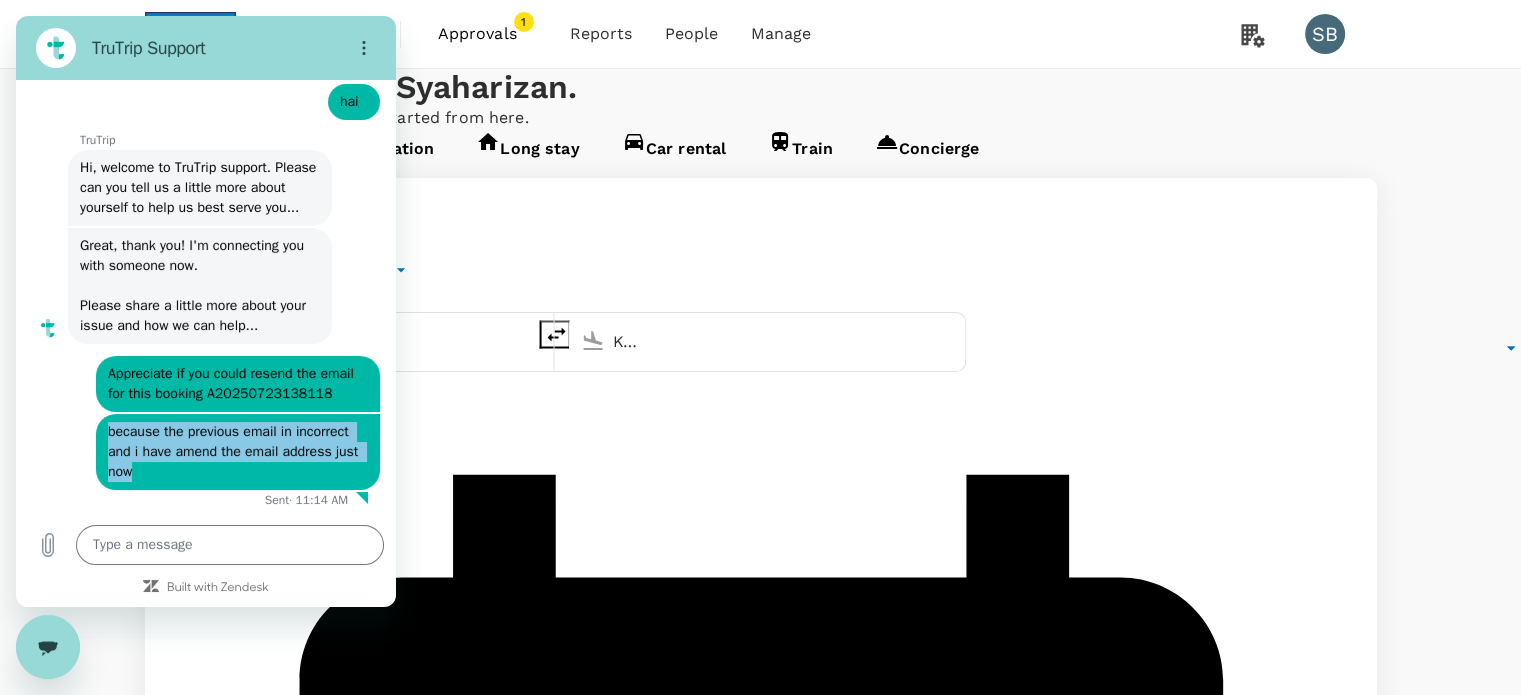 drag, startPoint x: 175, startPoint y: 471, endPoint x: 105, endPoint y: 438, distance: 77.388626 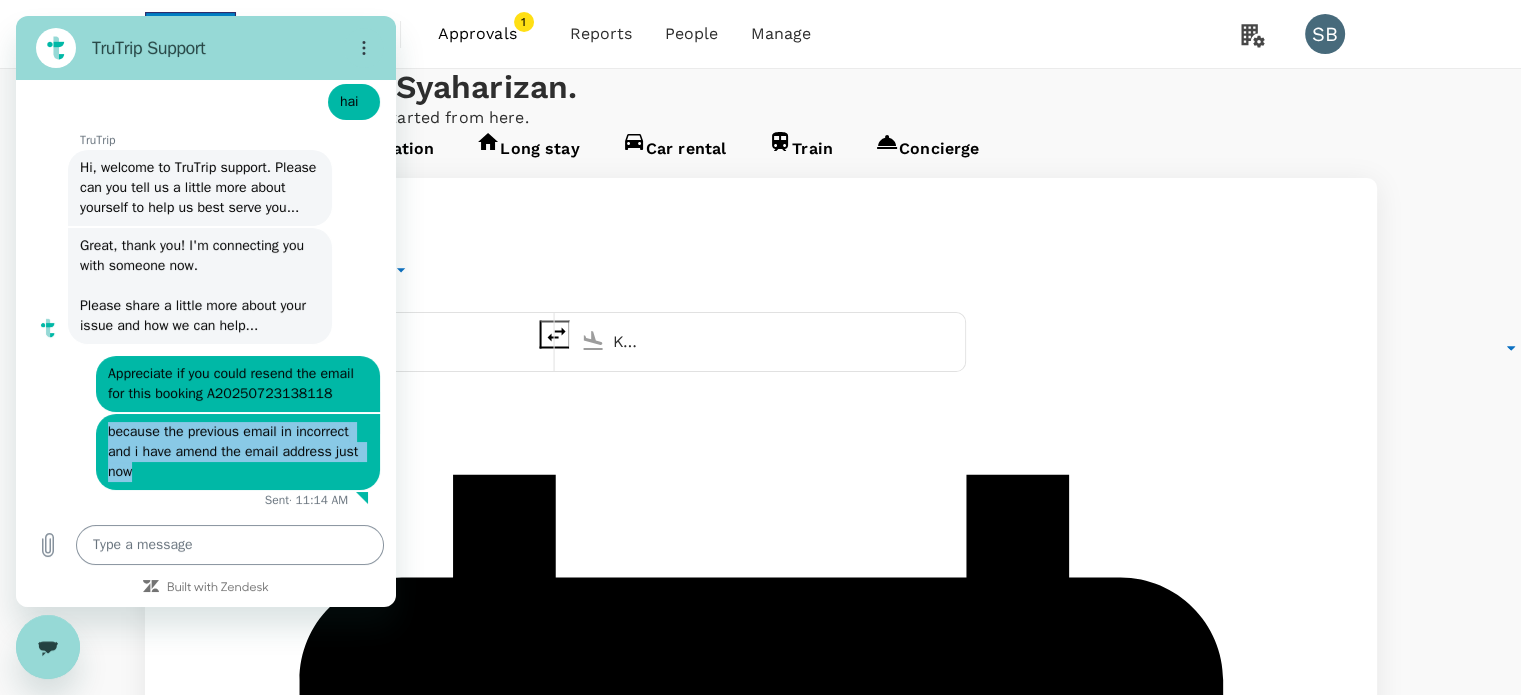 click at bounding box center [230, 545] 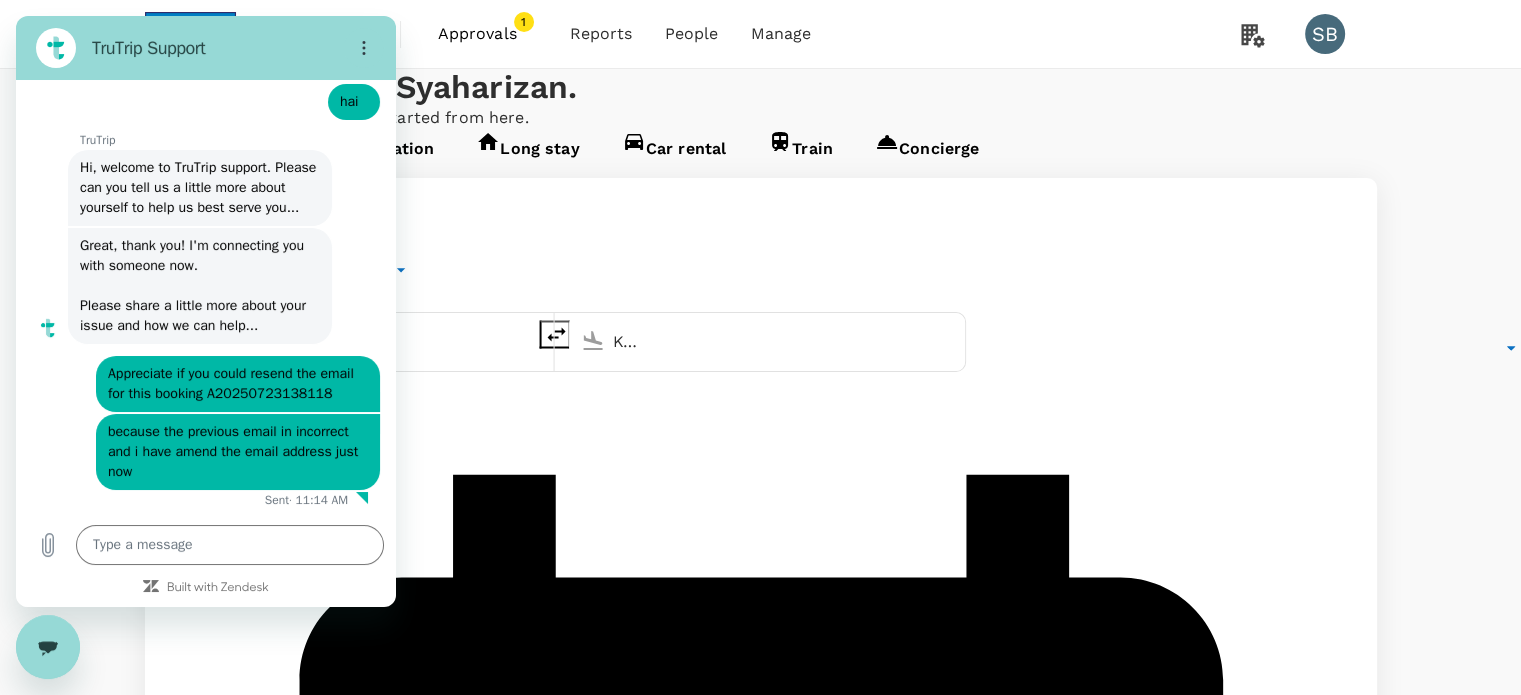click at bounding box center (48, 647) 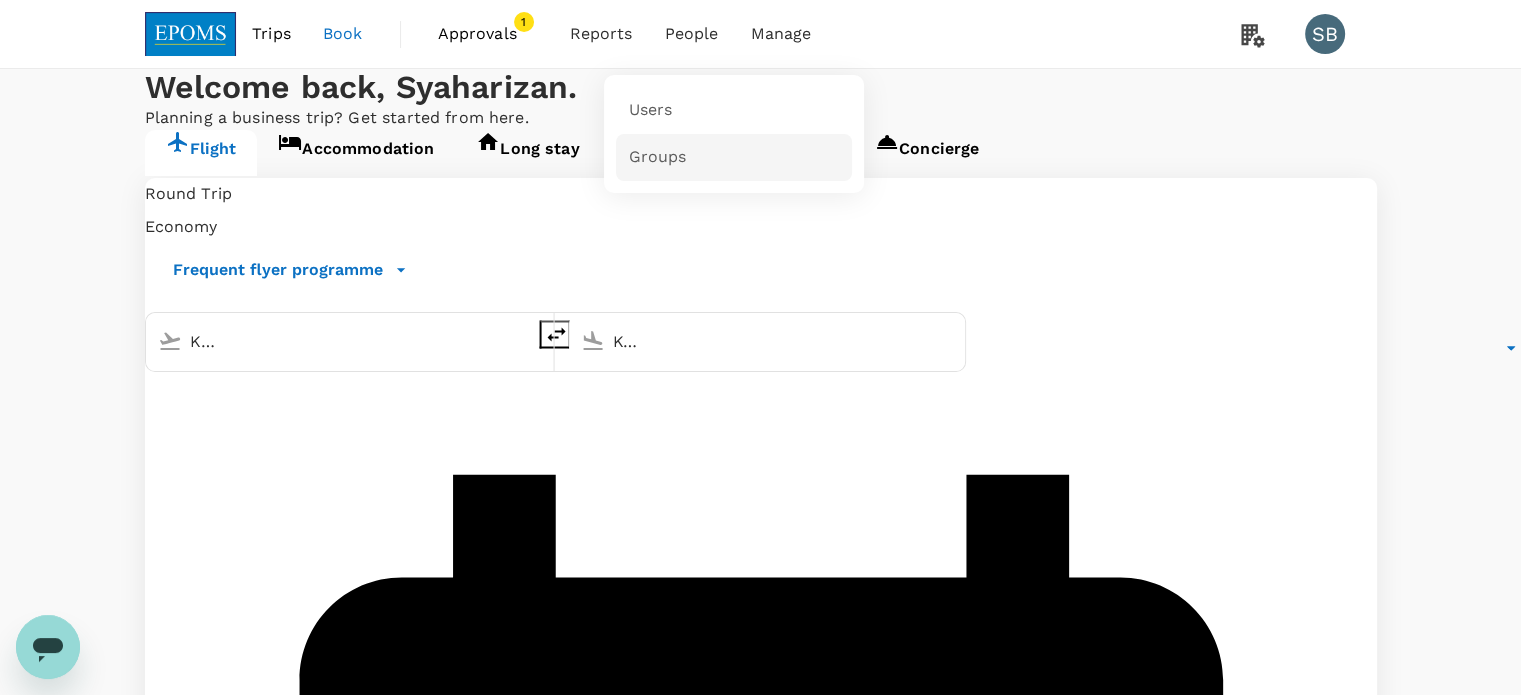 click on "Groups" at bounding box center (734, 157) 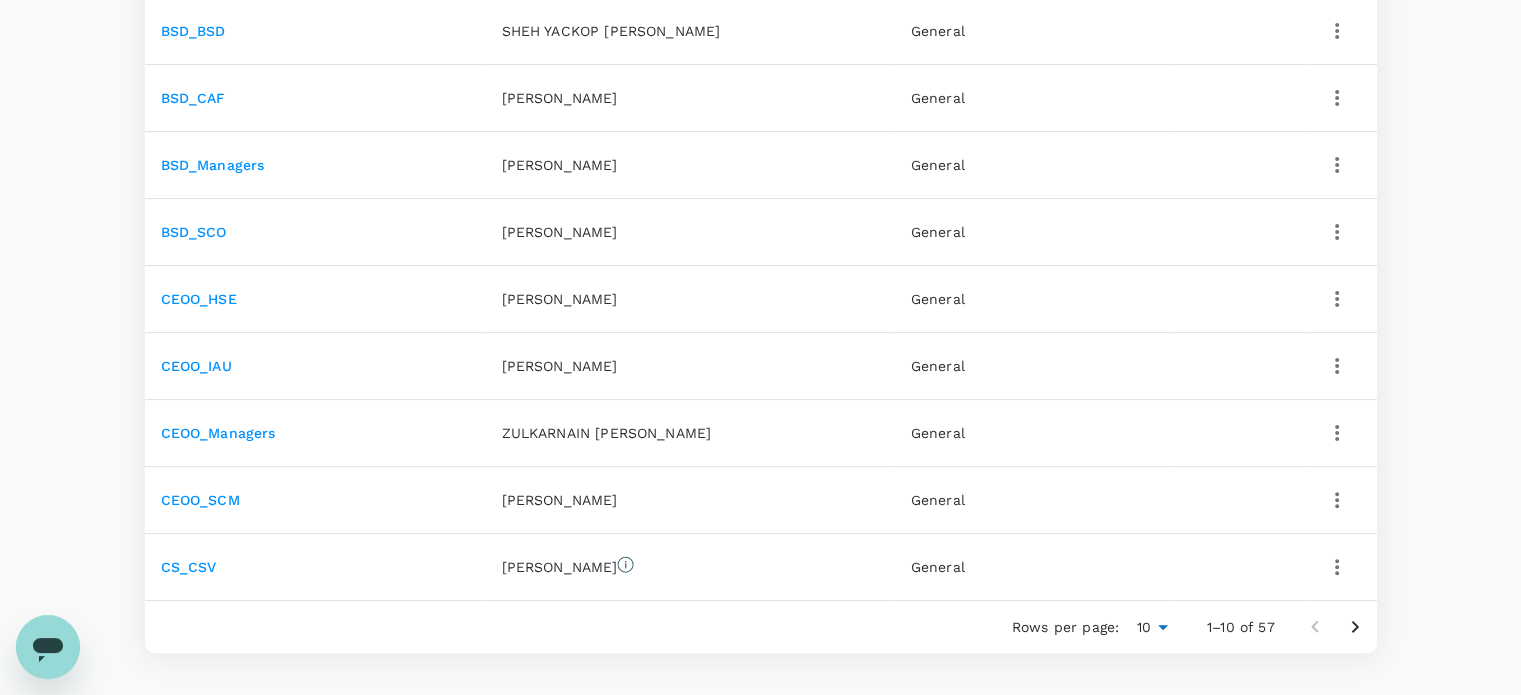 scroll, scrollTop: 600, scrollLeft: 0, axis: vertical 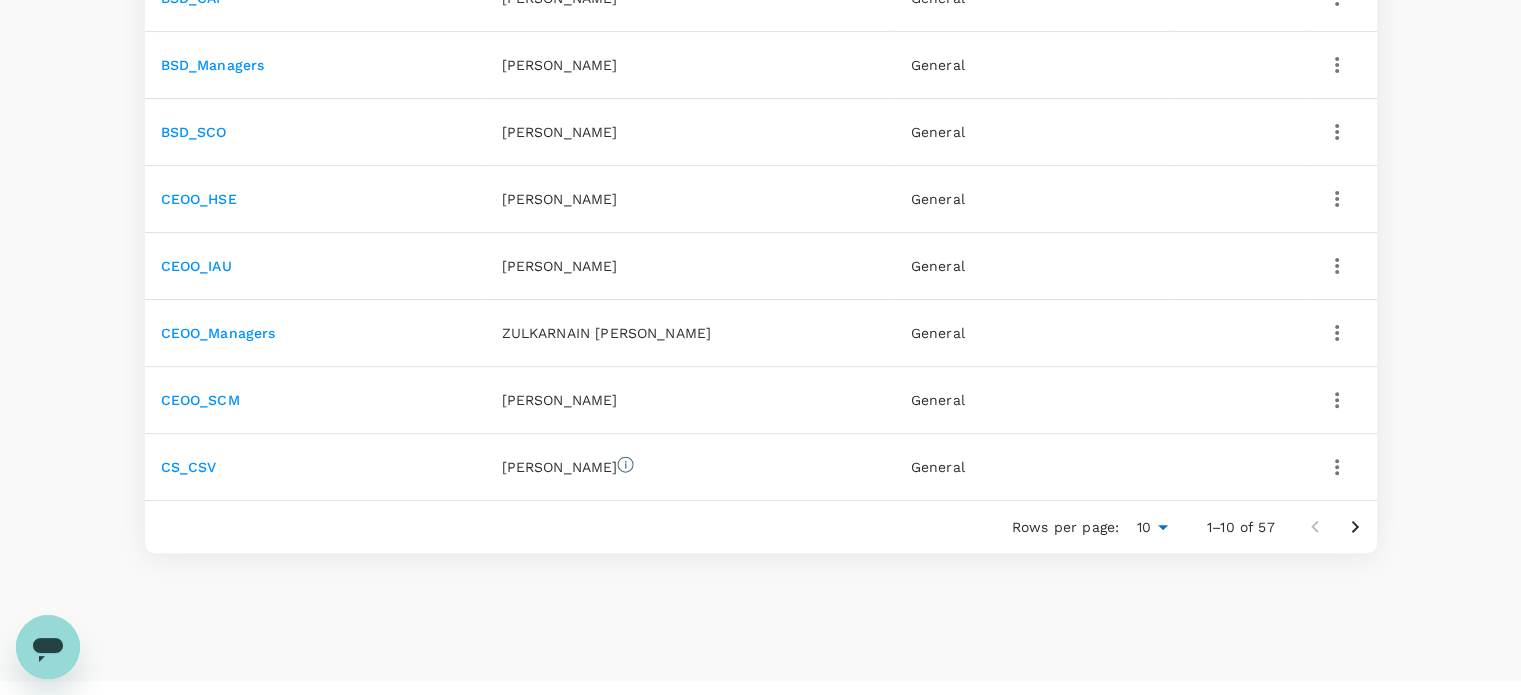 click 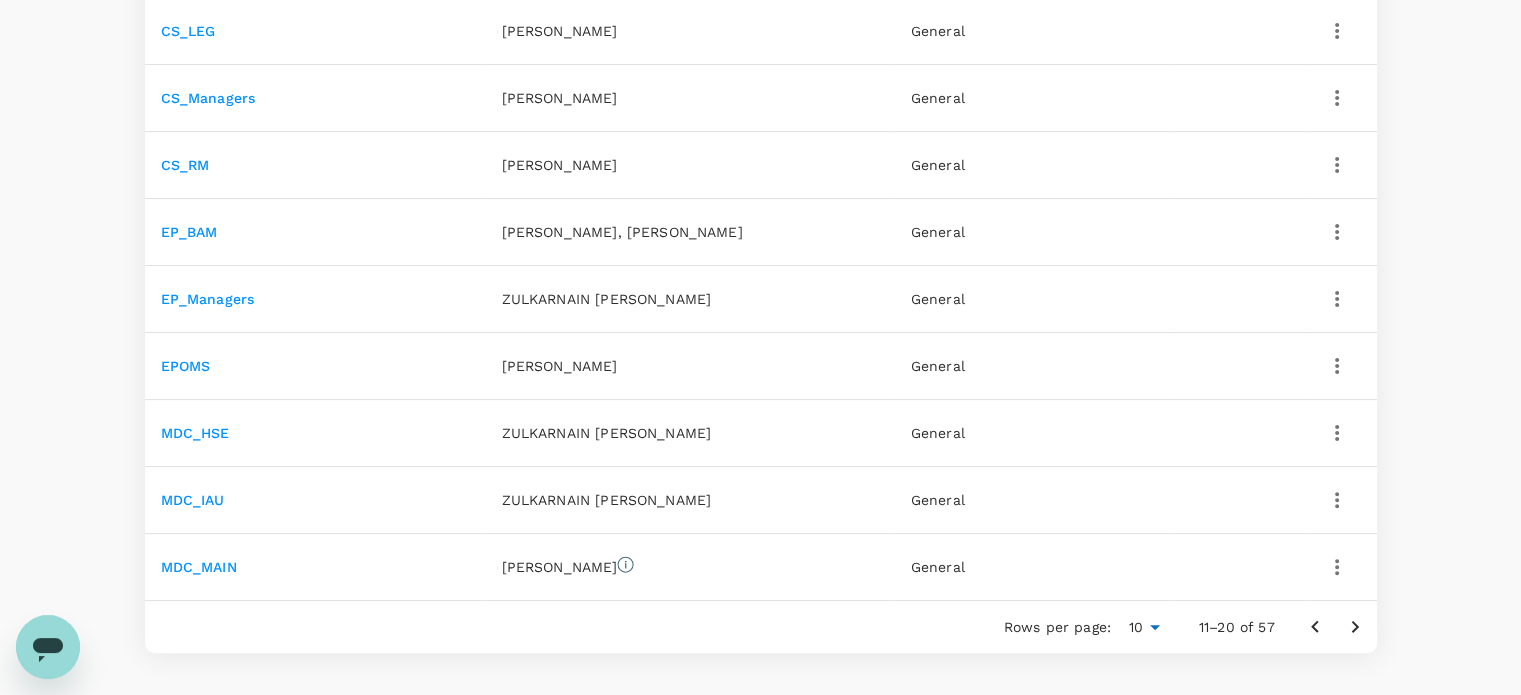 scroll, scrollTop: 600, scrollLeft: 0, axis: vertical 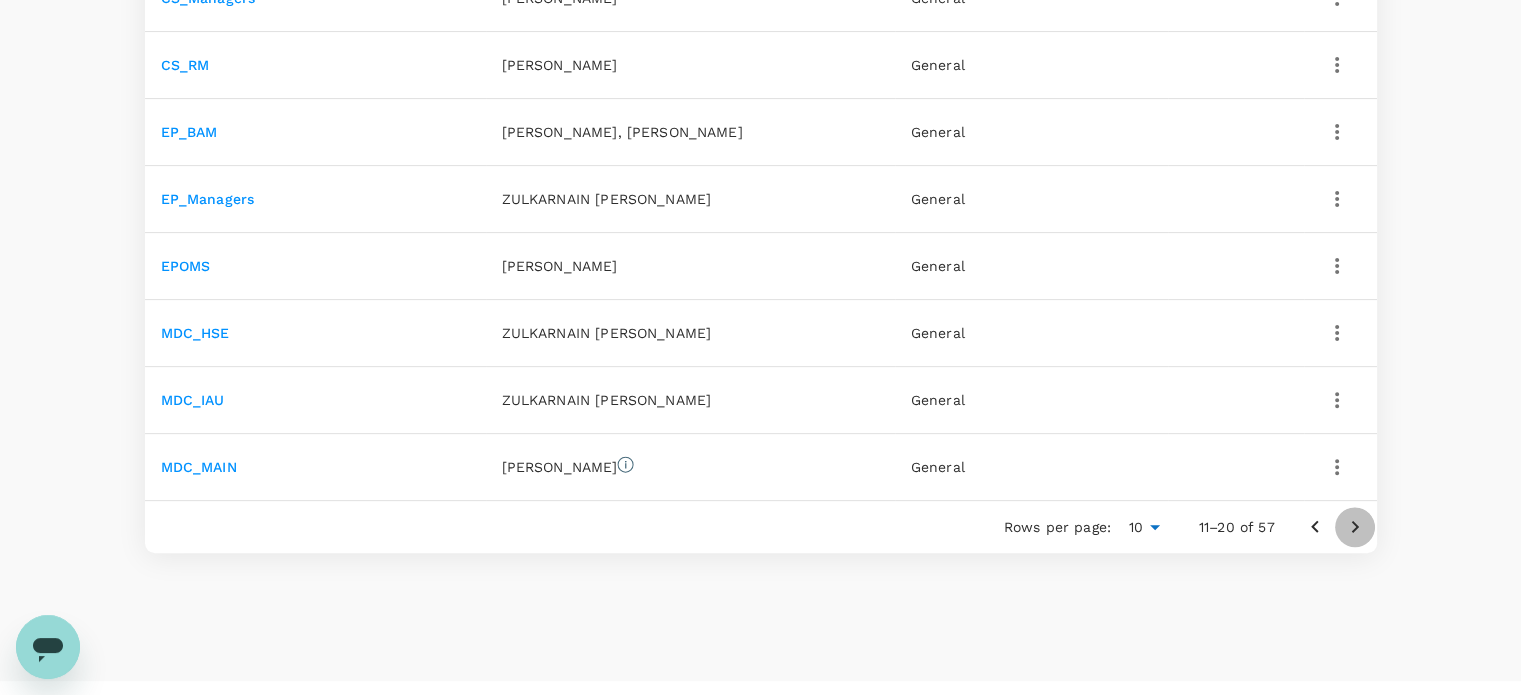 click at bounding box center (1355, 527) 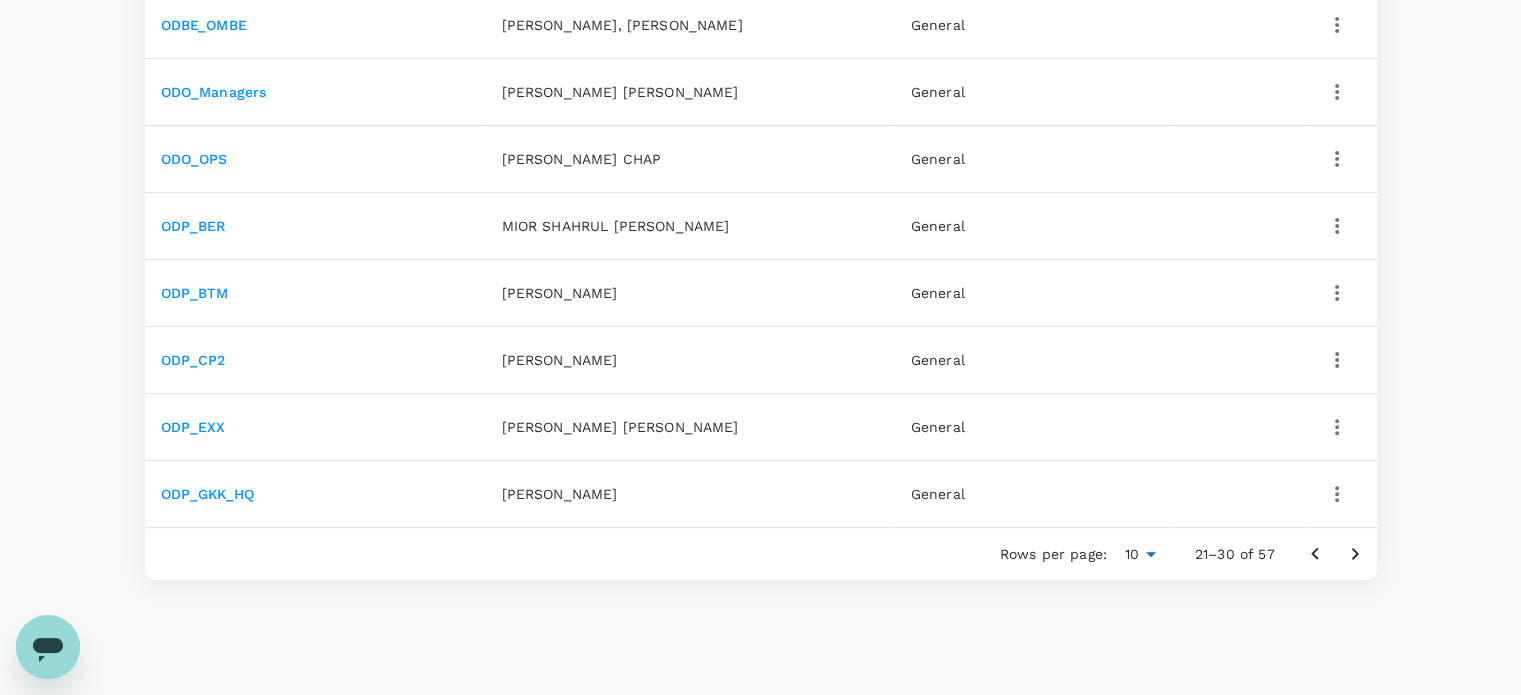 scroll, scrollTop: 600, scrollLeft: 0, axis: vertical 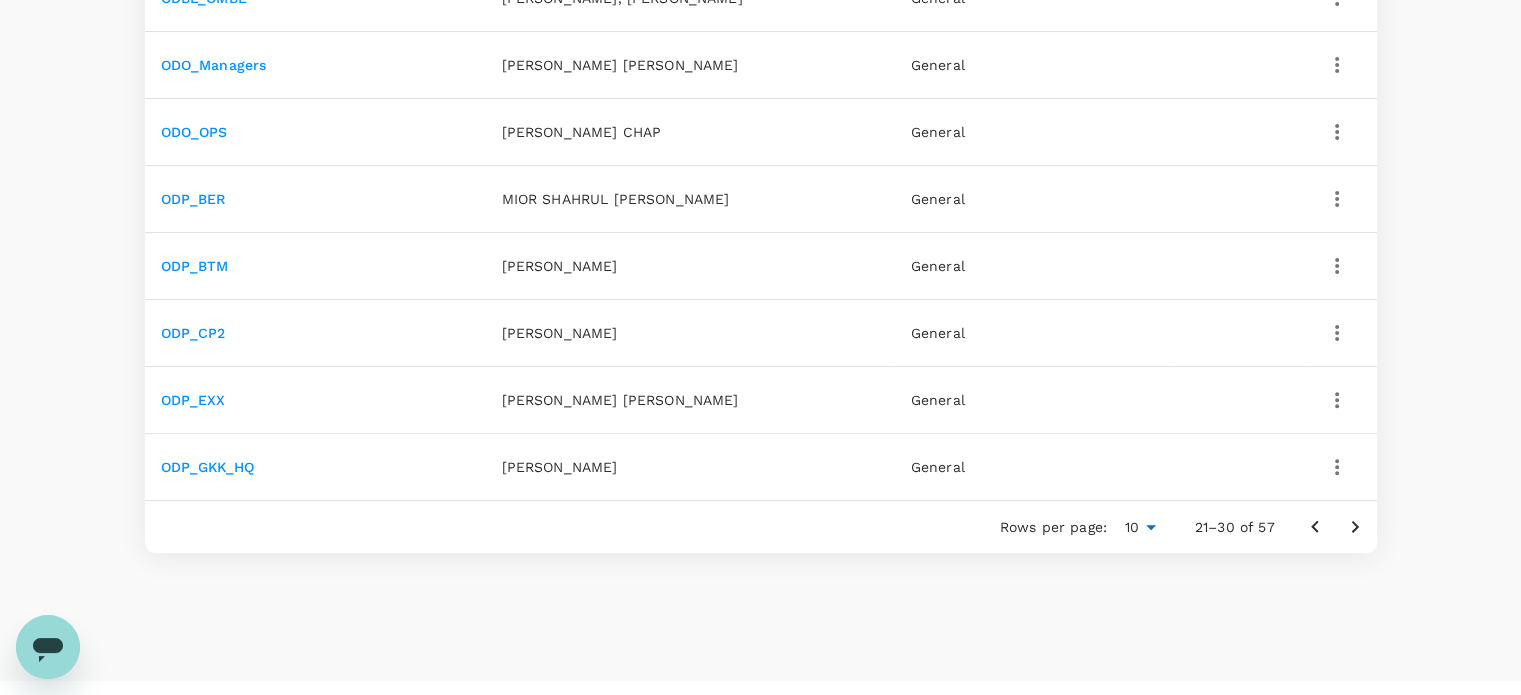 click 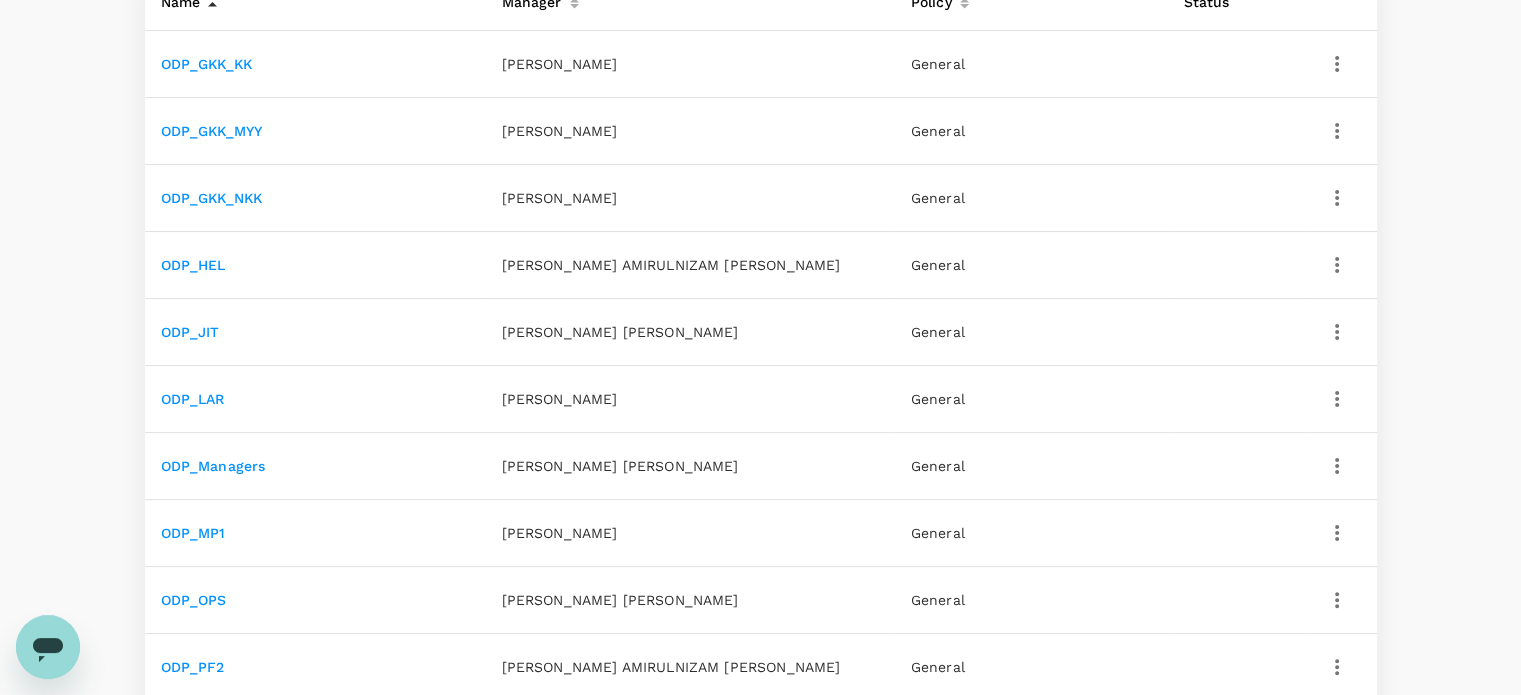 scroll, scrollTop: 500, scrollLeft: 0, axis: vertical 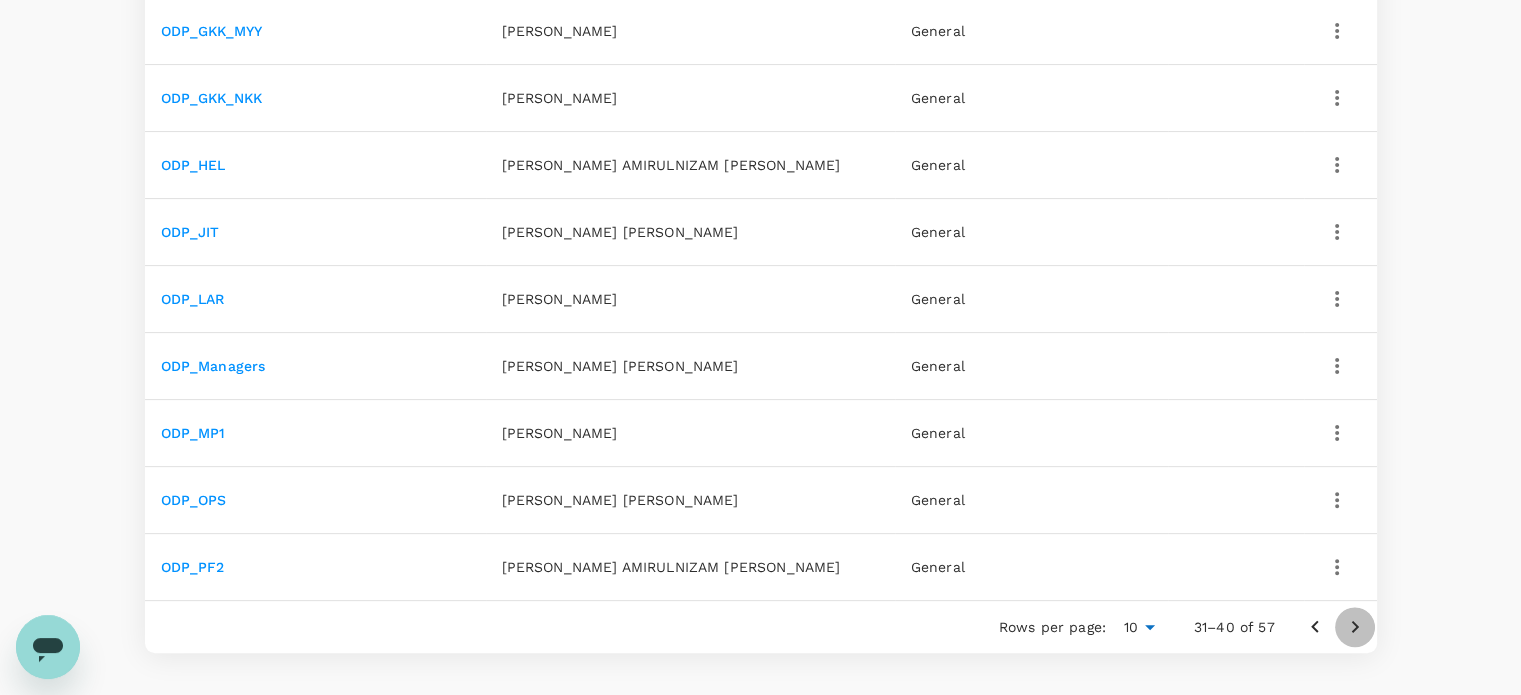click 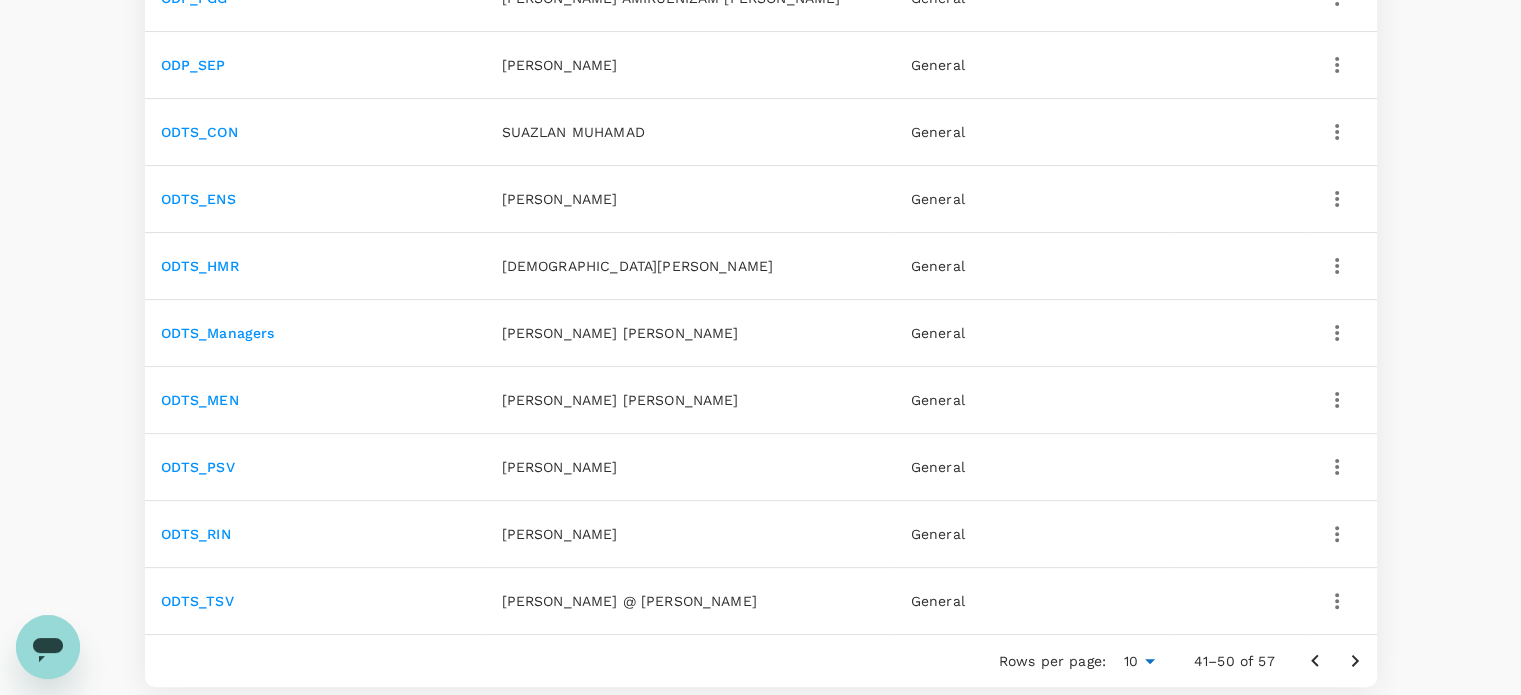 scroll, scrollTop: 500, scrollLeft: 0, axis: vertical 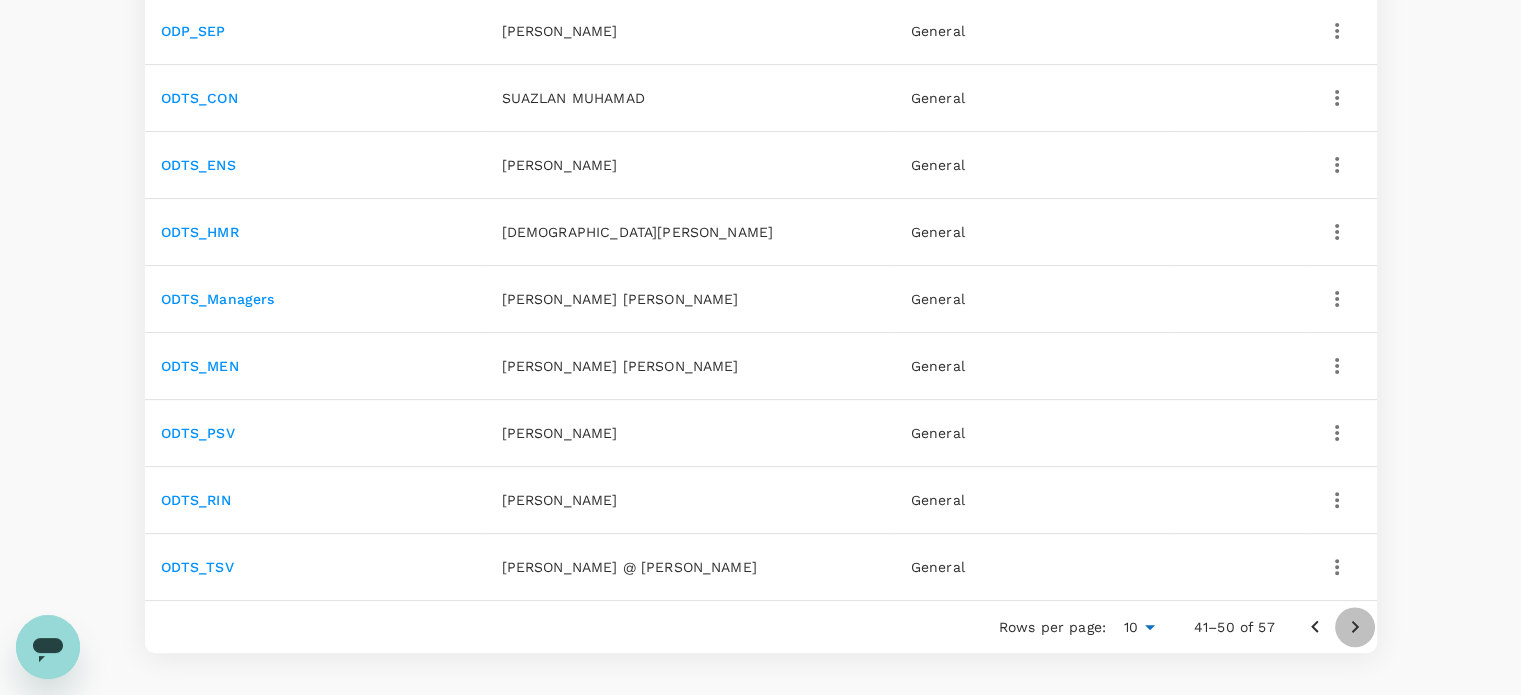 click 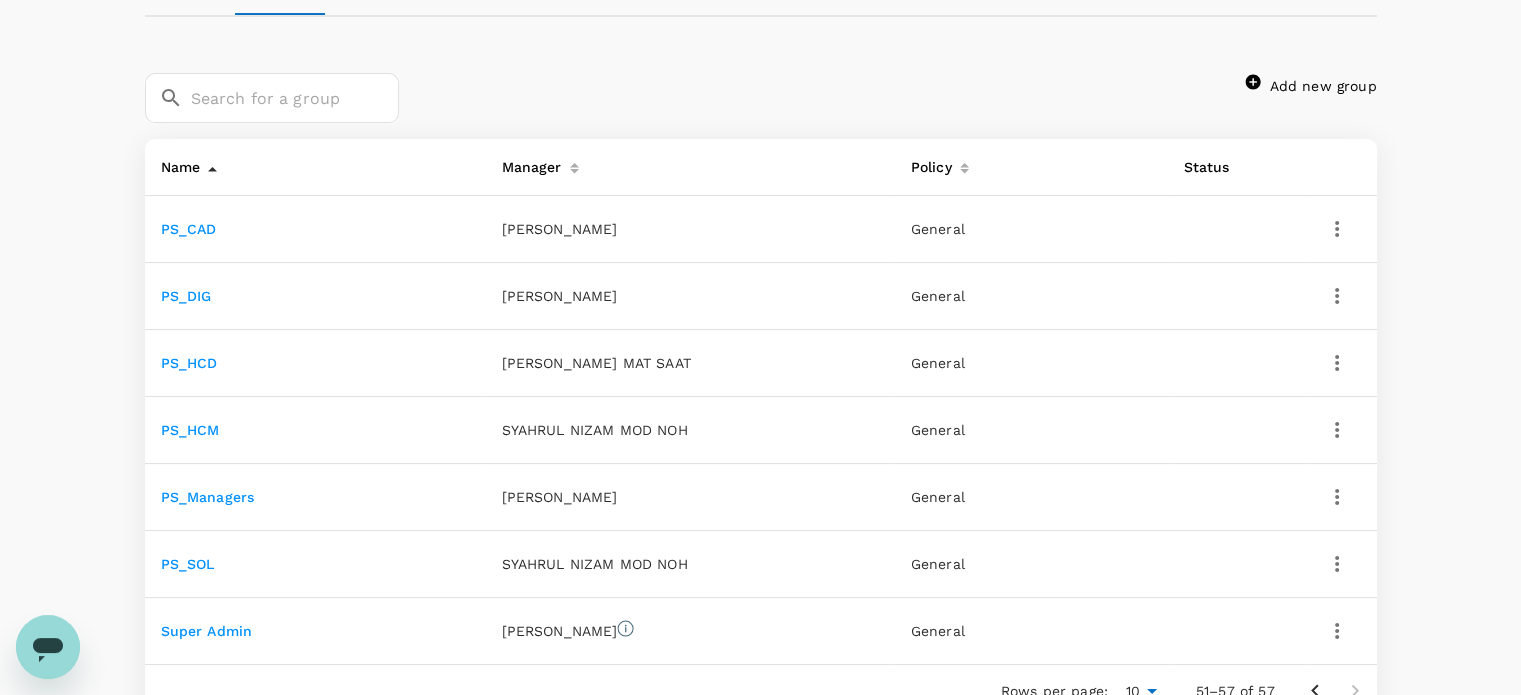scroll, scrollTop: 335, scrollLeft: 0, axis: vertical 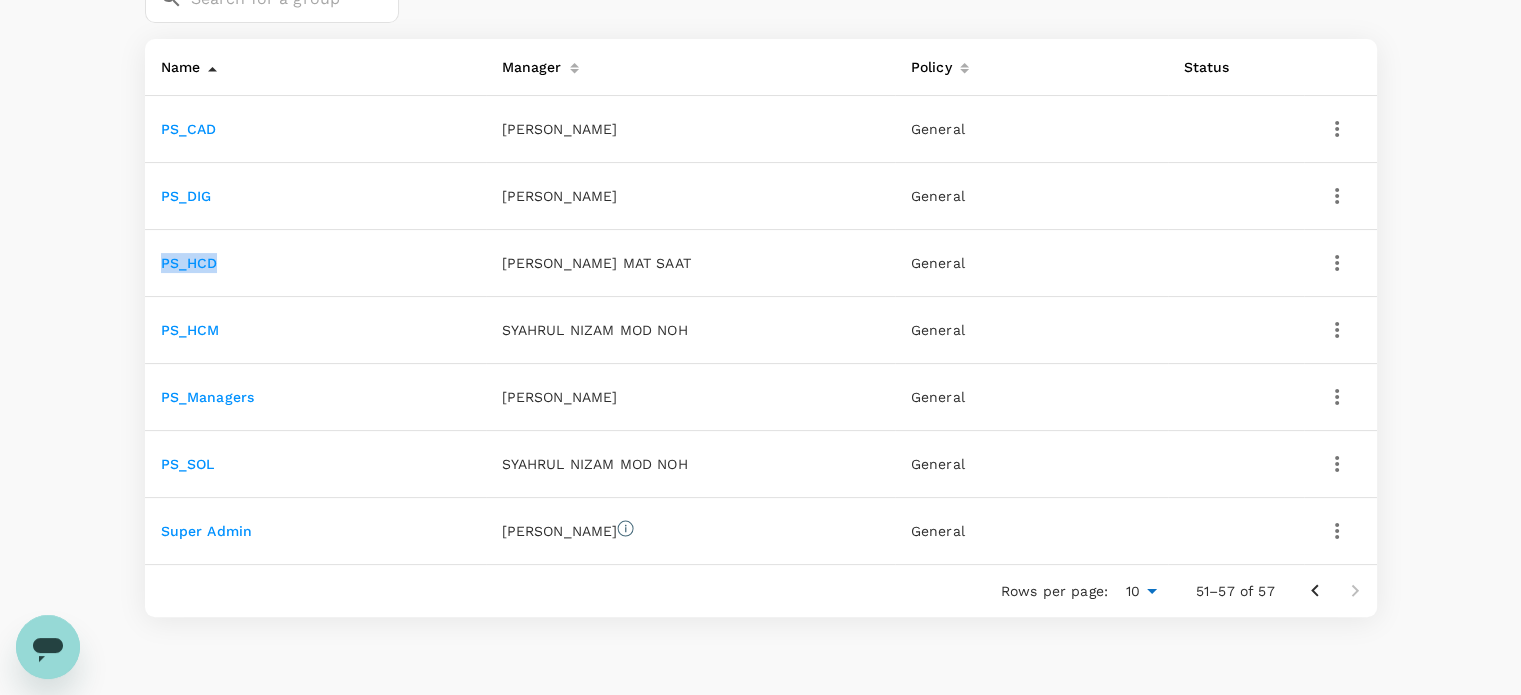 drag, startPoint x: 227, startPoint y: 267, endPoint x: 157, endPoint y: 266, distance: 70.00714 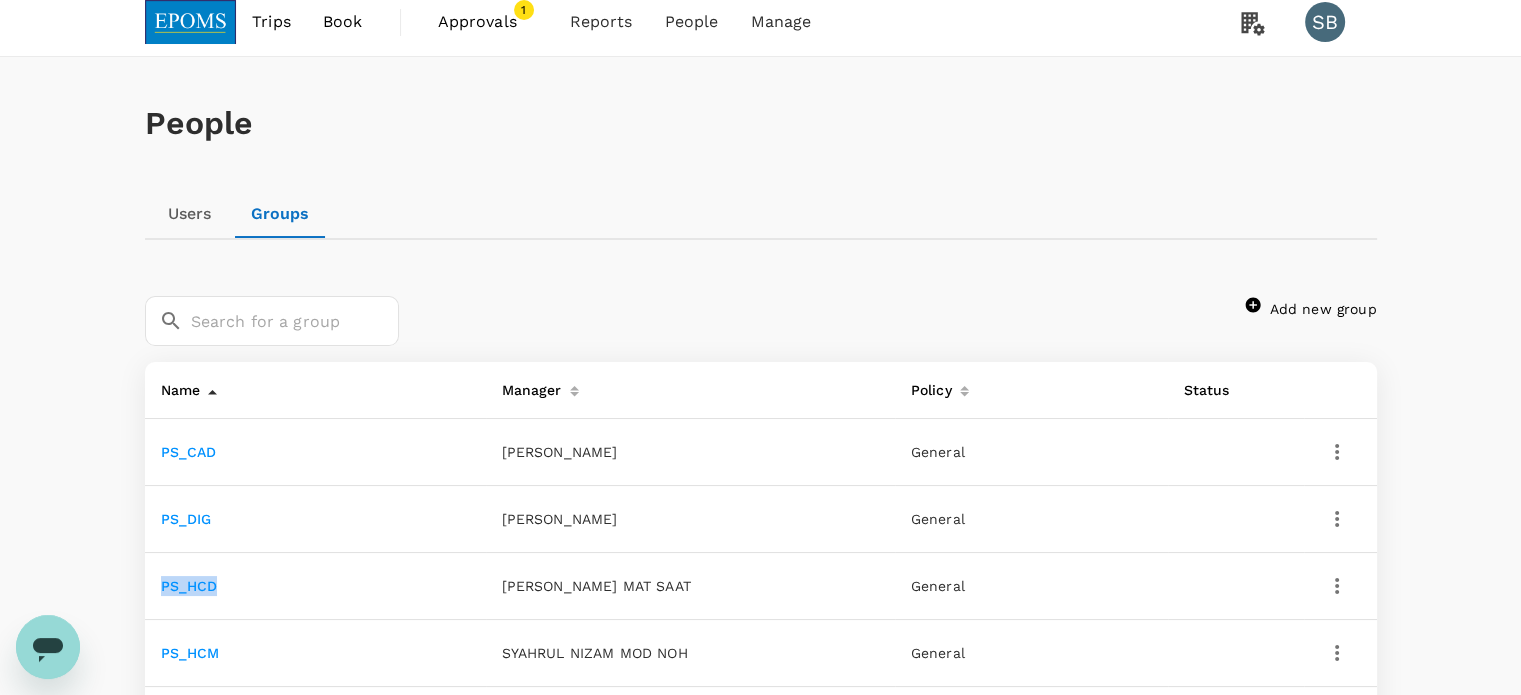 scroll, scrollTop: 0, scrollLeft: 0, axis: both 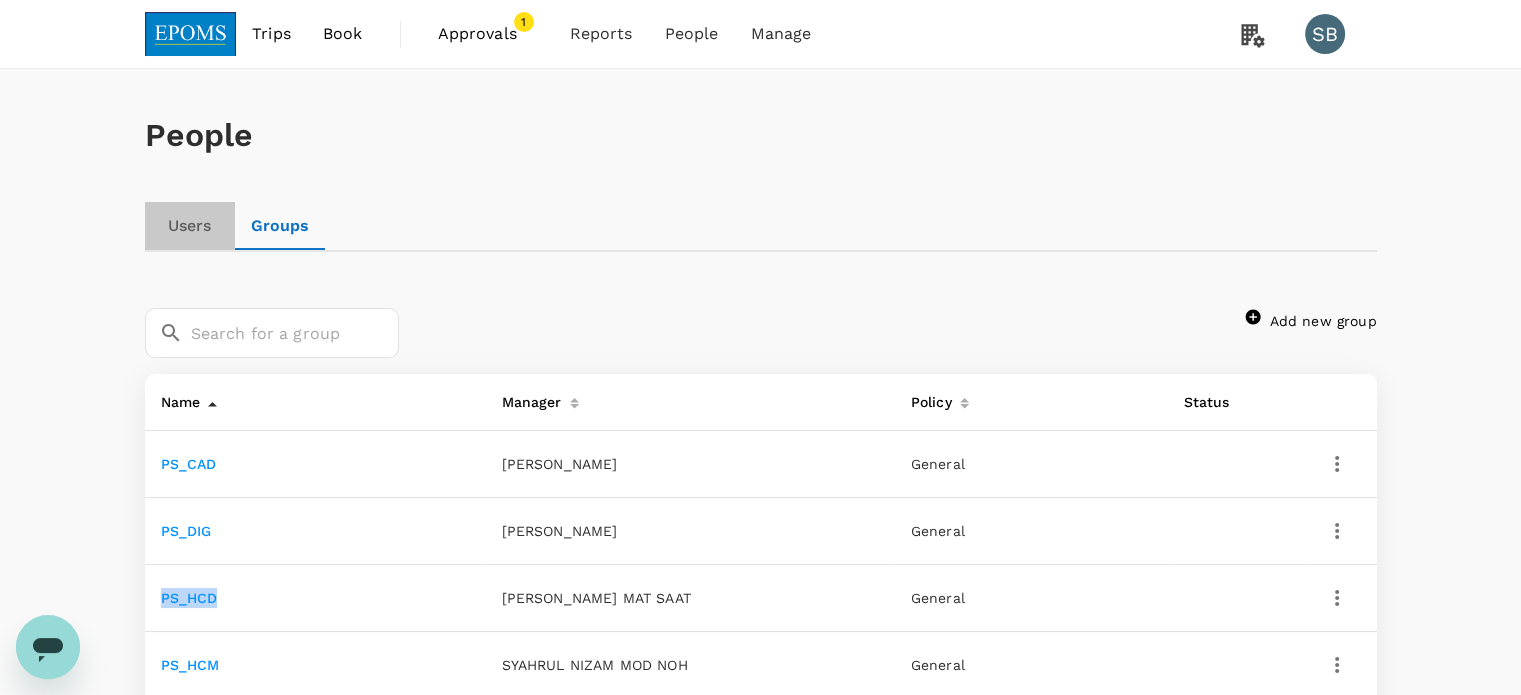 click on "Users" at bounding box center [190, 226] 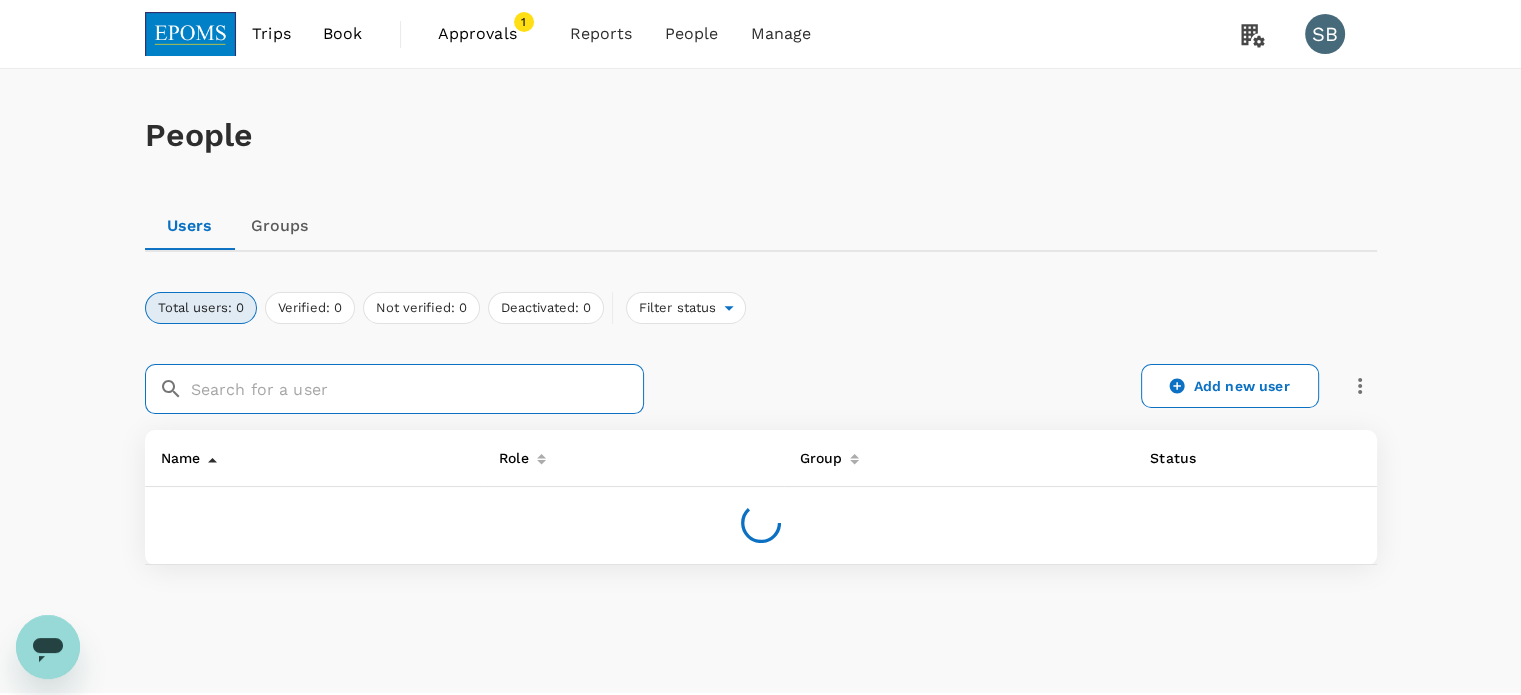 drag, startPoint x: 272, startPoint y: 379, endPoint x: 297, endPoint y: 380, distance: 25.019993 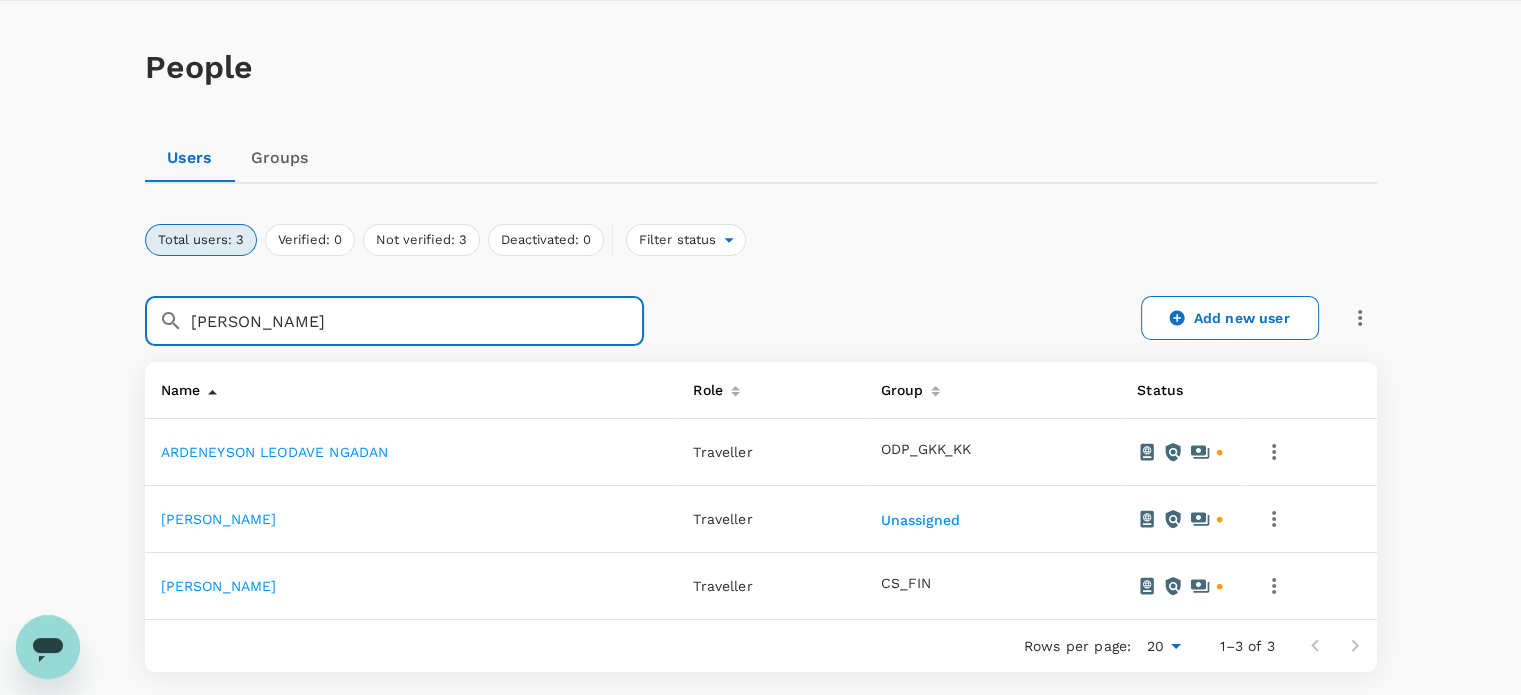scroll, scrollTop: 100, scrollLeft: 0, axis: vertical 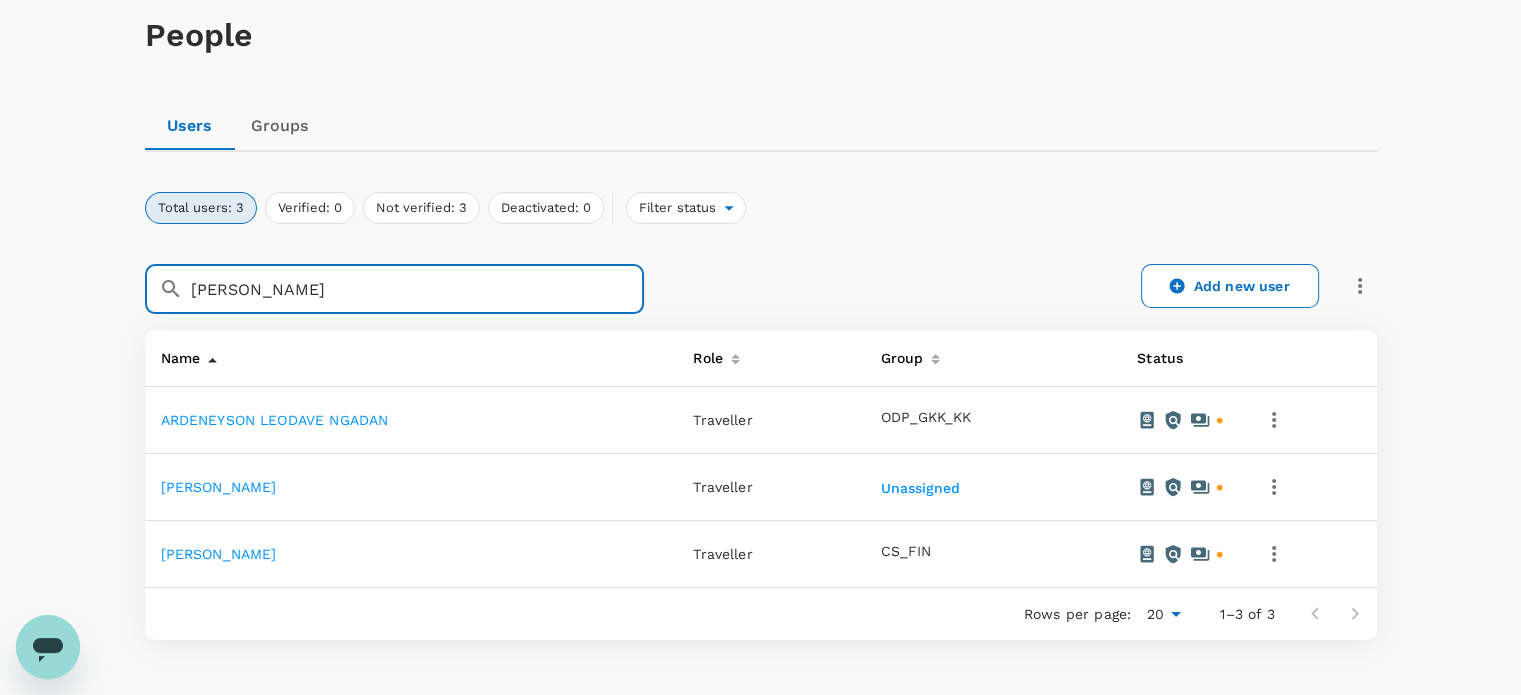 click 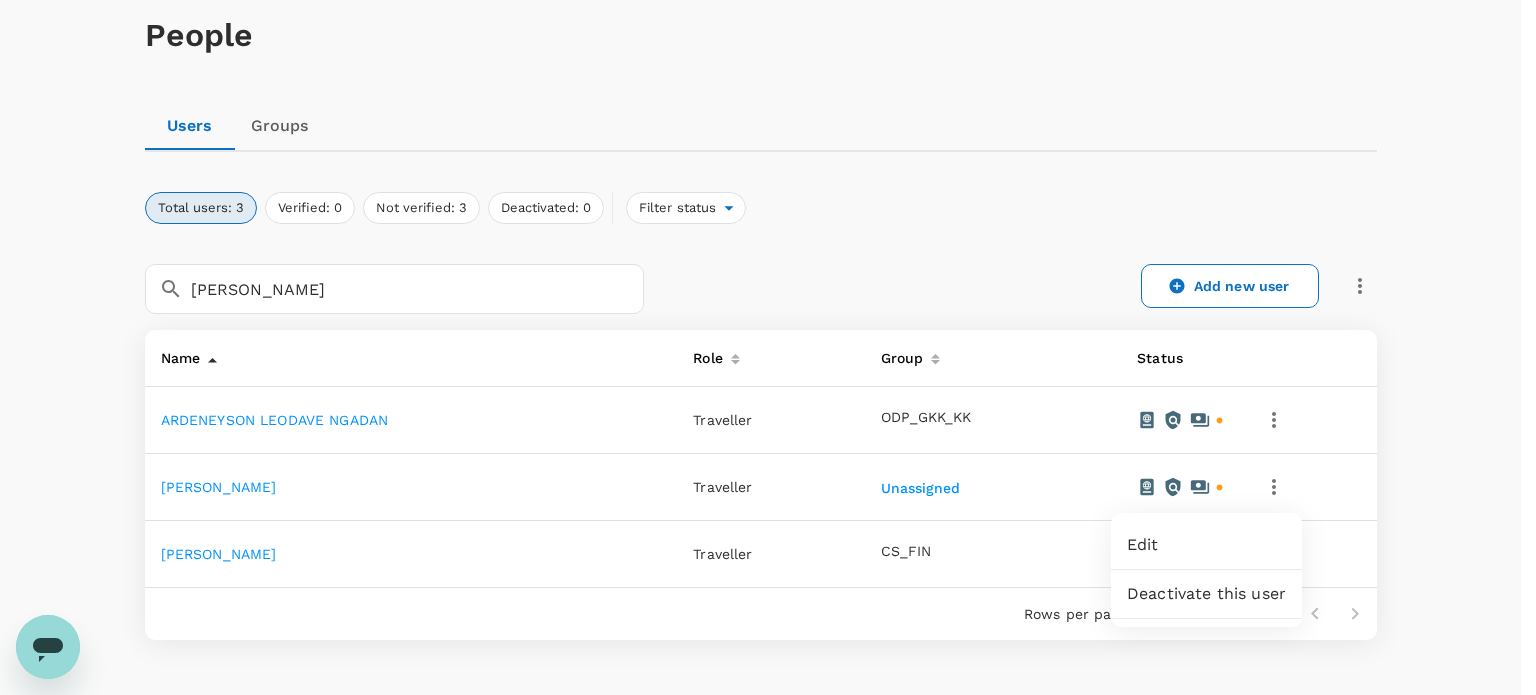click at bounding box center [768, 347] 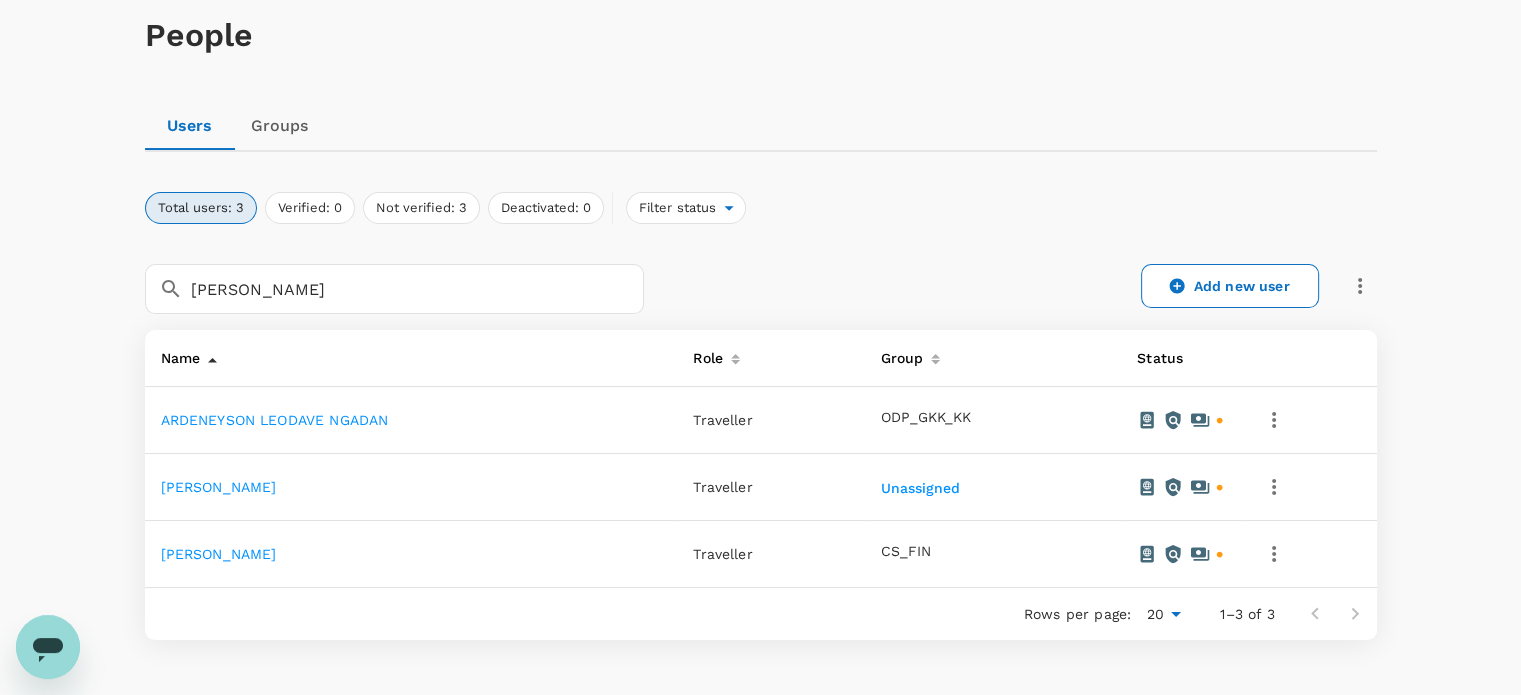 click on "[PERSON_NAME]" at bounding box center [219, 487] 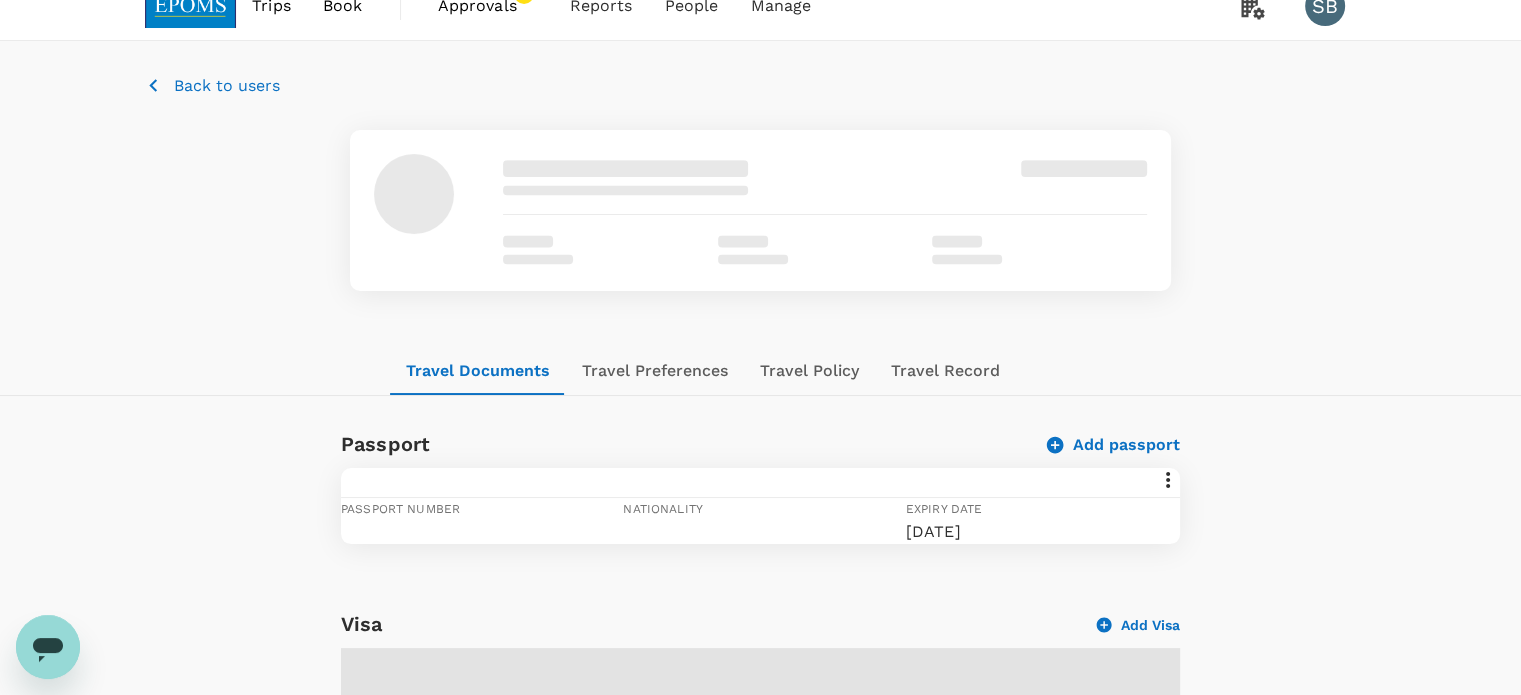 scroll, scrollTop: 0, scrollLeft: 0, axis: both 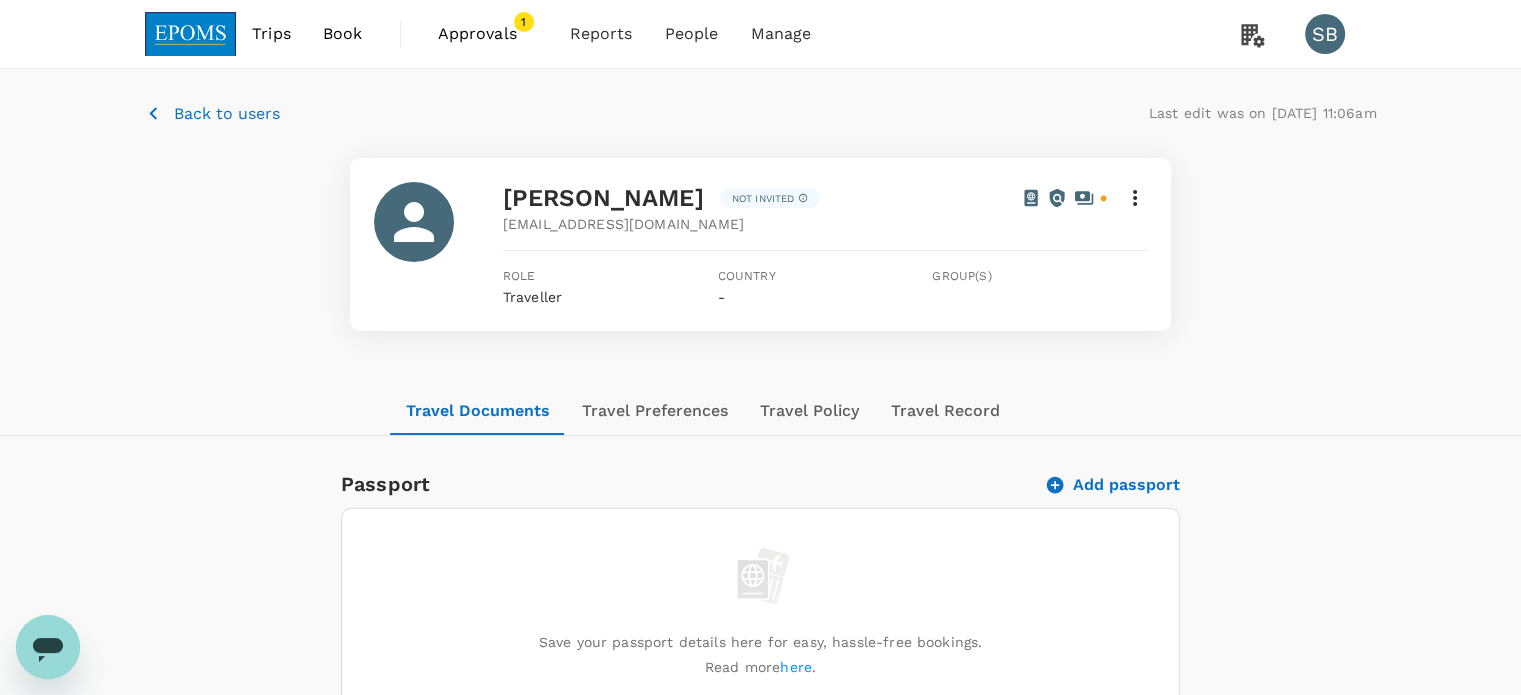 click 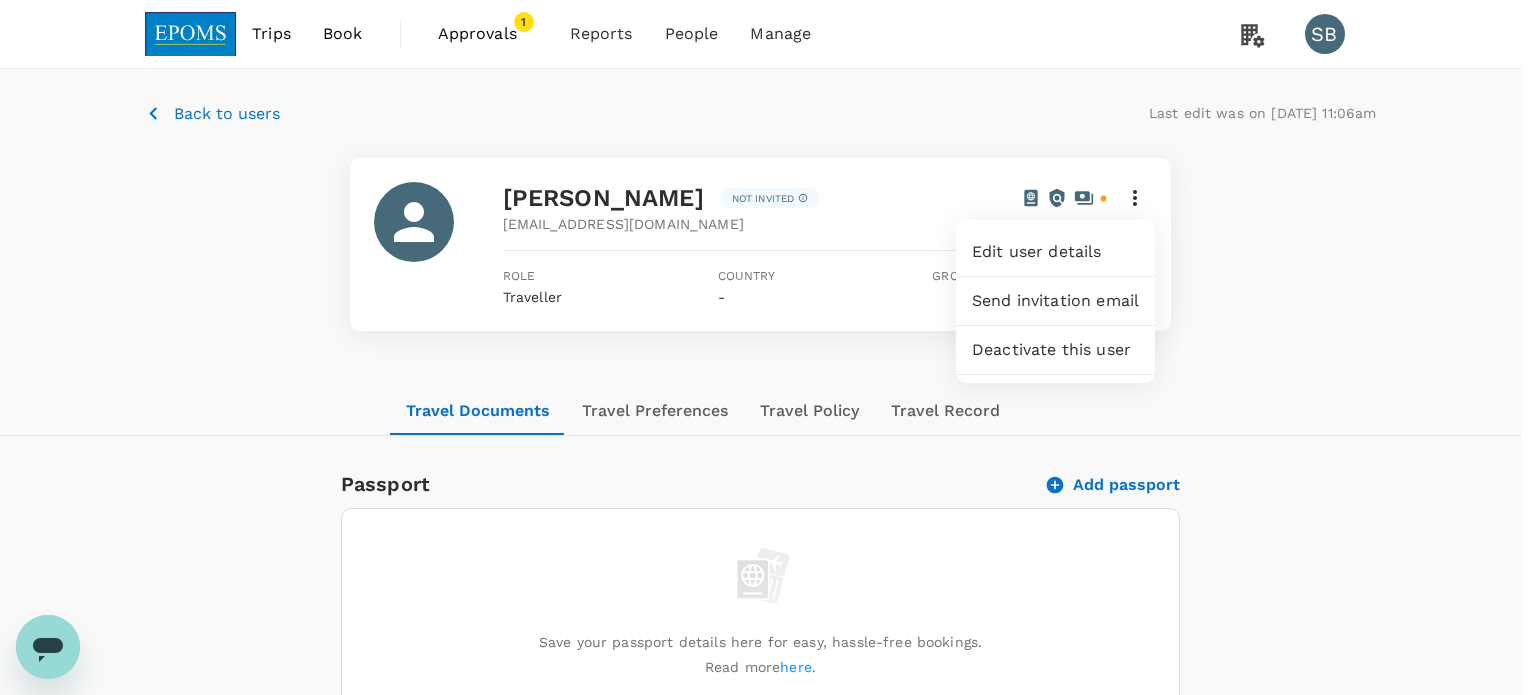 click on "Edit user details" at bounding box center [1055, 252] 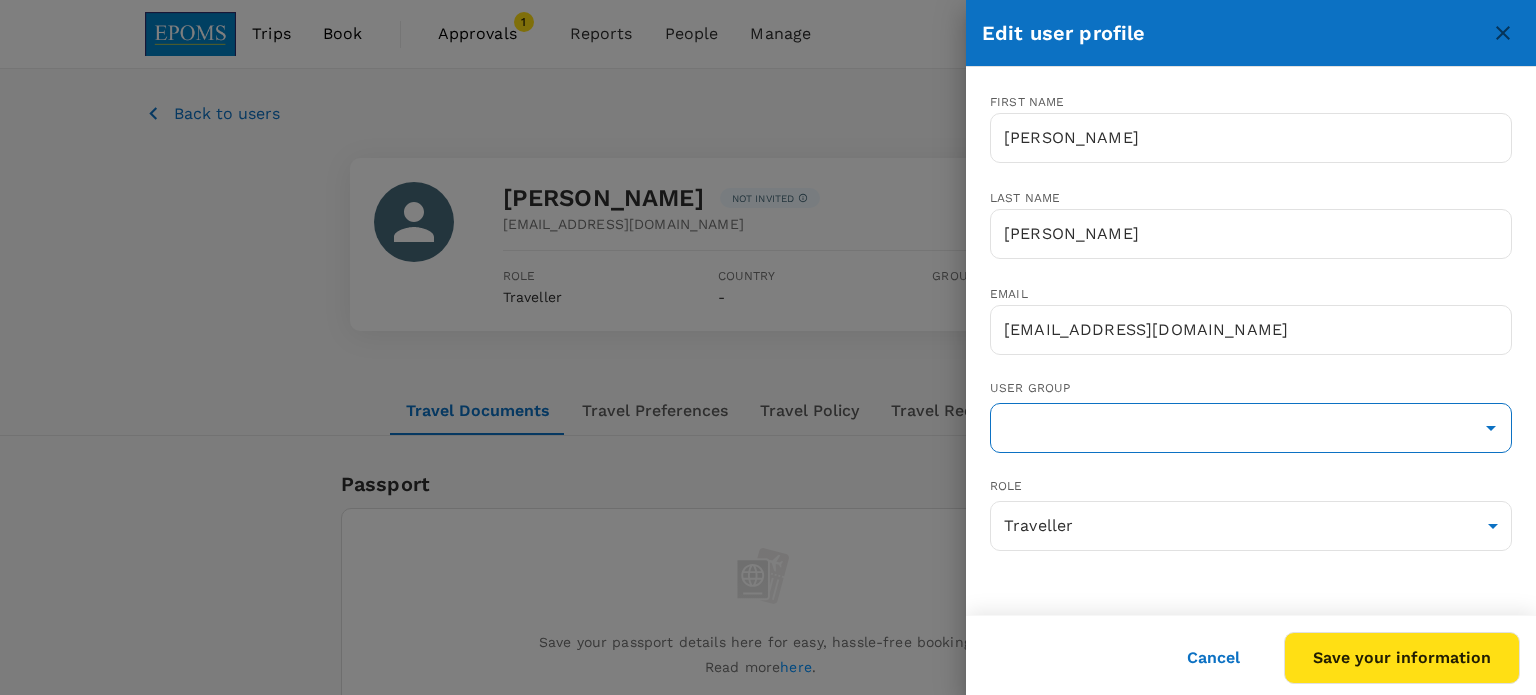click at bounding box center [1251, 428] 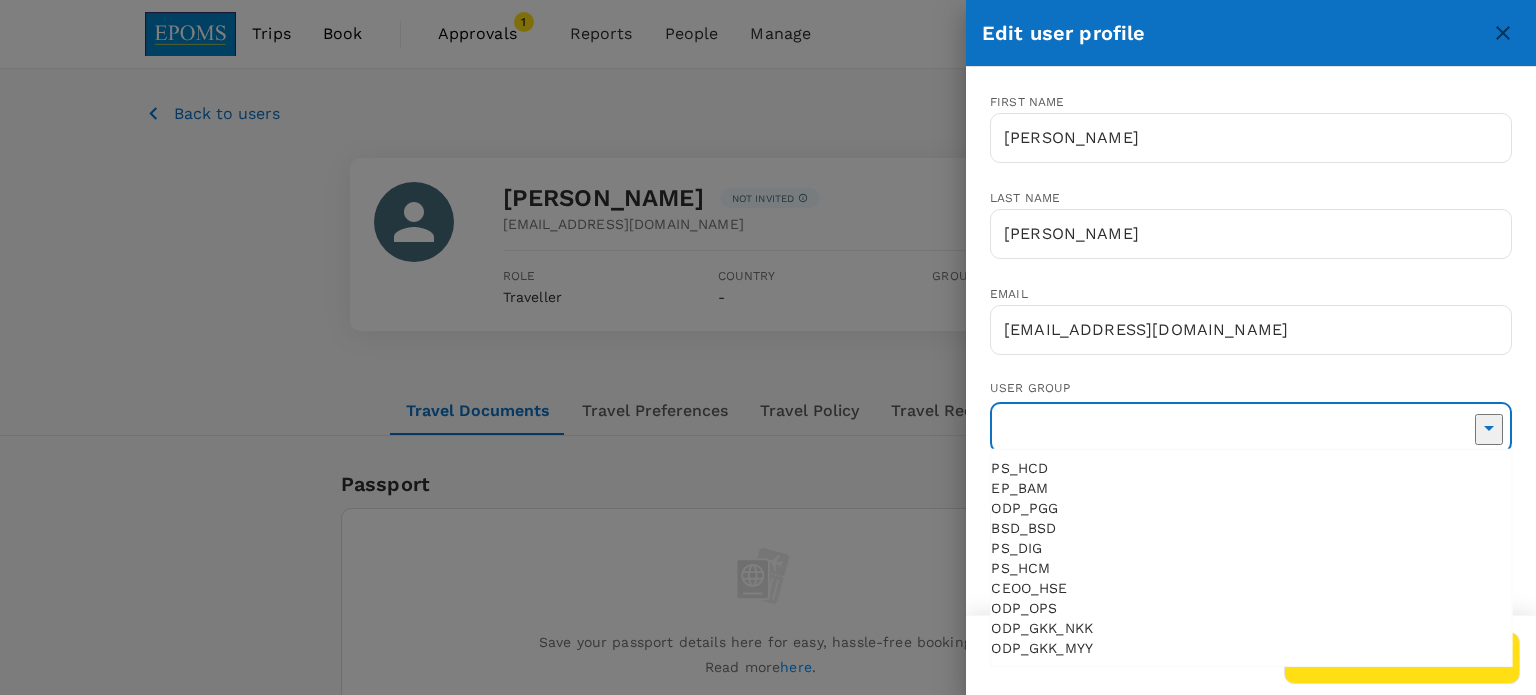 paste on "PS_HCD" 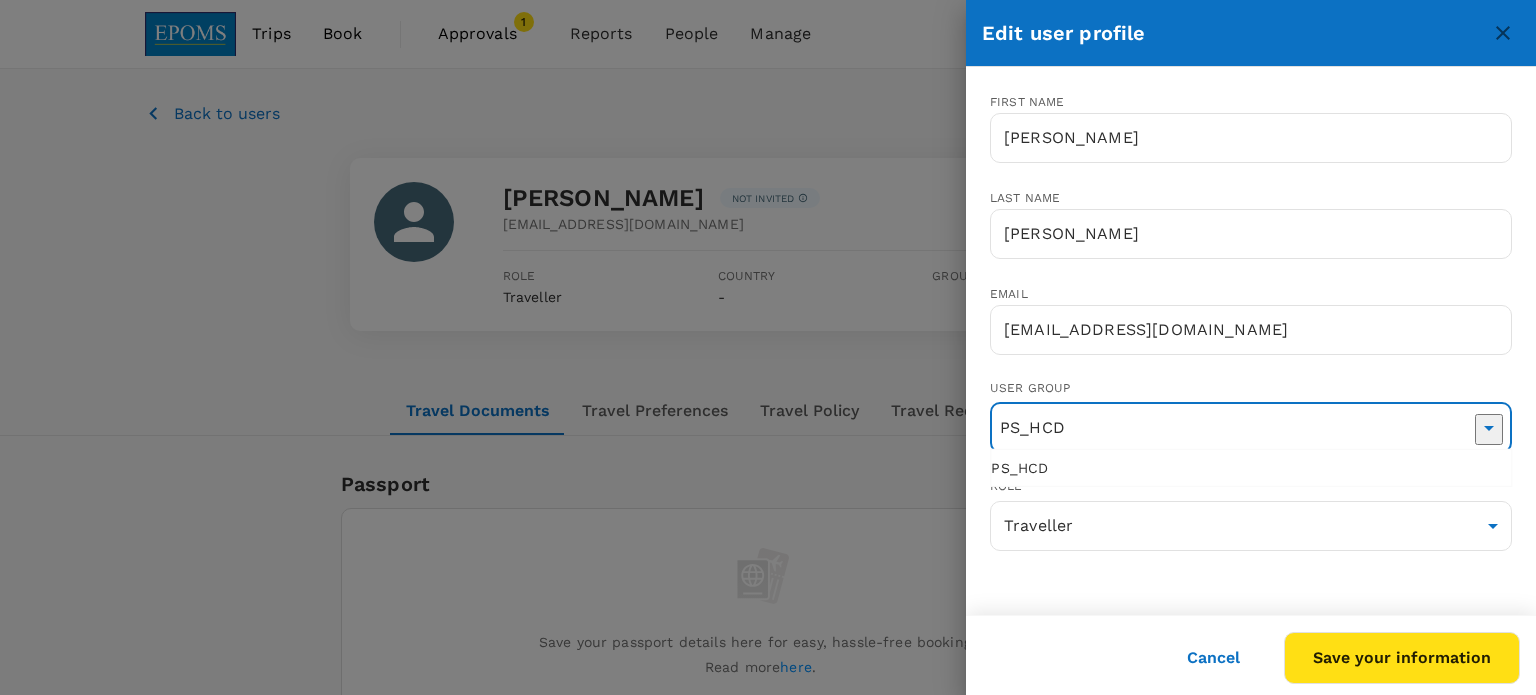 click on "PS_HCD" at bounding box center (1251, 468) 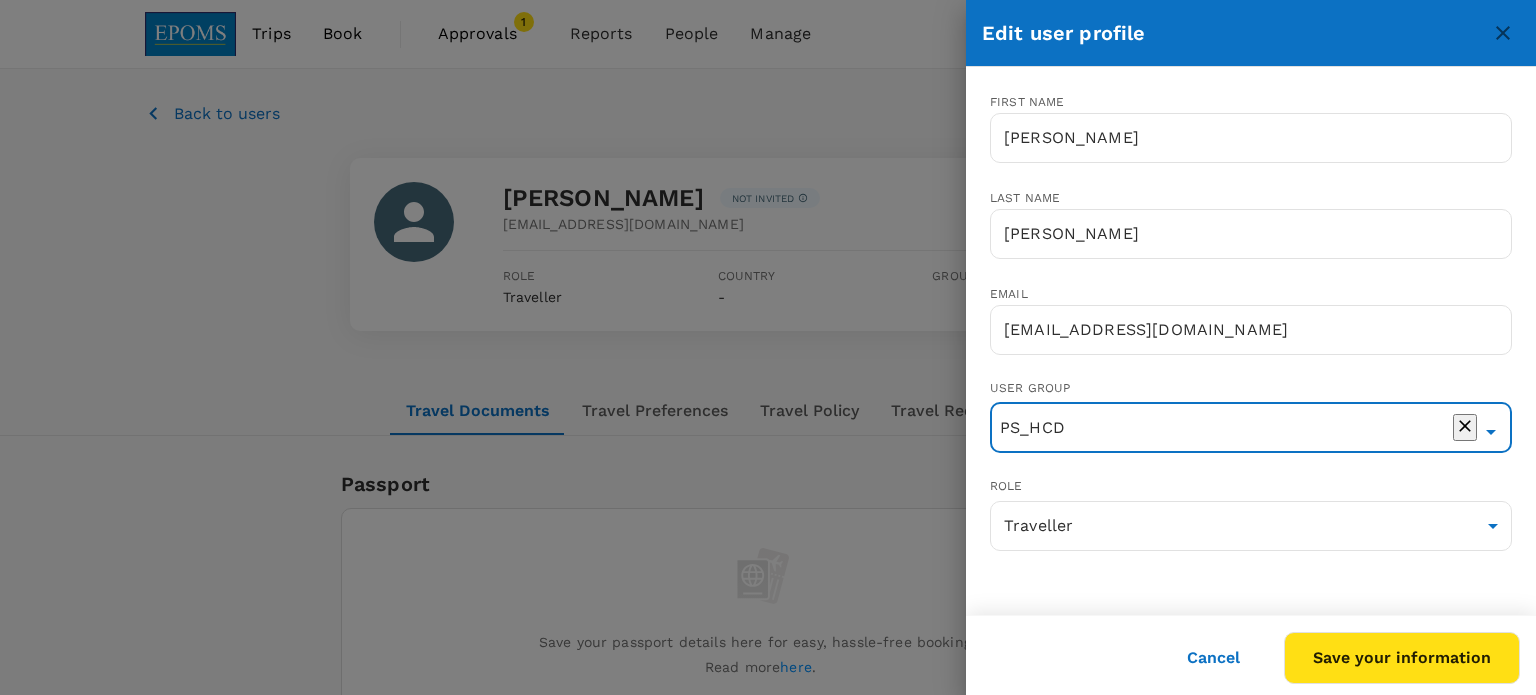 click on "Save your information" at bounding box center (1402, 658) 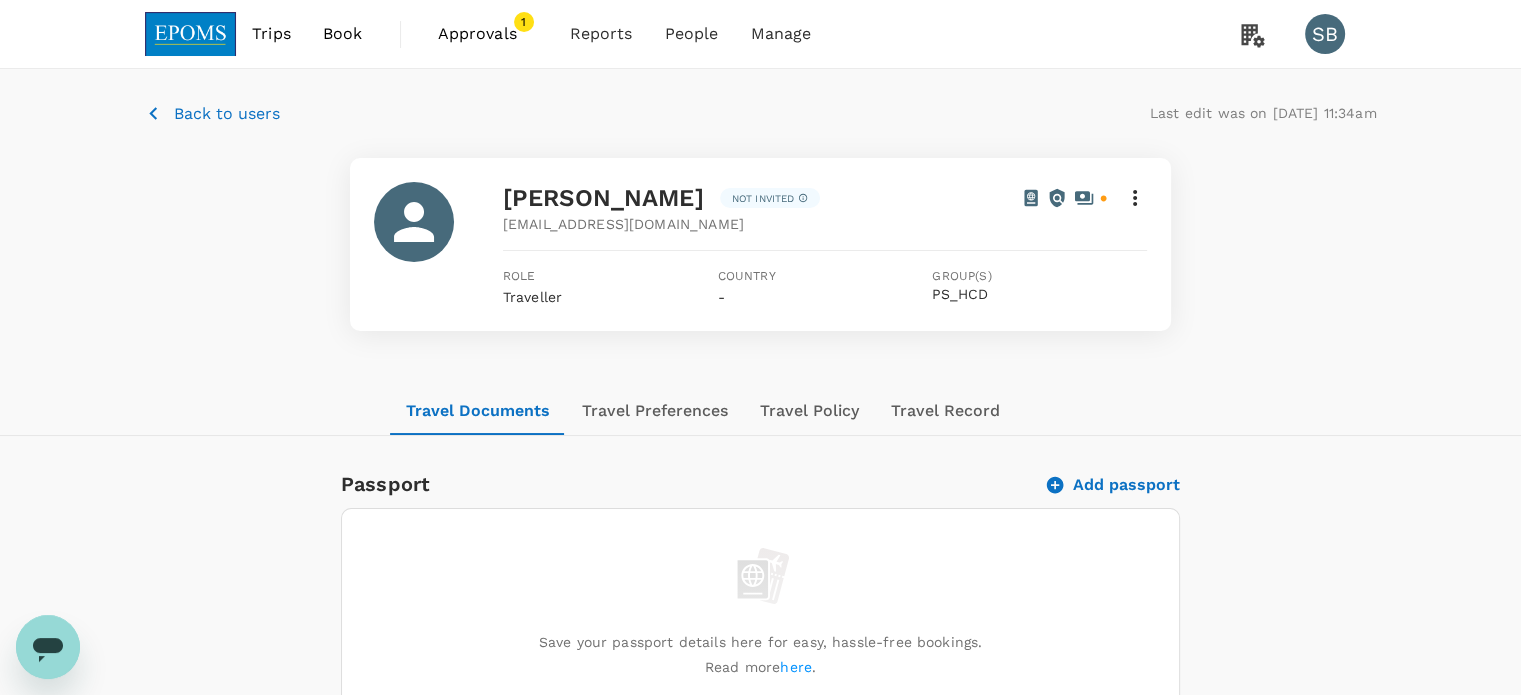 click at bounding box center [191, 34] 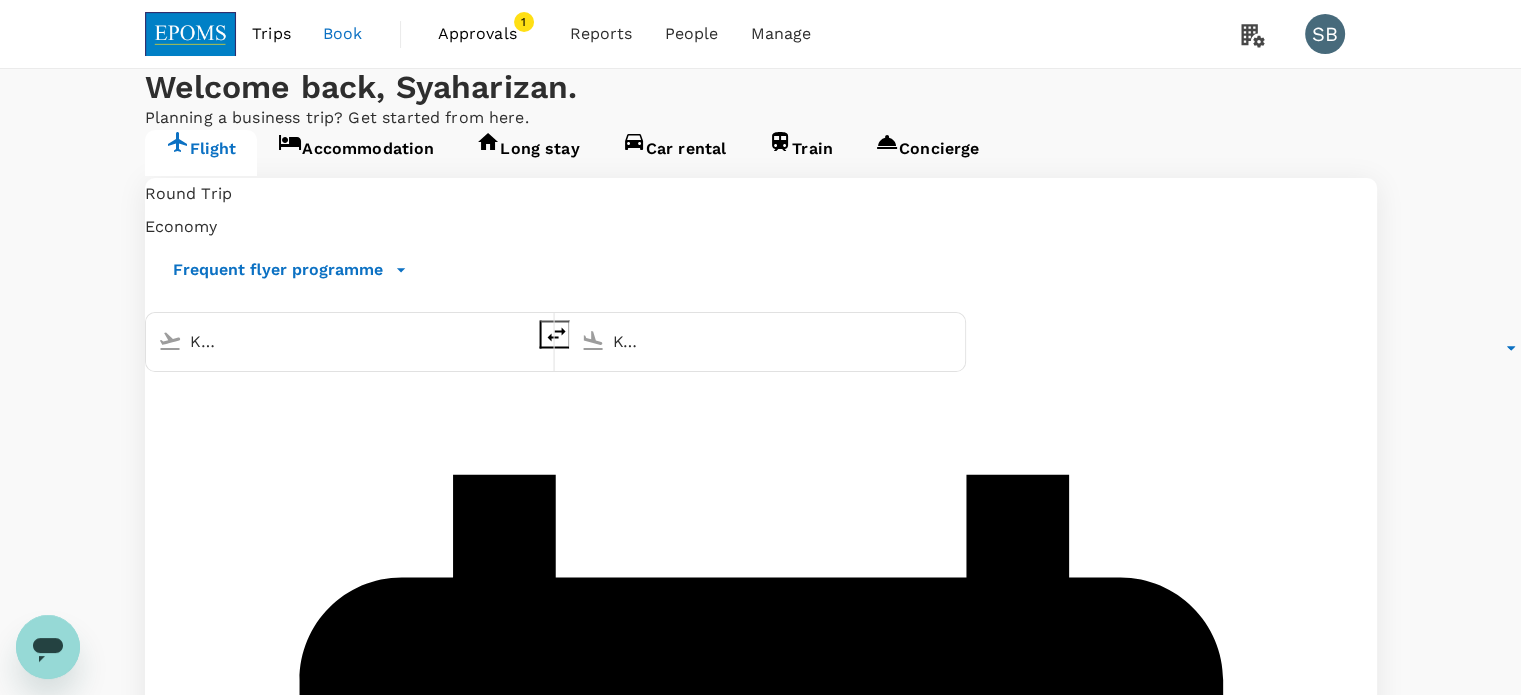 click on "Approvals 1" at bounding box center (488, 34) 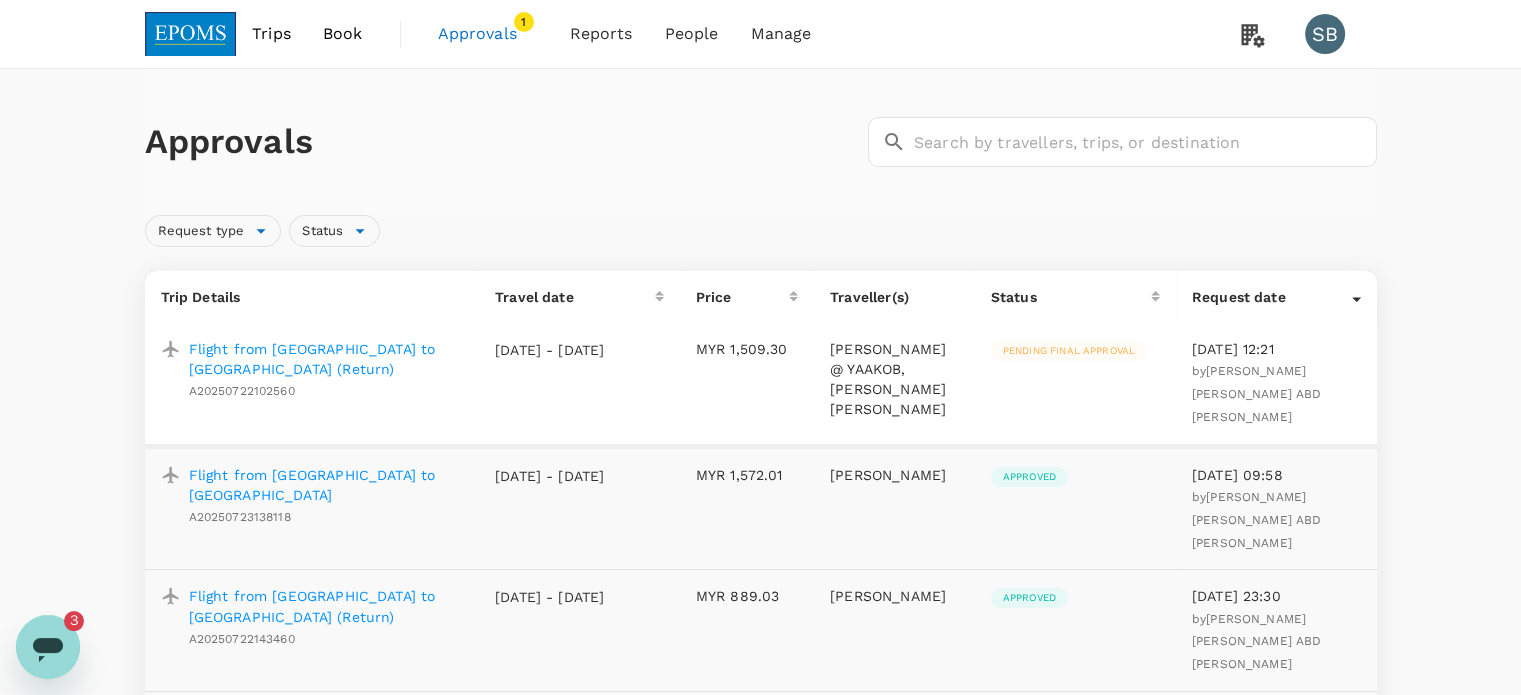 scroll, scrollTop: 0, scrollLeft: 0, axis: both 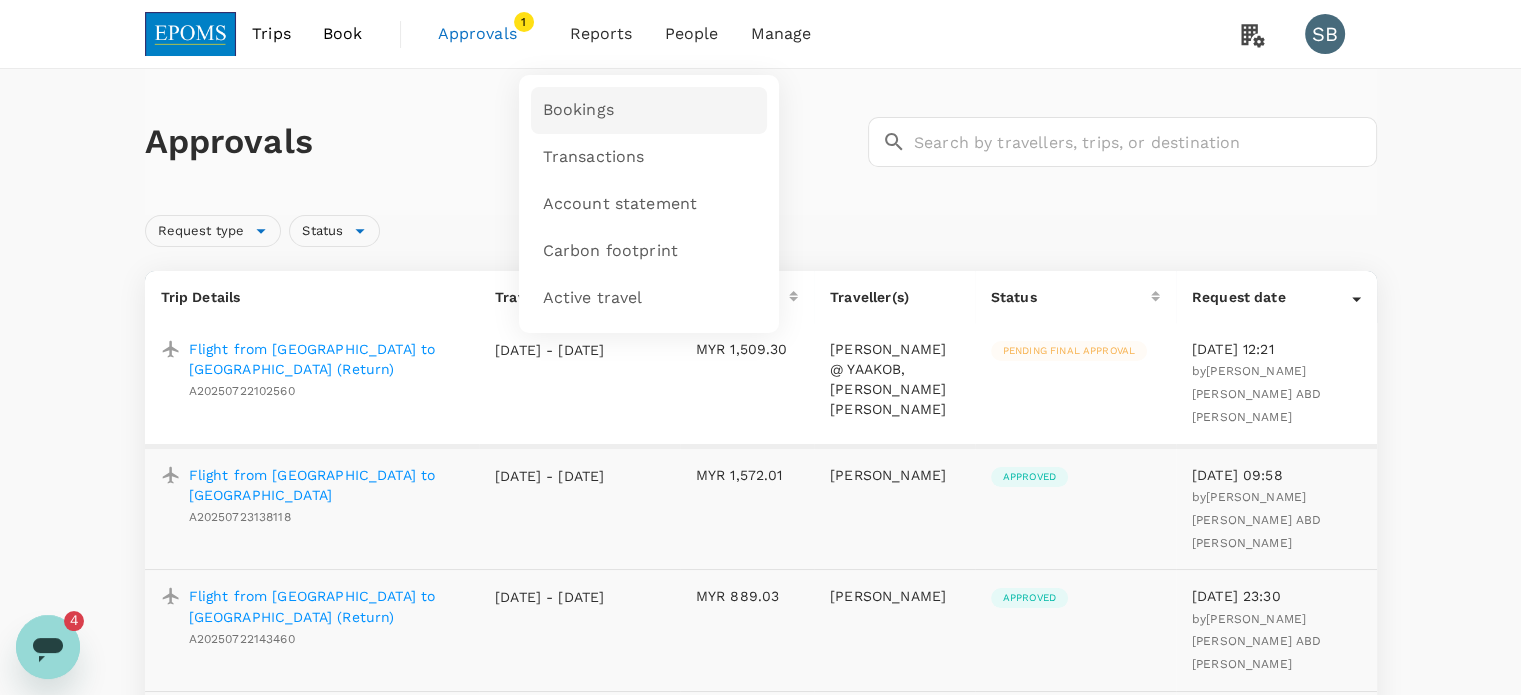 click on "Bookings" at bounding box center [649, 110] 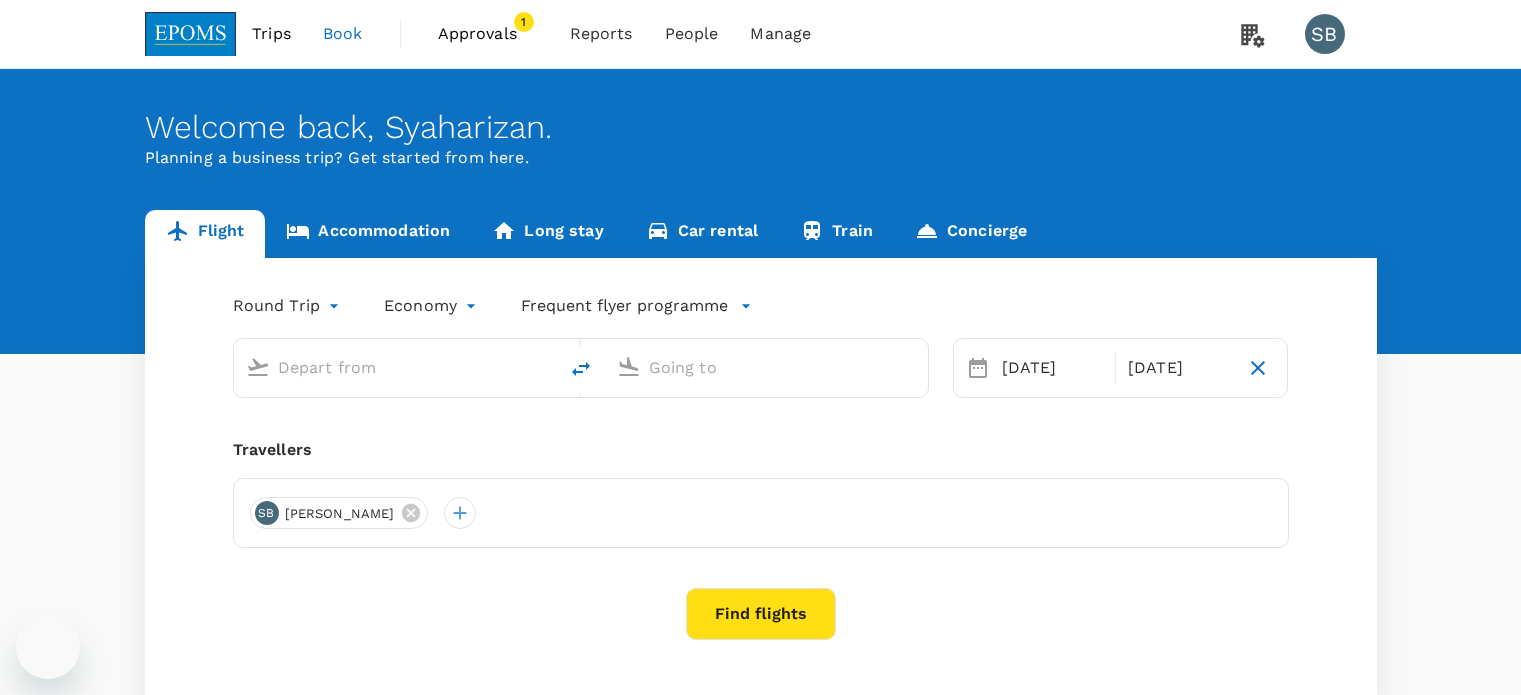 scroll, scrollTop: 0, scrollLeft: 0, axis: both 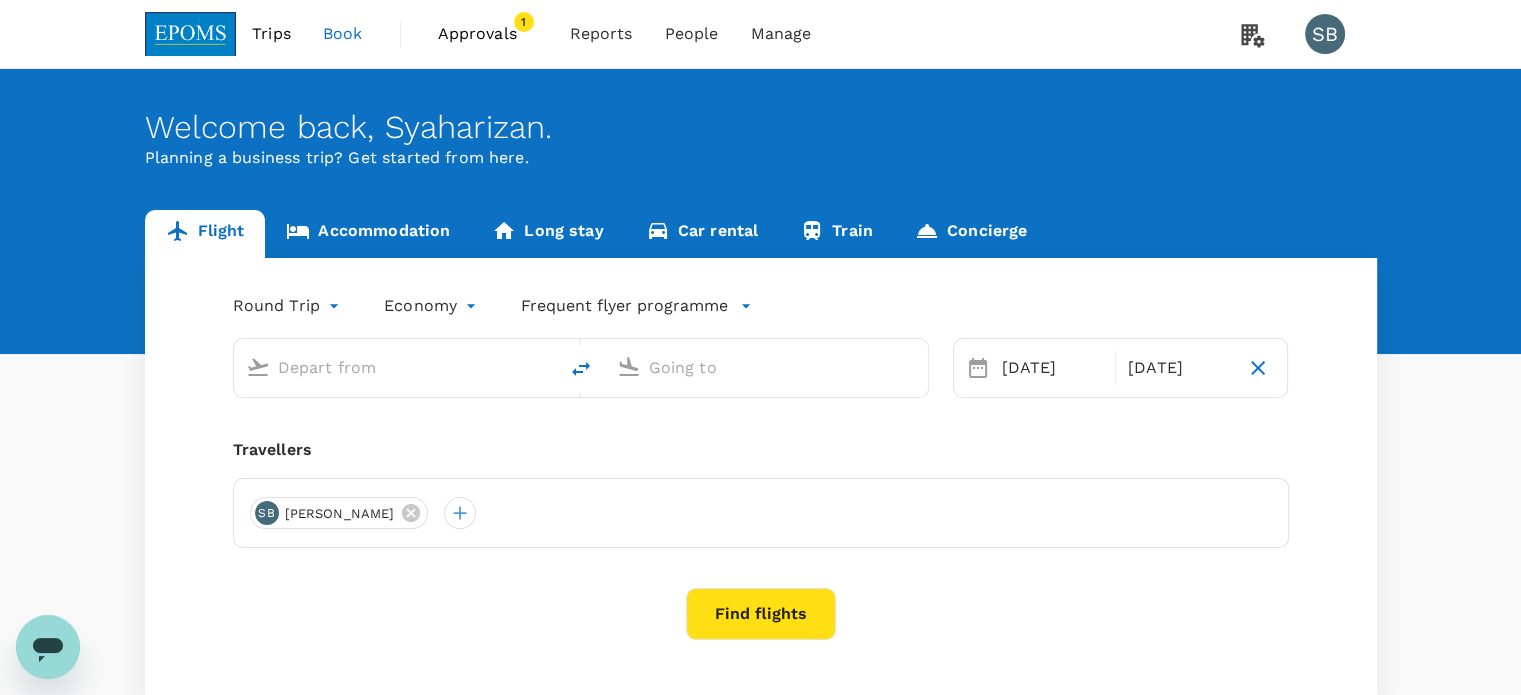 type on "Kuala Lumpur Intl ([GEOGRAPHIC_DATA])" 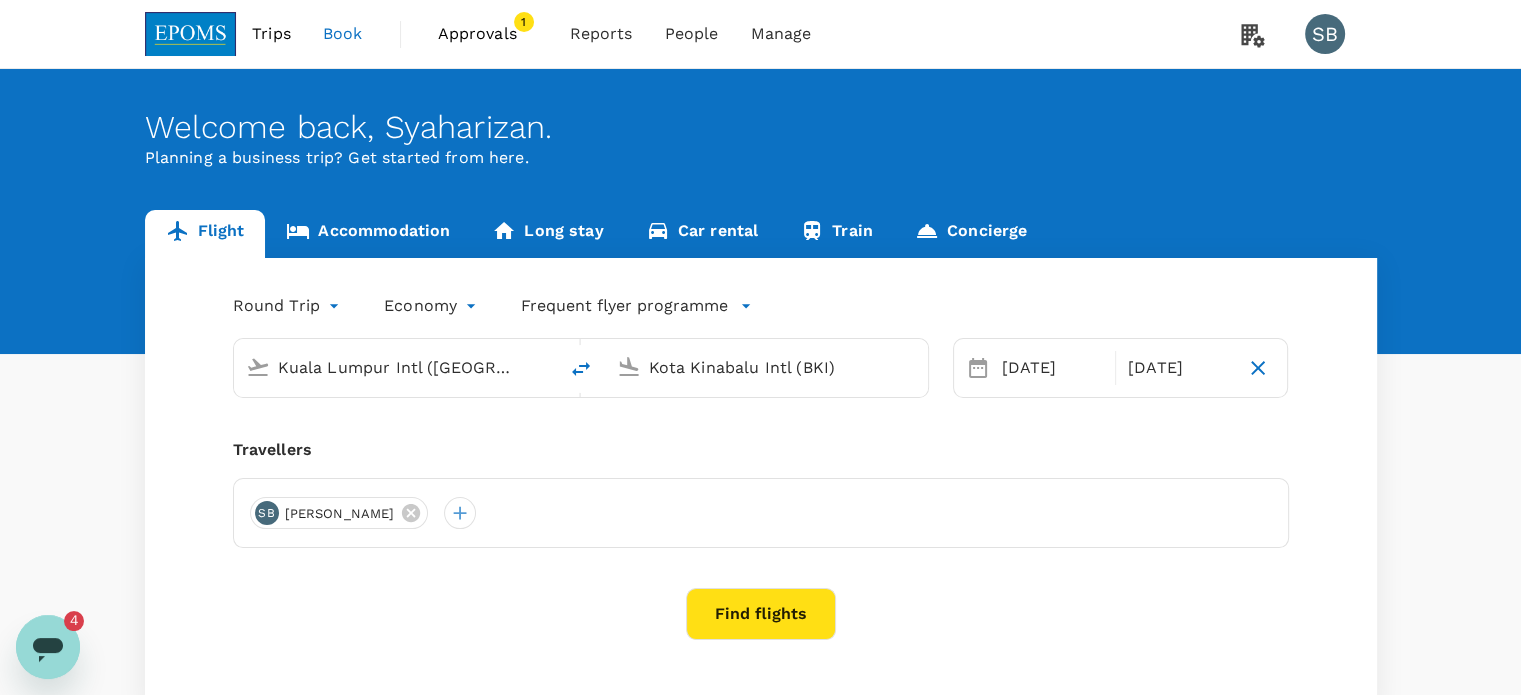 scroll, scrollTop: 0, scrollLeft: 0, axis: both 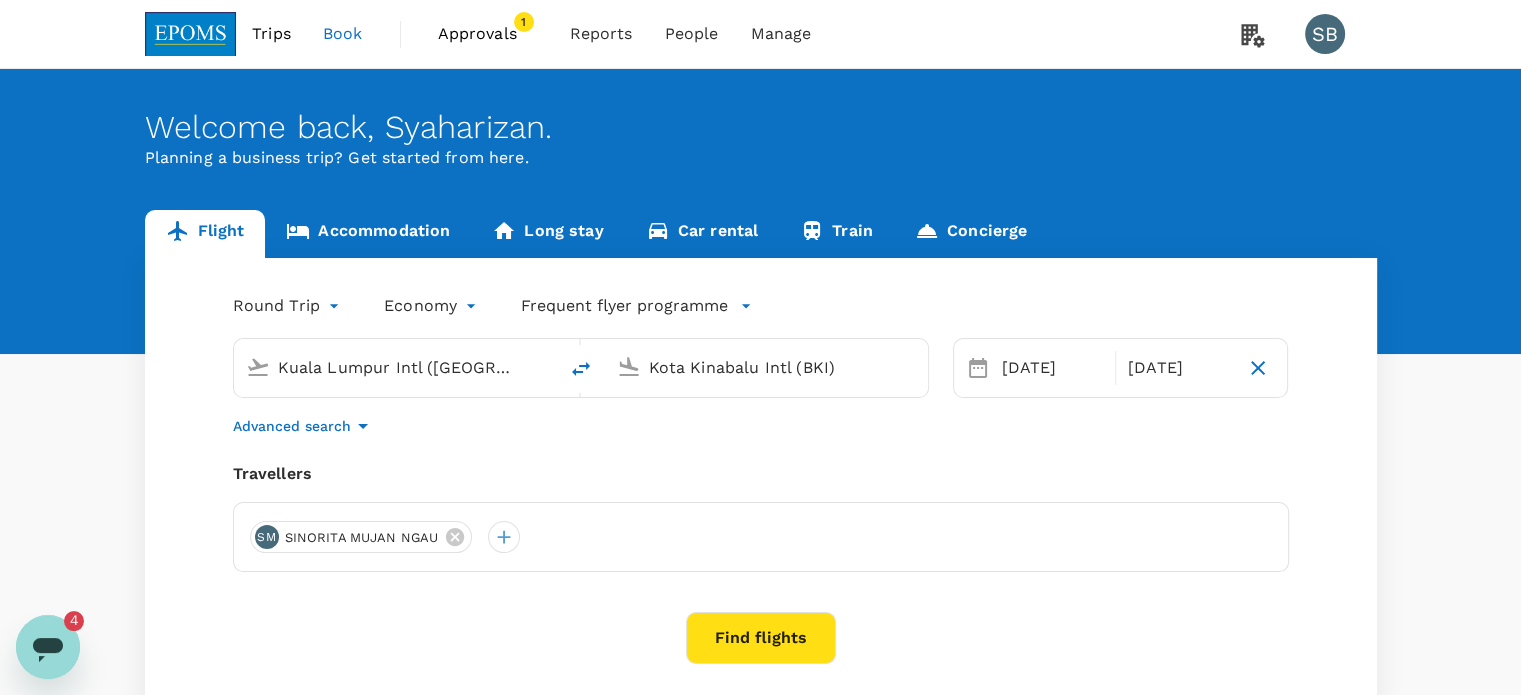 click on "Find flights" at bounding box center (761, 638) 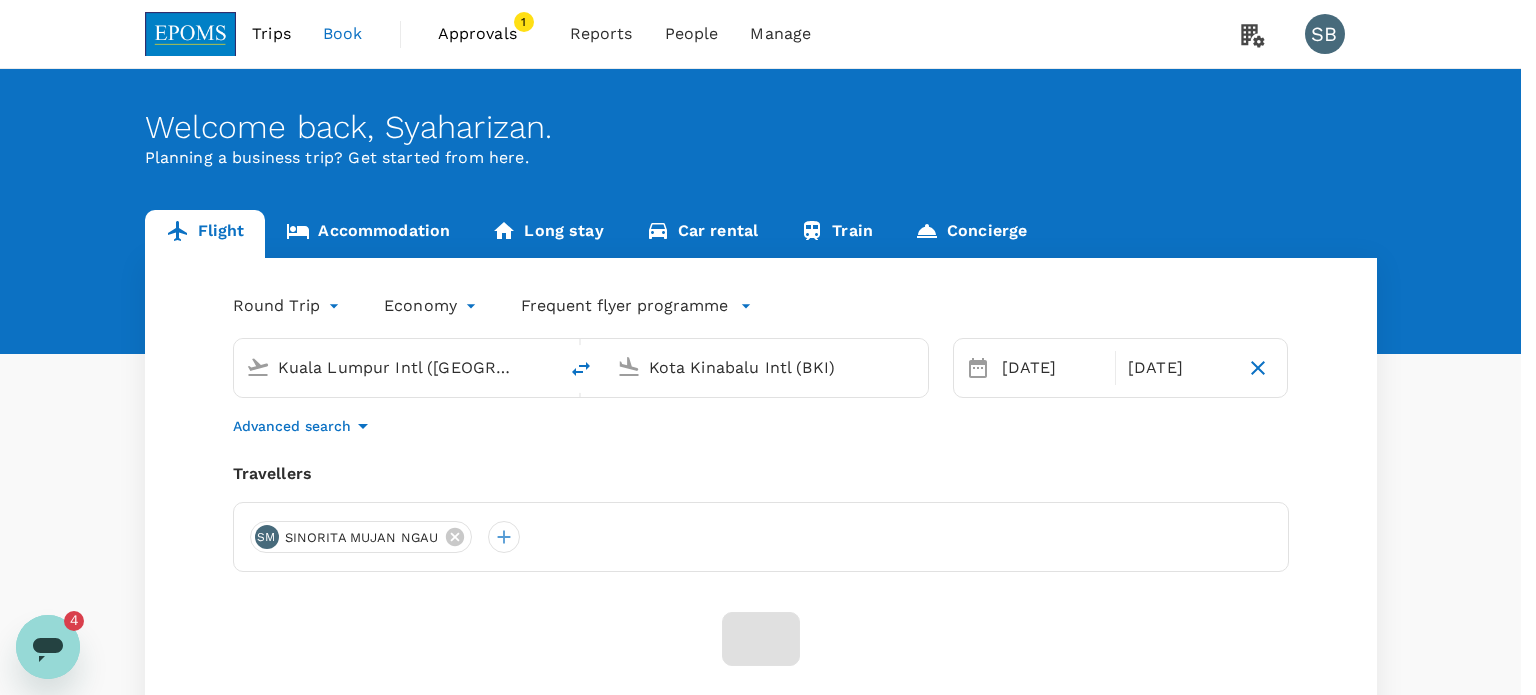 click on "Confirm" at bounding box center [73, 16253] 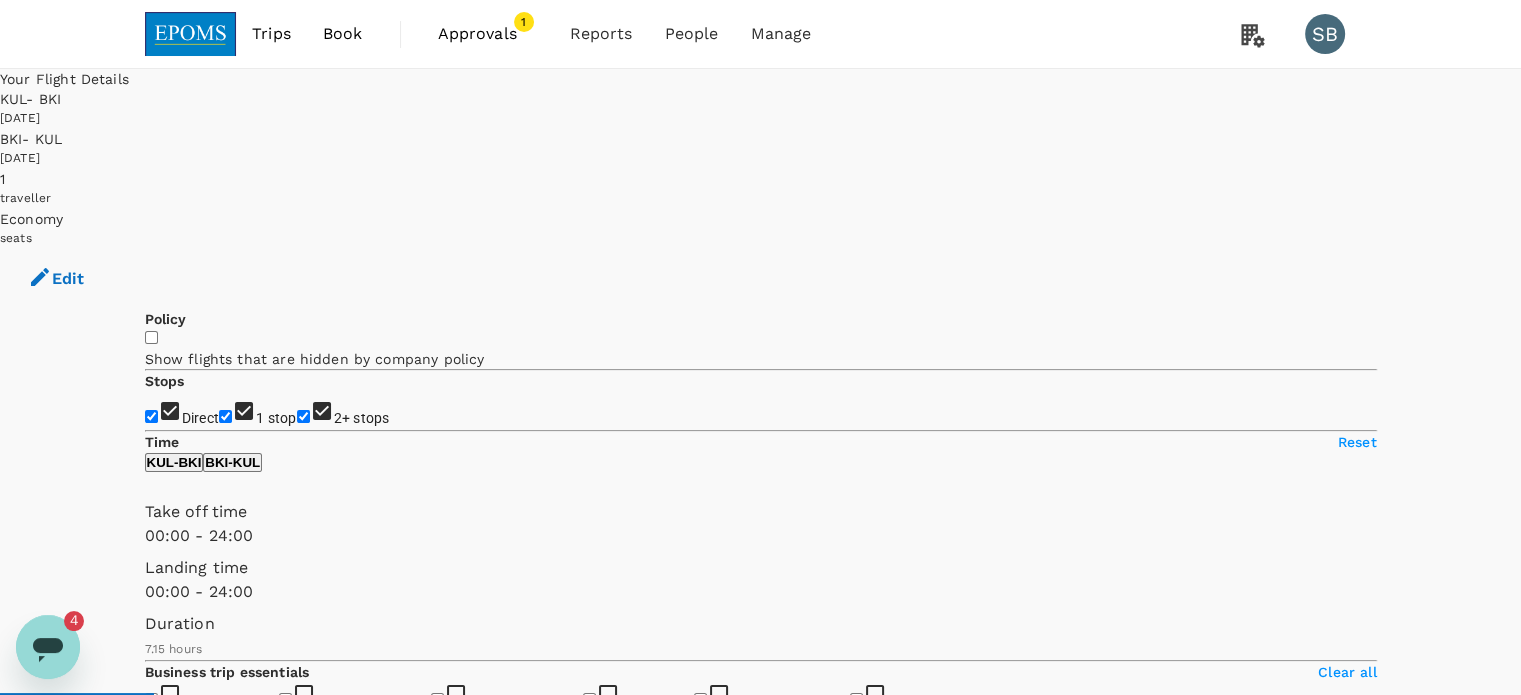 type on "780" 